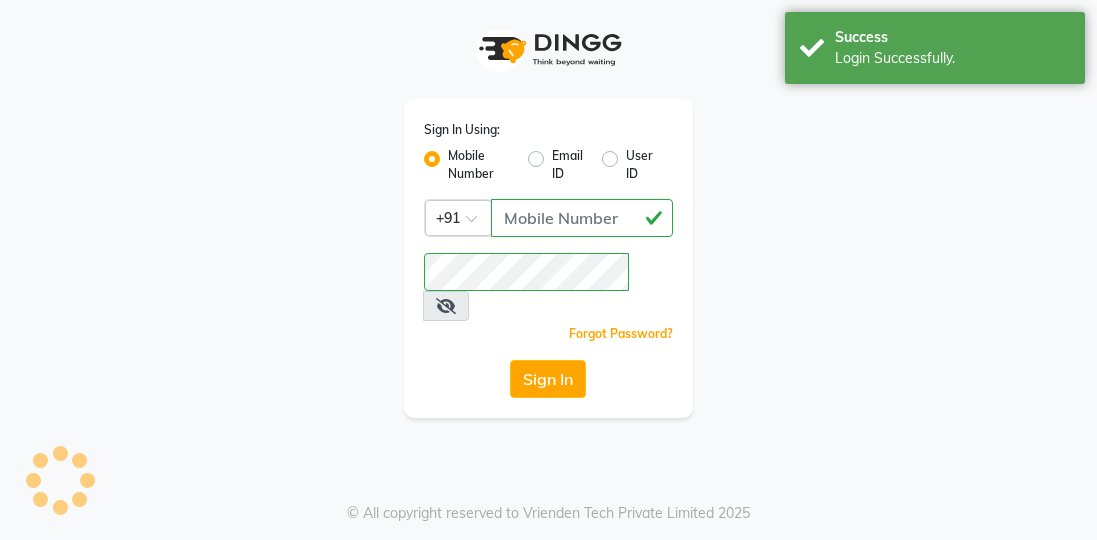 scroll, scrollTop: 0, scrollLeft: 0, axis: both 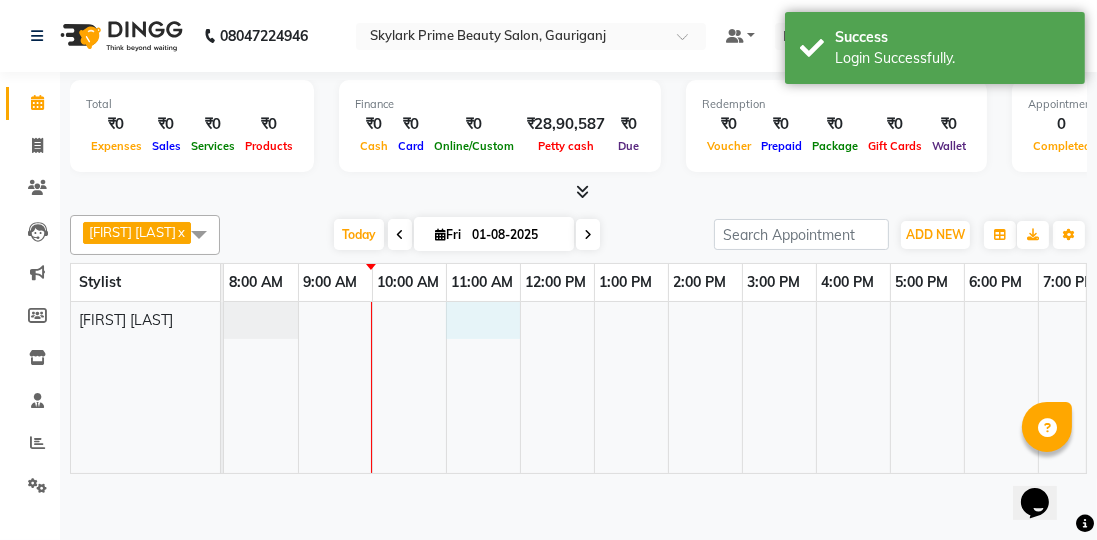 click at bounding box center (705, 387) 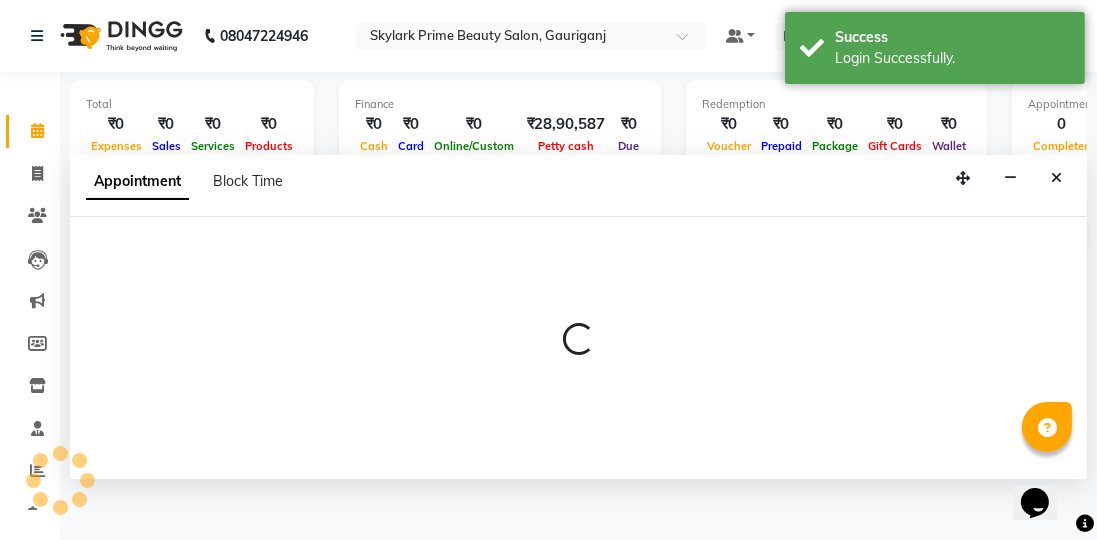 select on "30218" 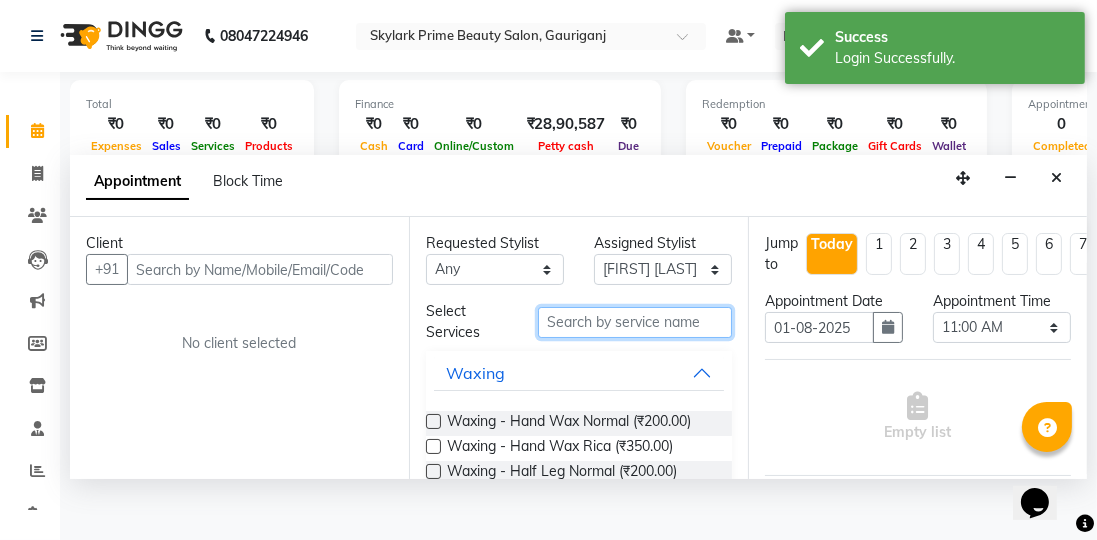 click at bounding box center [635, 322] 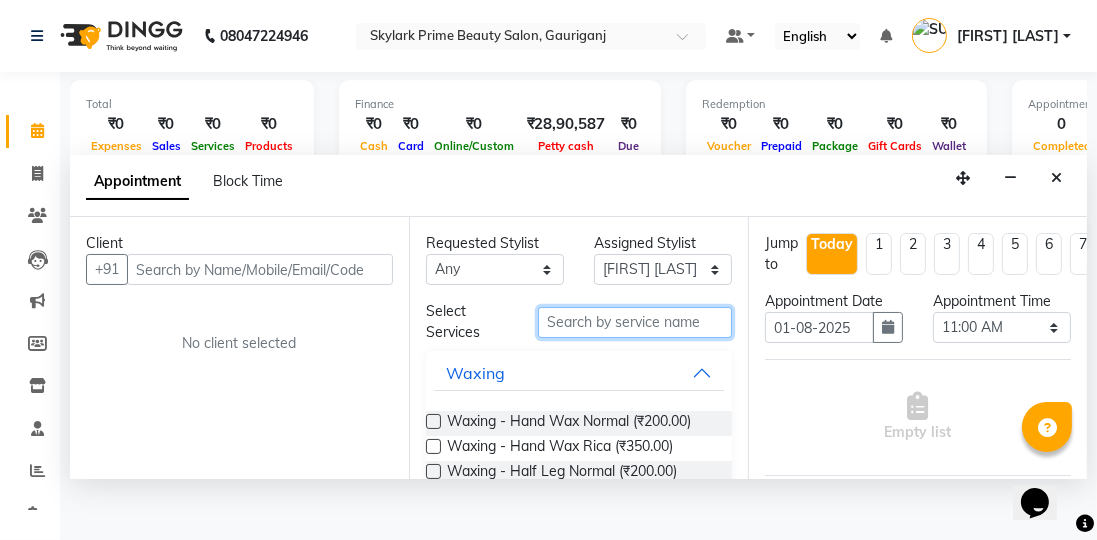 click at bounding box center (635, 322) 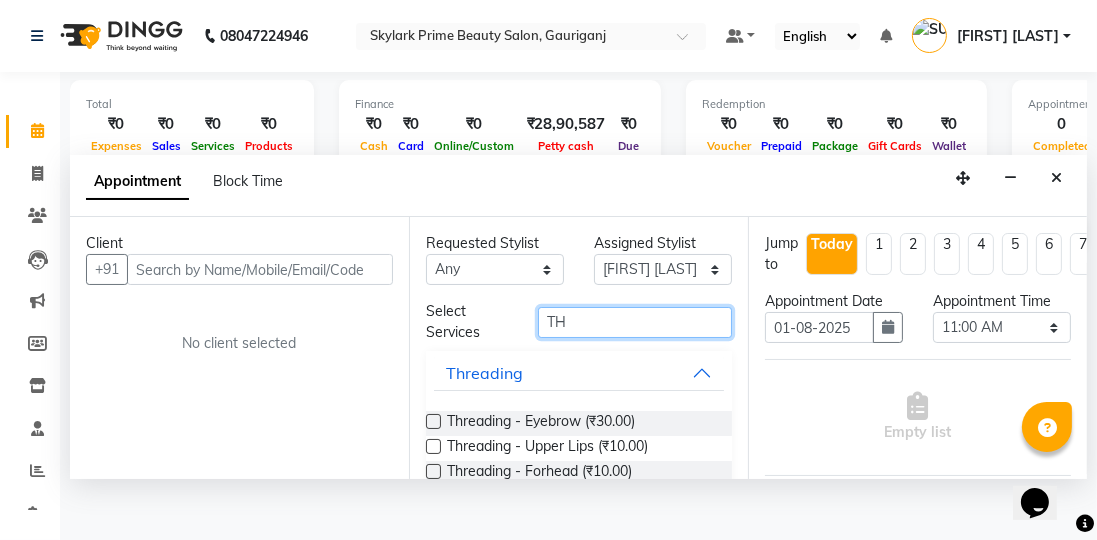 type on "TH" 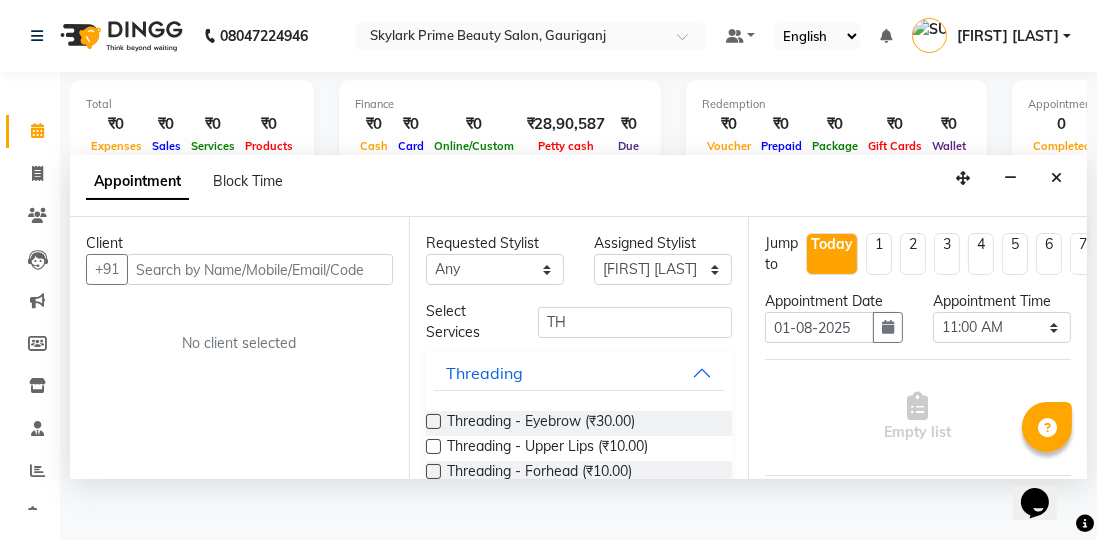 click at bounding box center (433, 421) 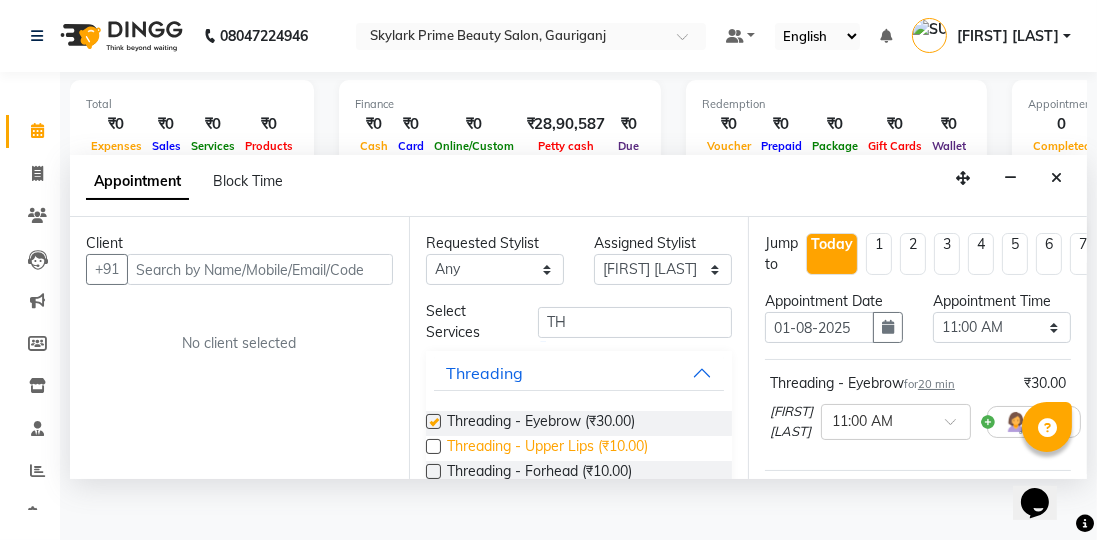 scroll, scrollTop: 57, scrollLeft: 0, axis: vertical 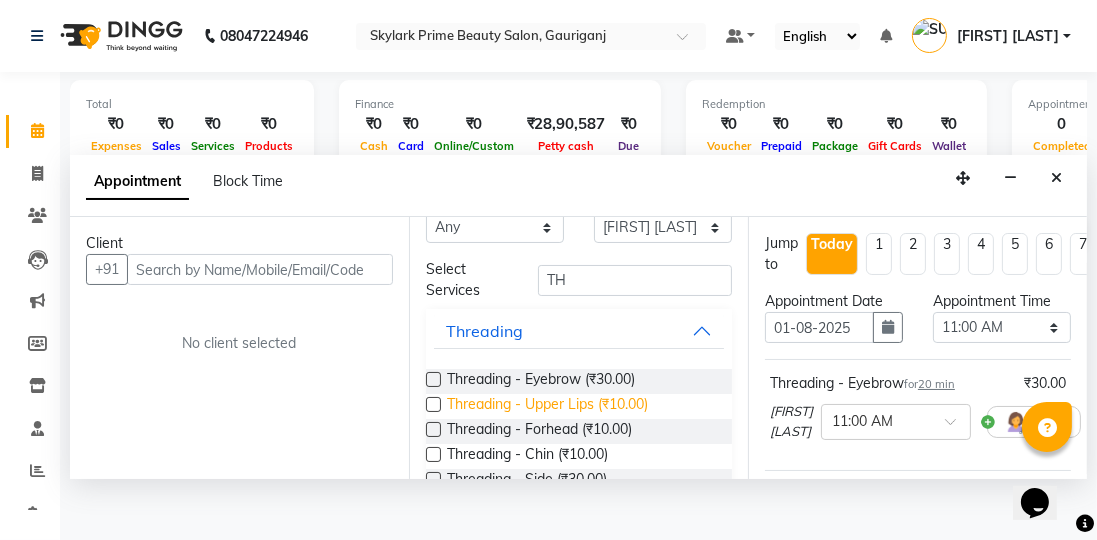checkbox on "false" 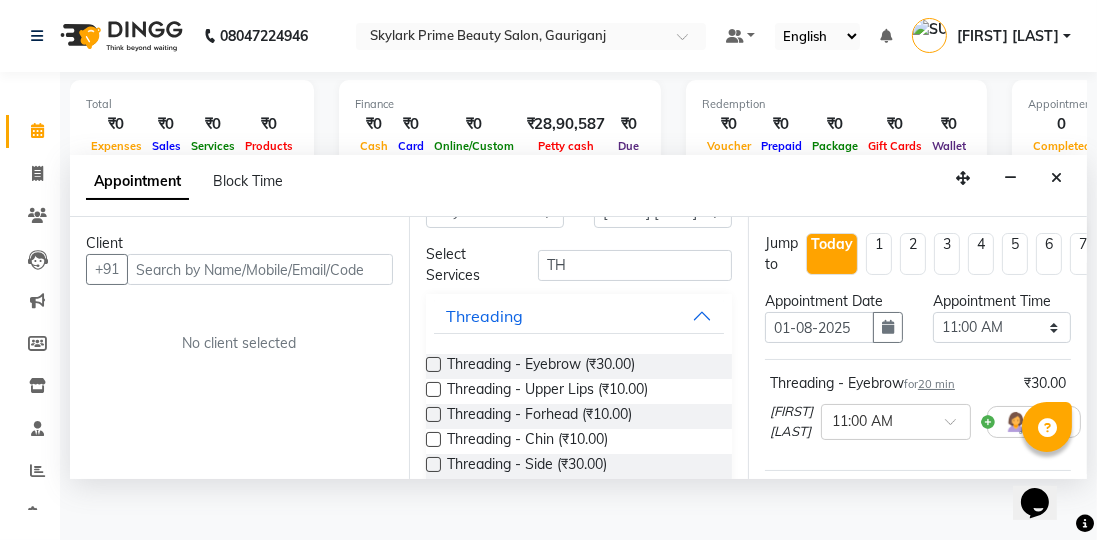 click at bounding box center [433, 414] 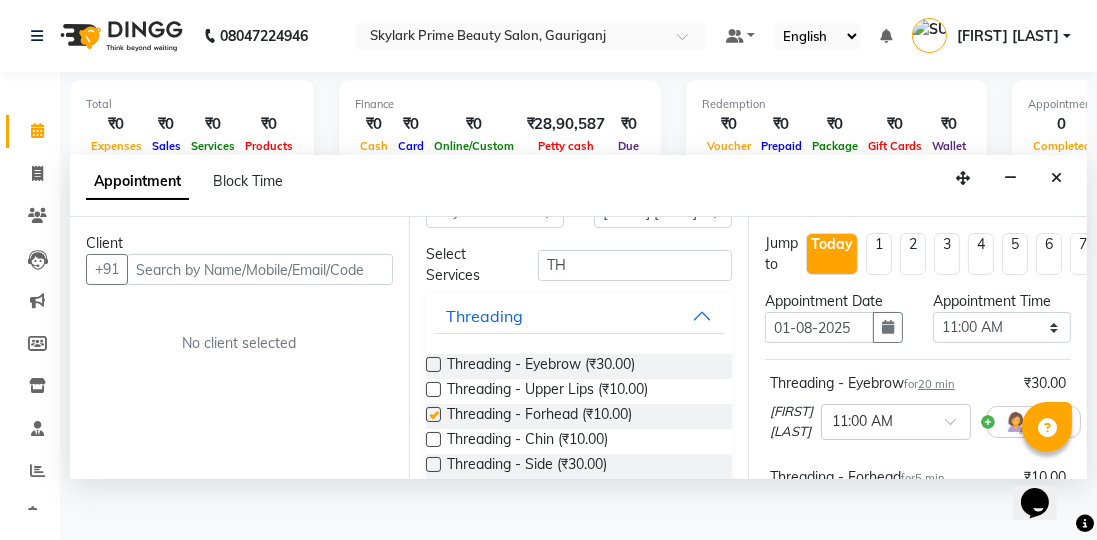 checkbox on "false" 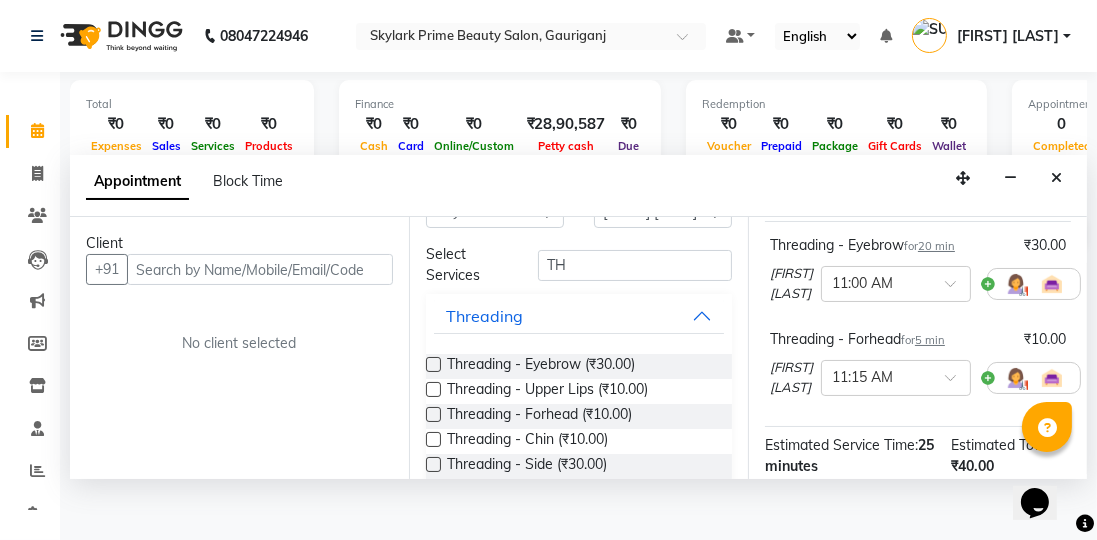 scroll, scrollTop: 228, scrollLeft: 0, axis: vertical 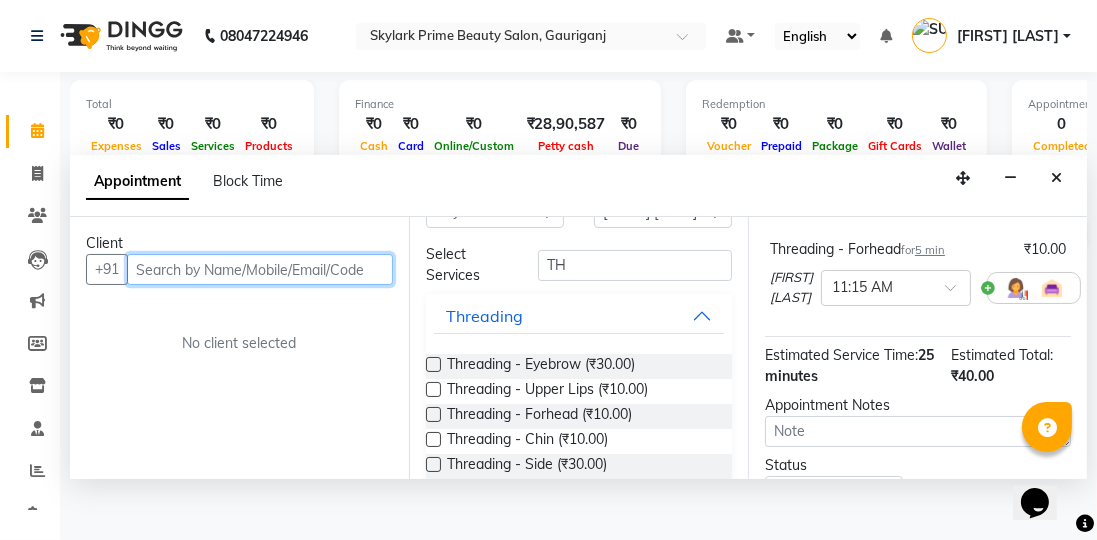 click at bounding box center [260, 269] 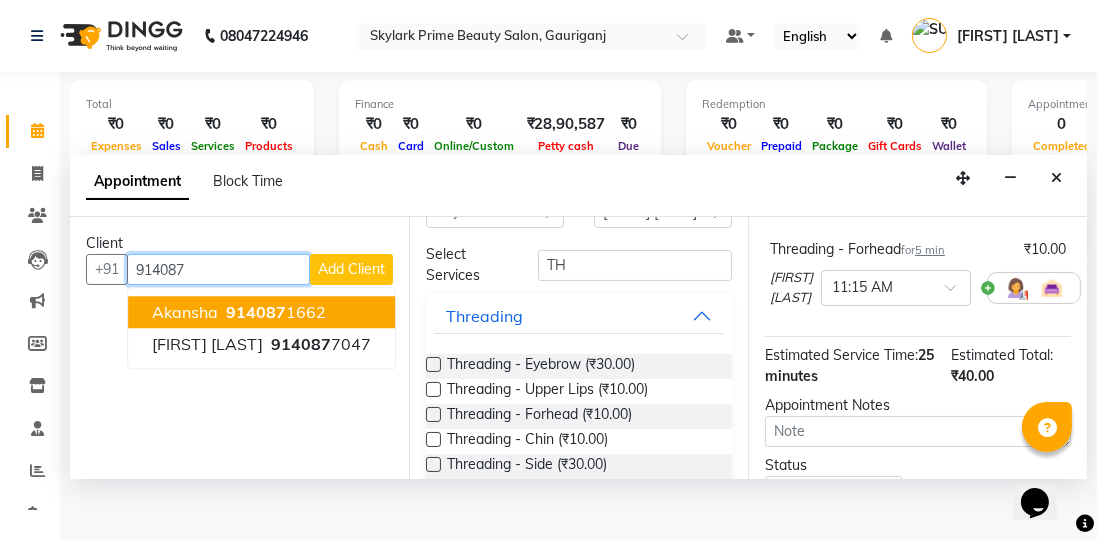 click on "akansha" at bounding box center [185, 313] 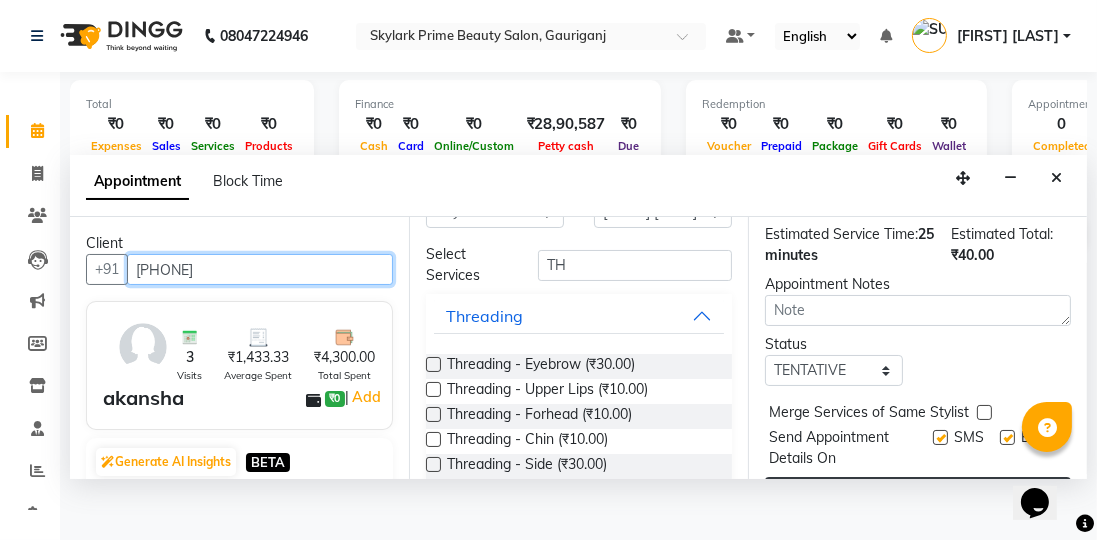 scroll, scrollTop: 406, scrollLeft: 0, axis: vertical 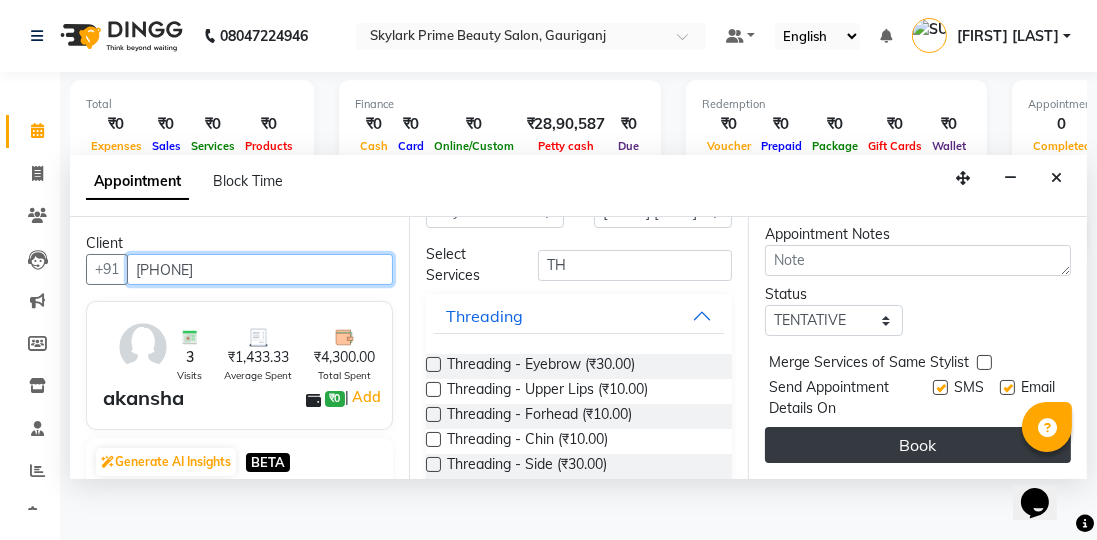 type on "9140871662" 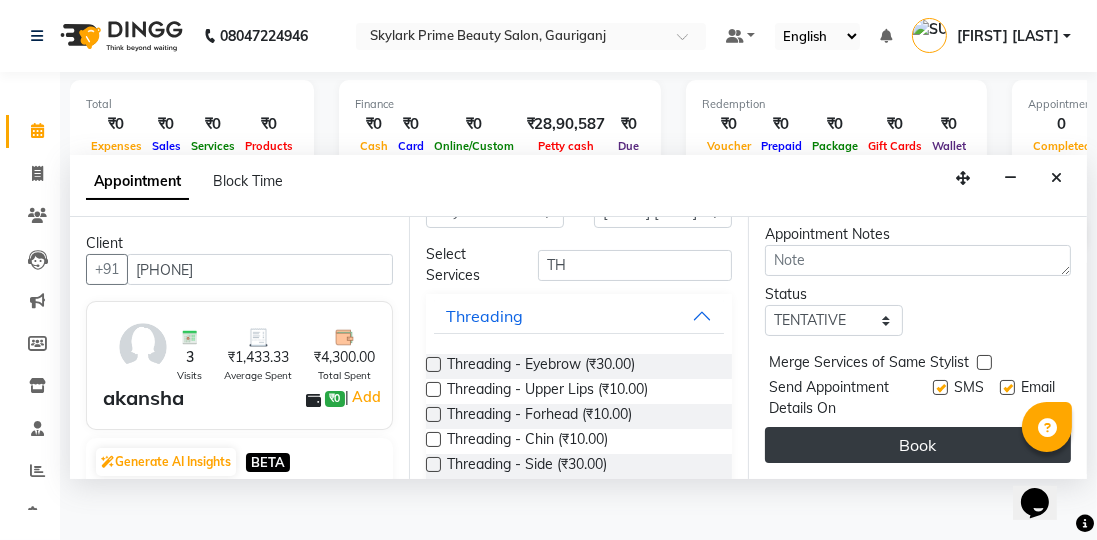 click on "Book" at bounding box center [918, 445] 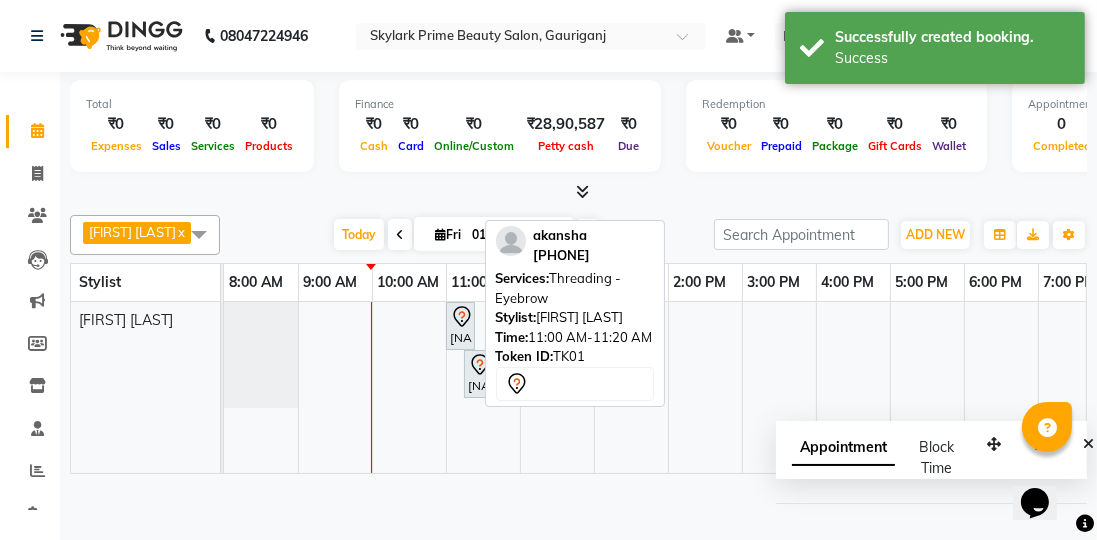 click at bounding box center (474, 326) 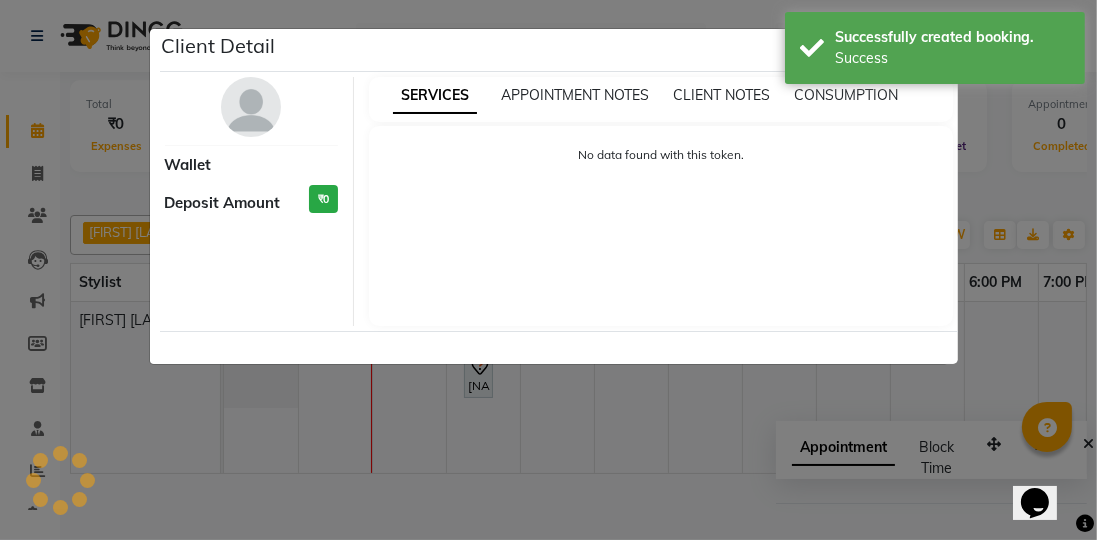 select on "7" 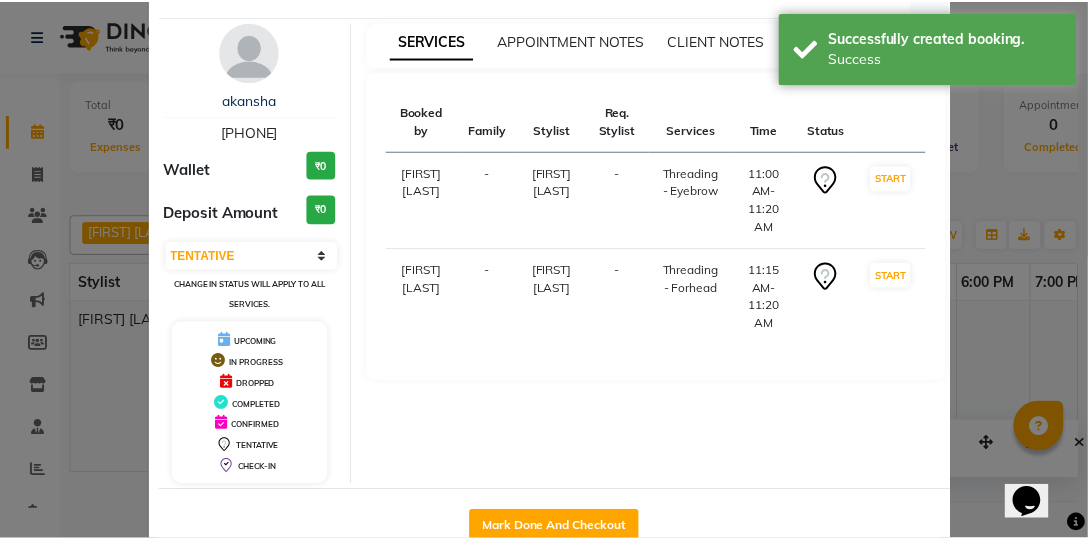 scroll, scrollTop: 102, scrollLeft: 0, axis: vertical 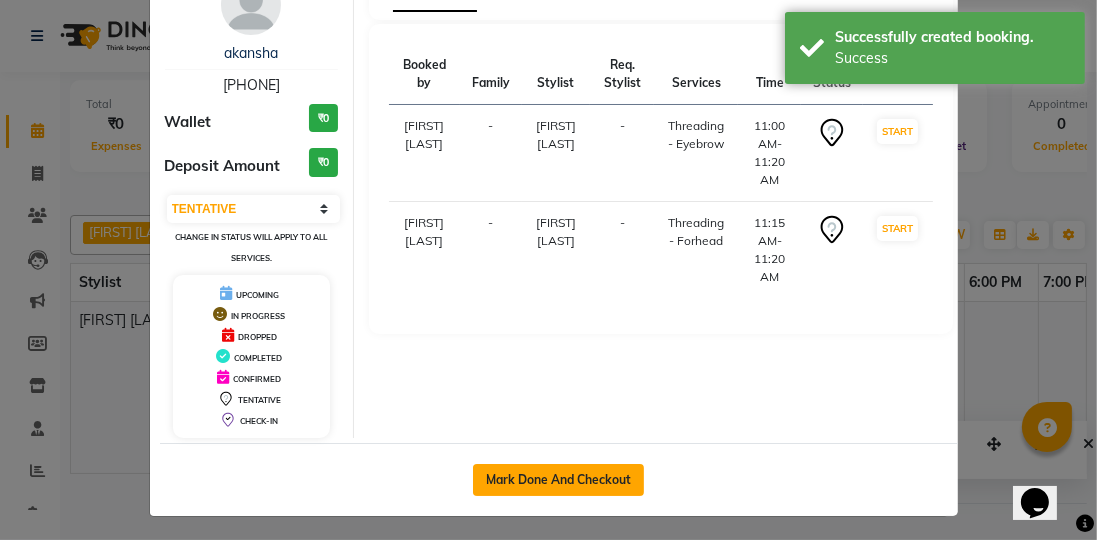 click on "Mark Done And Checkout" 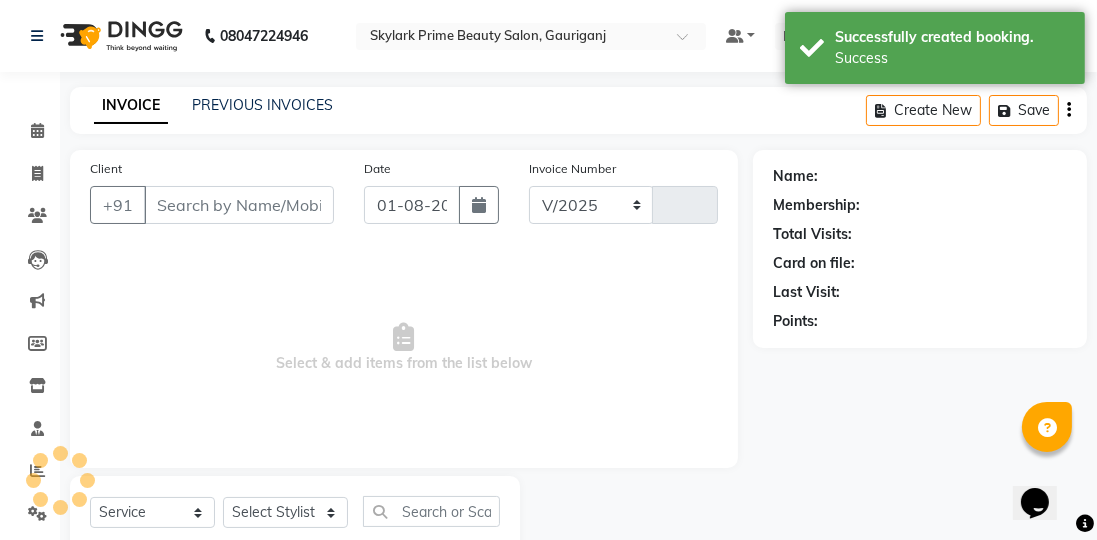 select on "4735" 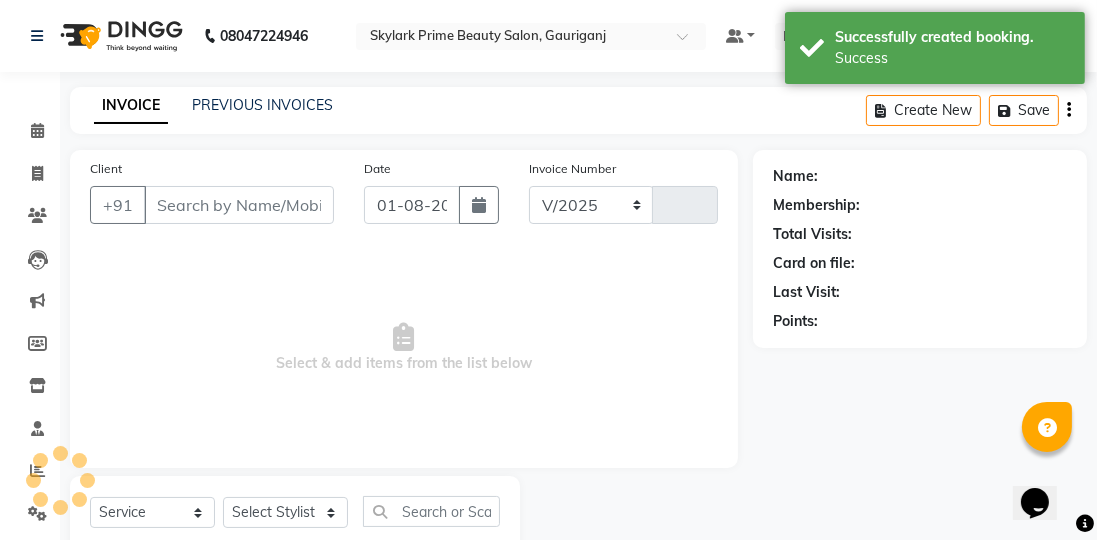 type on "2547" 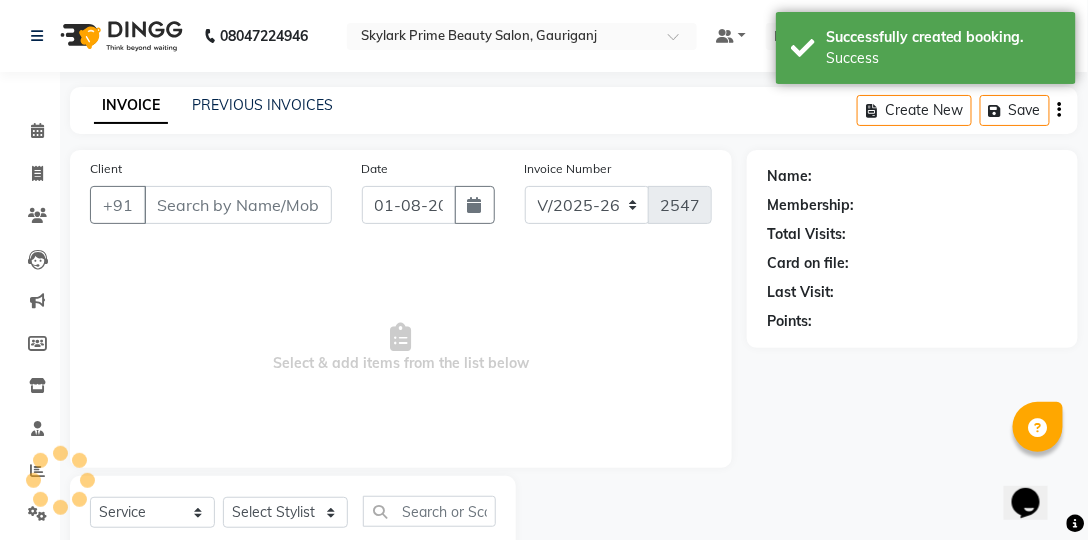 type on "9140871662" 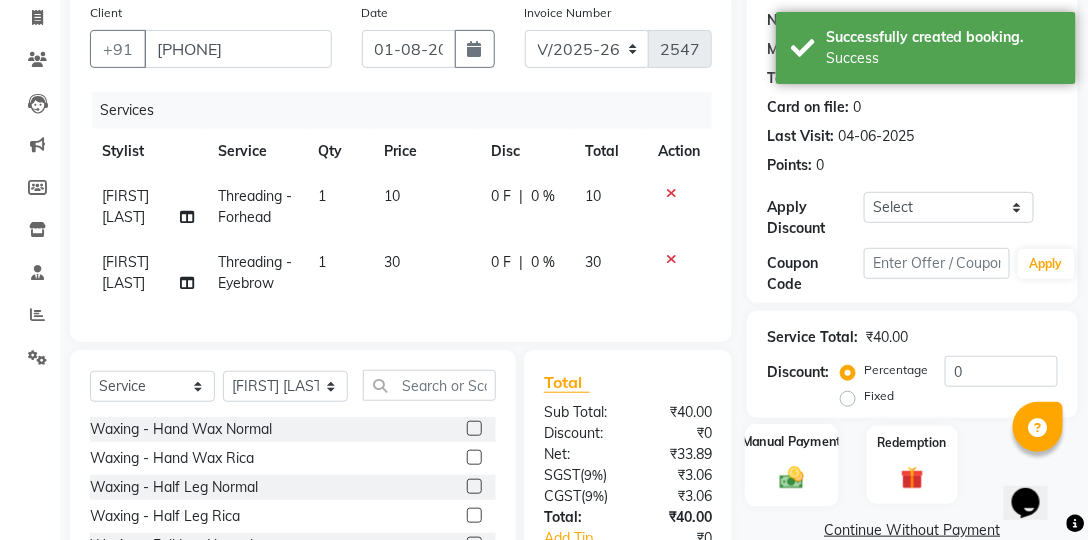 scroll, scrollTop: 228, scrollLeft: 0, axis: vertical 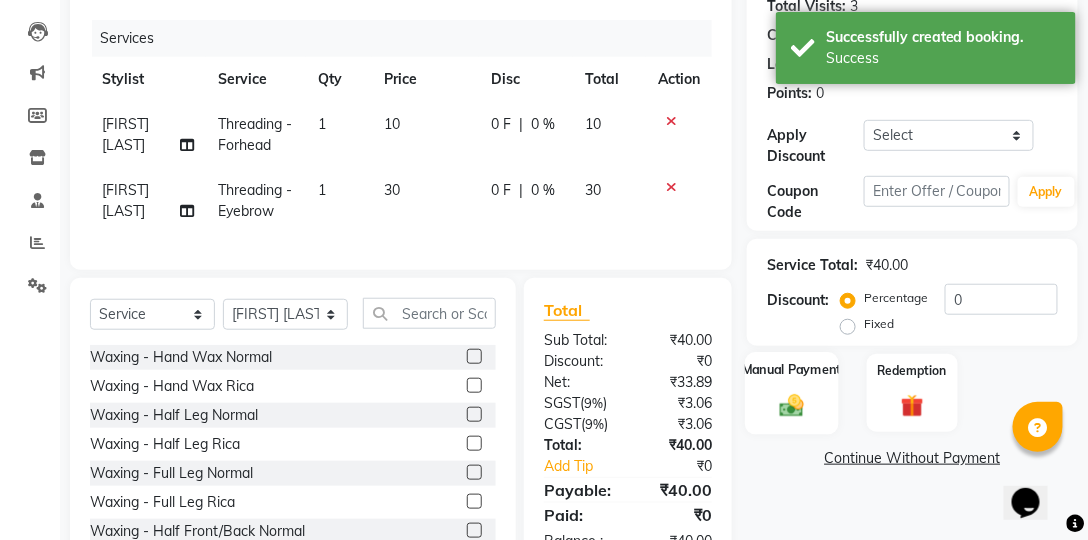 click 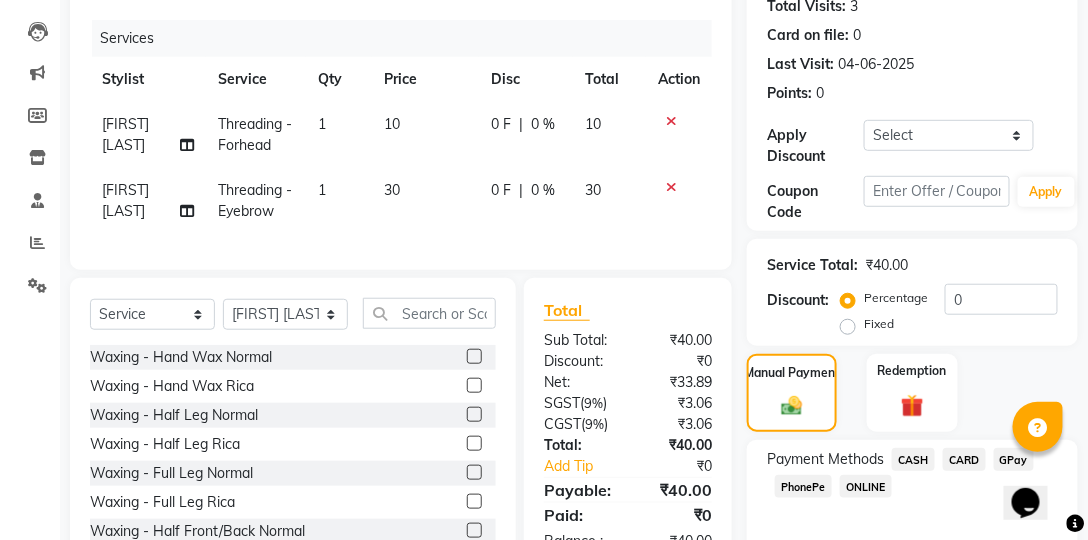 click on "CASH" 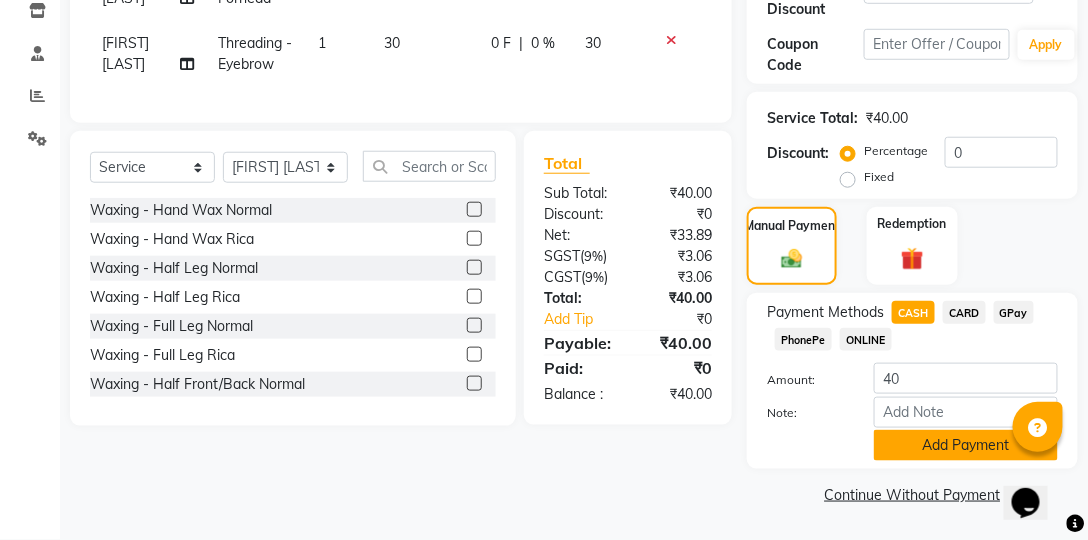 click on "Add Payment" 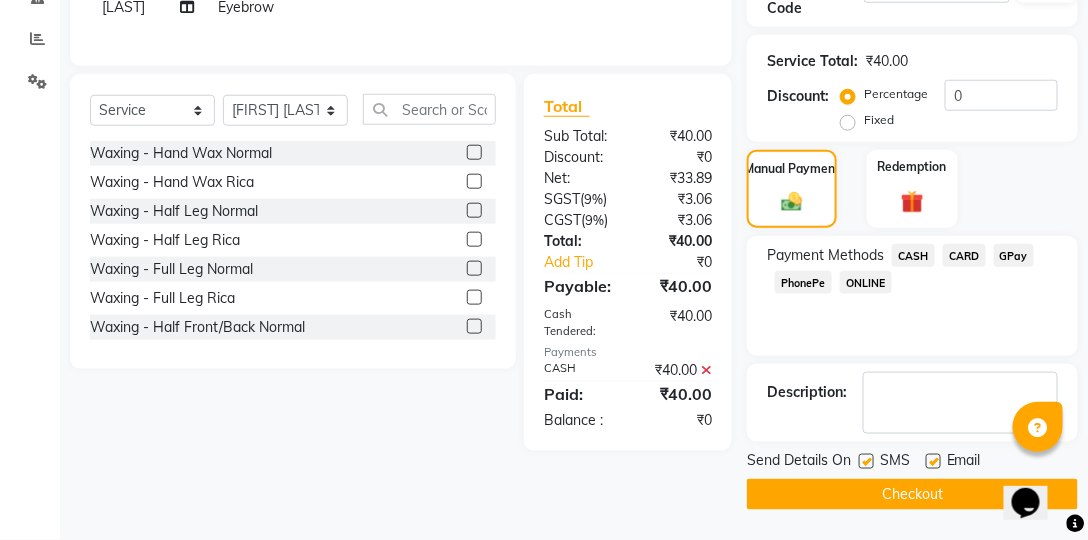 scroll, scrollTop: 457, scrollLeft: 0, axis: vertical 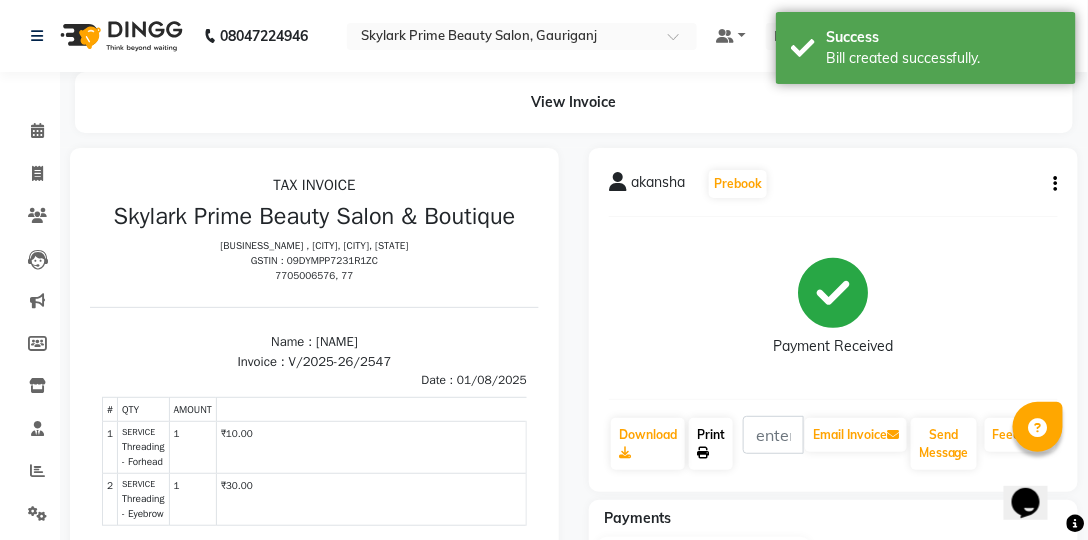 click 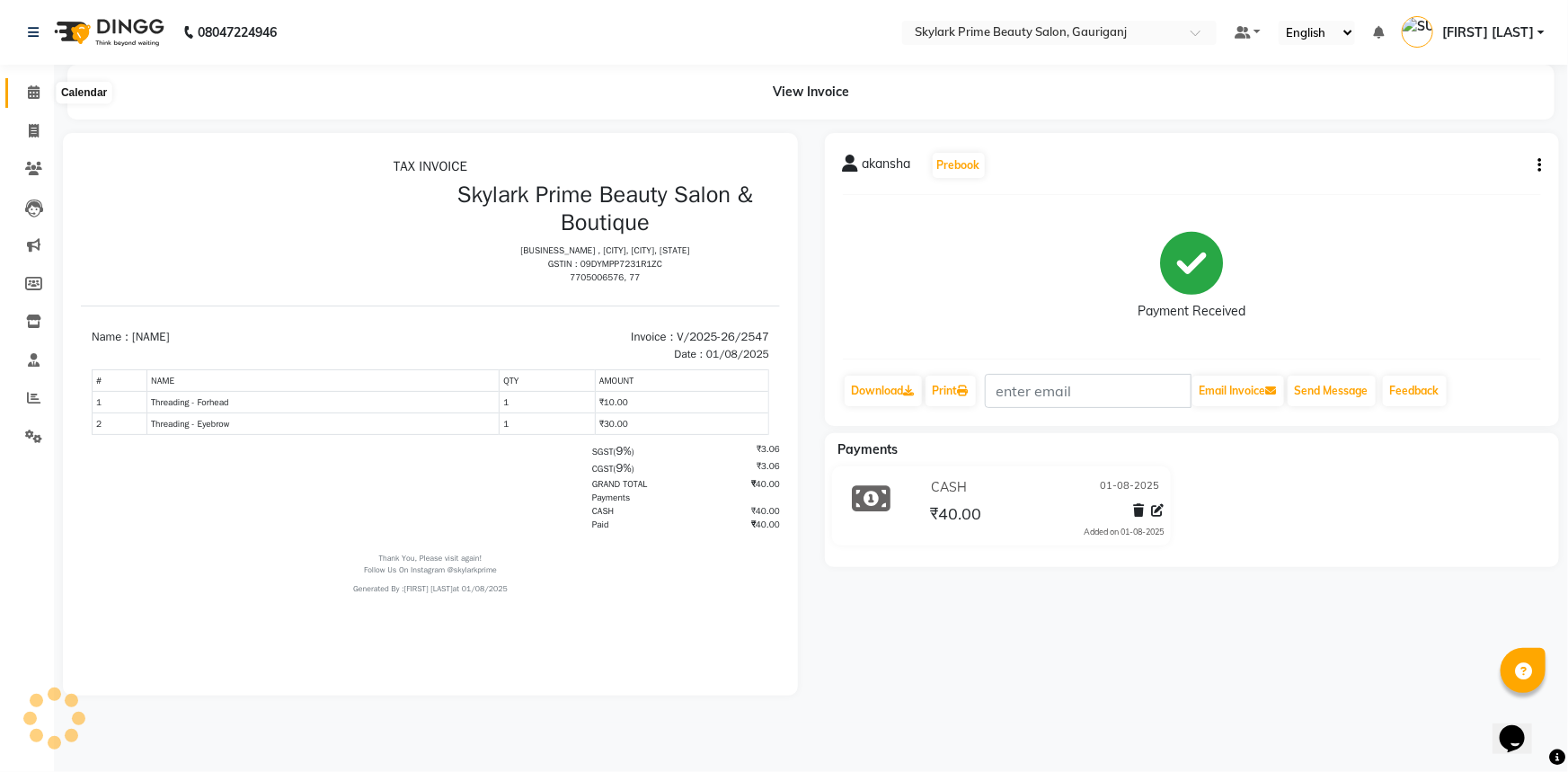 click 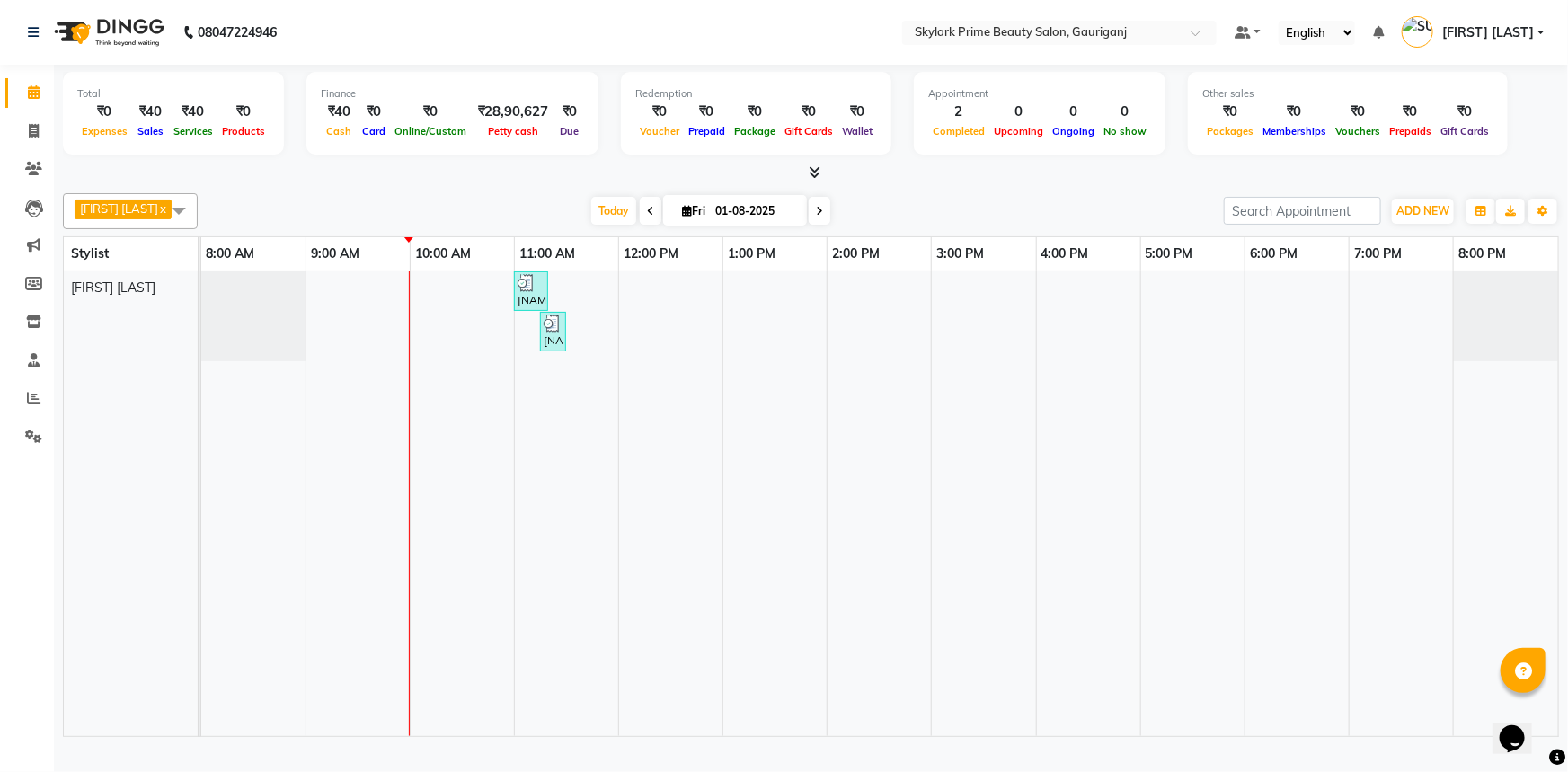 click at bounding box center [179, 210] 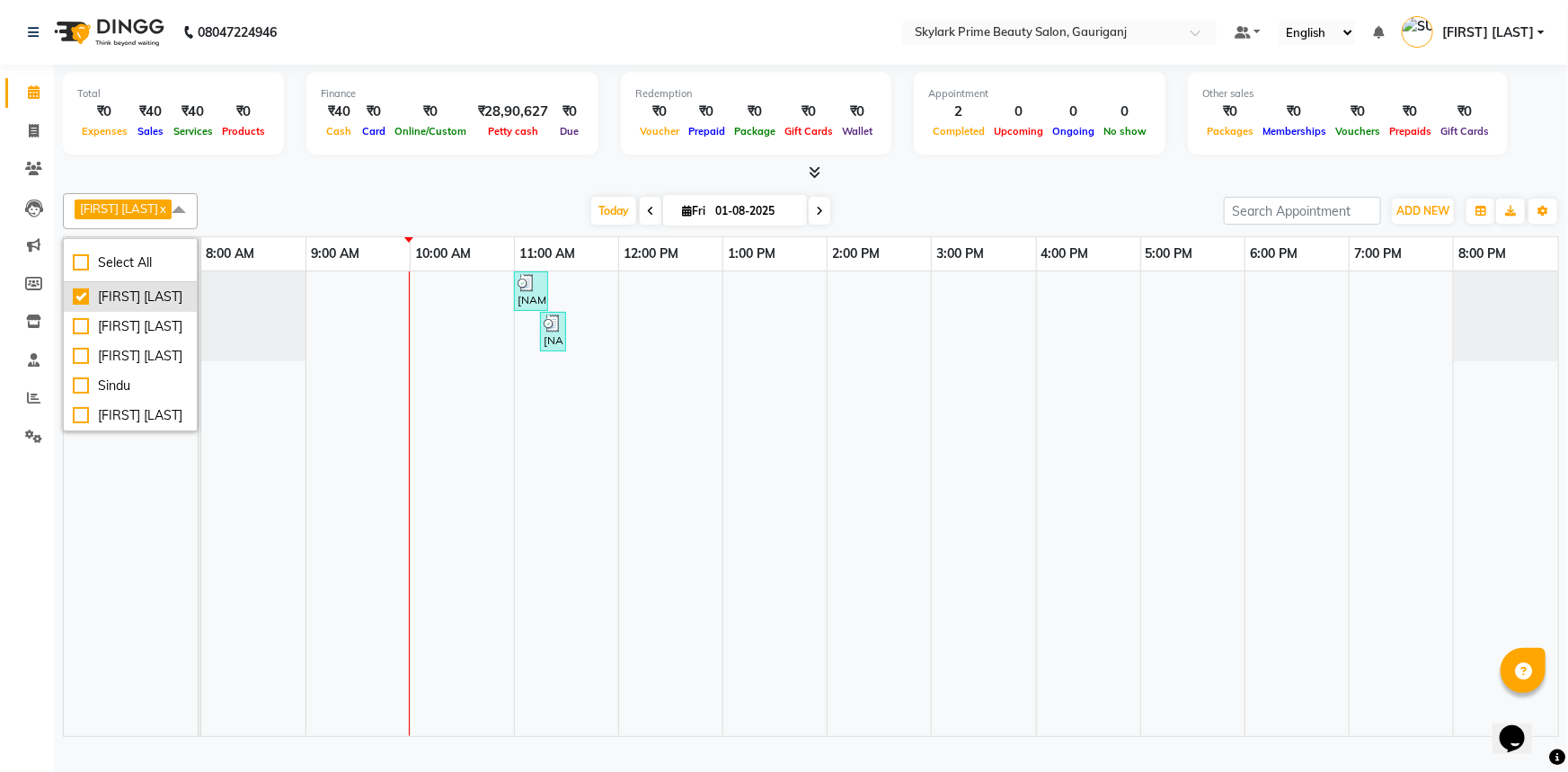 scroll, scrollTop: 0, scrollLeft: 0, axis: both 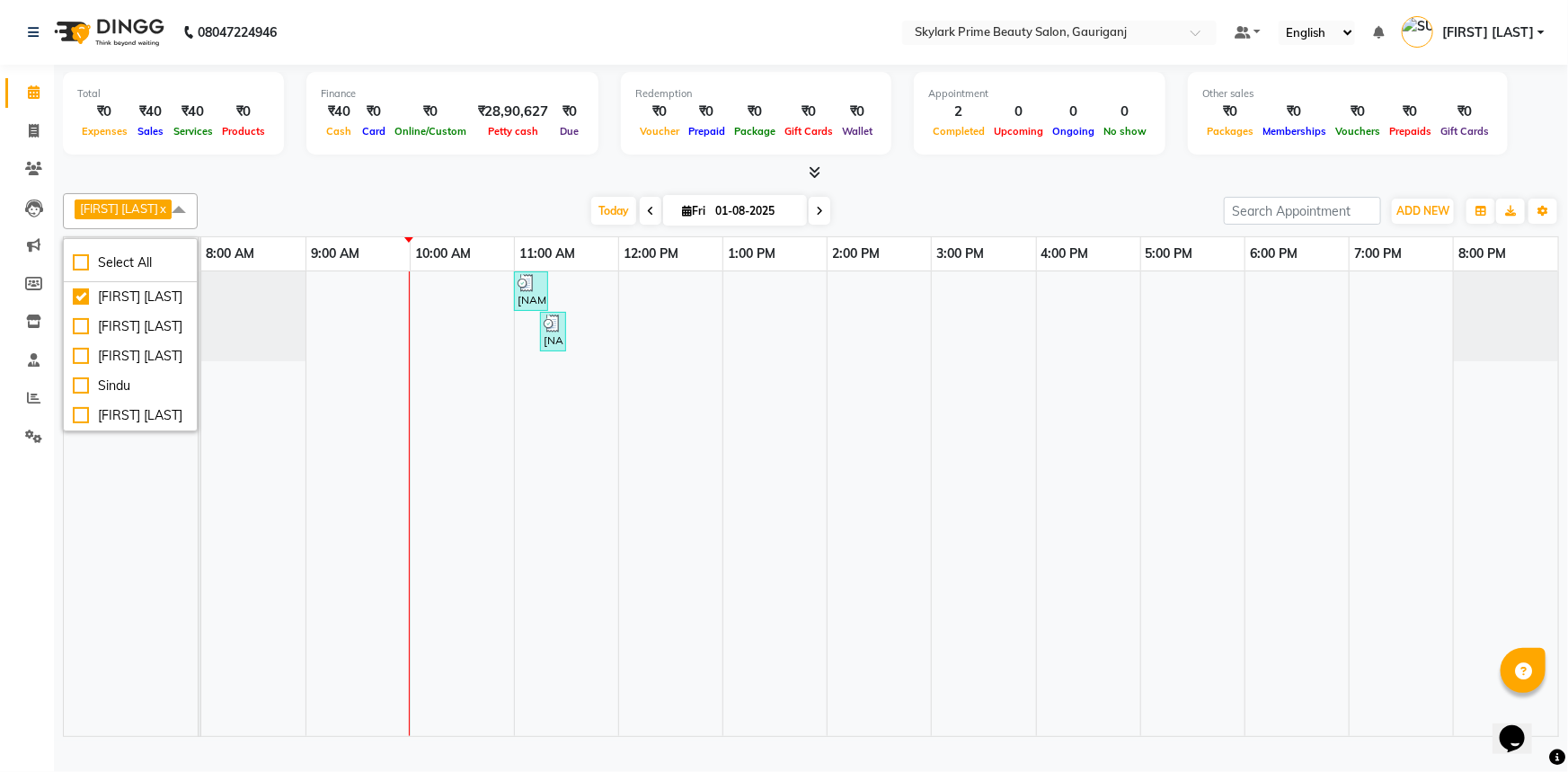 click at bounding box center (179, 210) 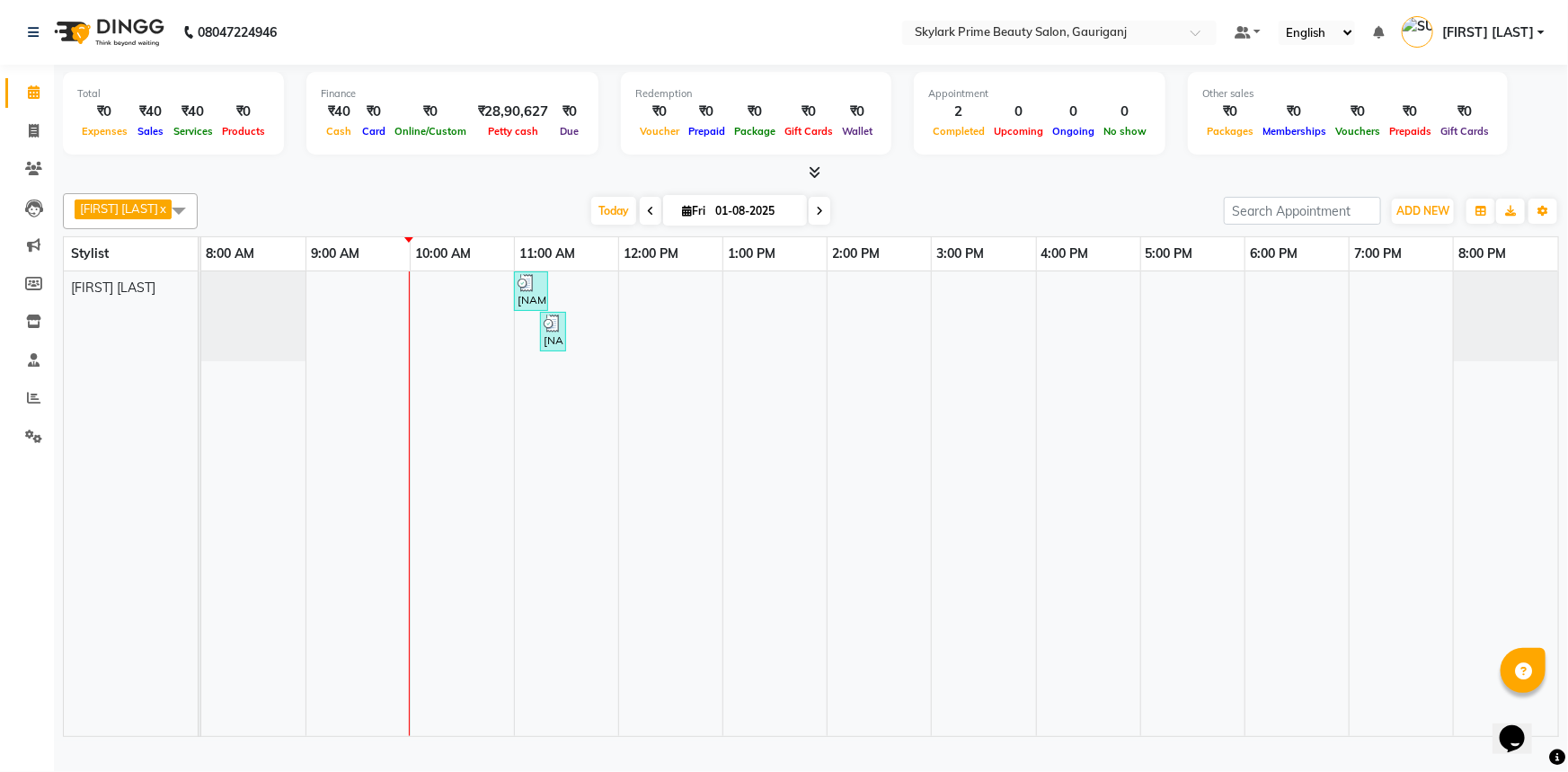 click at bounding box center (179, 210) 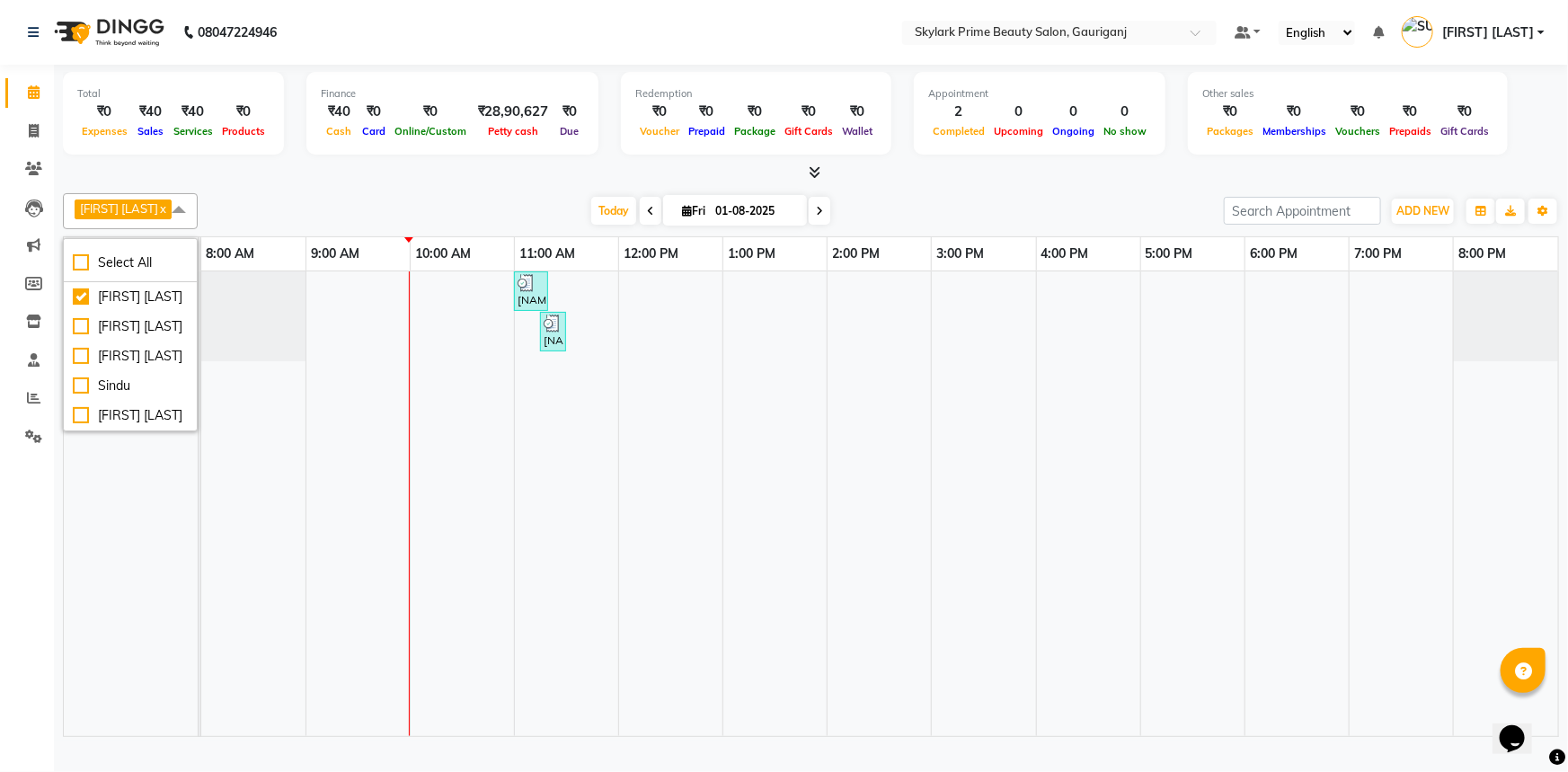 click at bounding box center [179, 210] 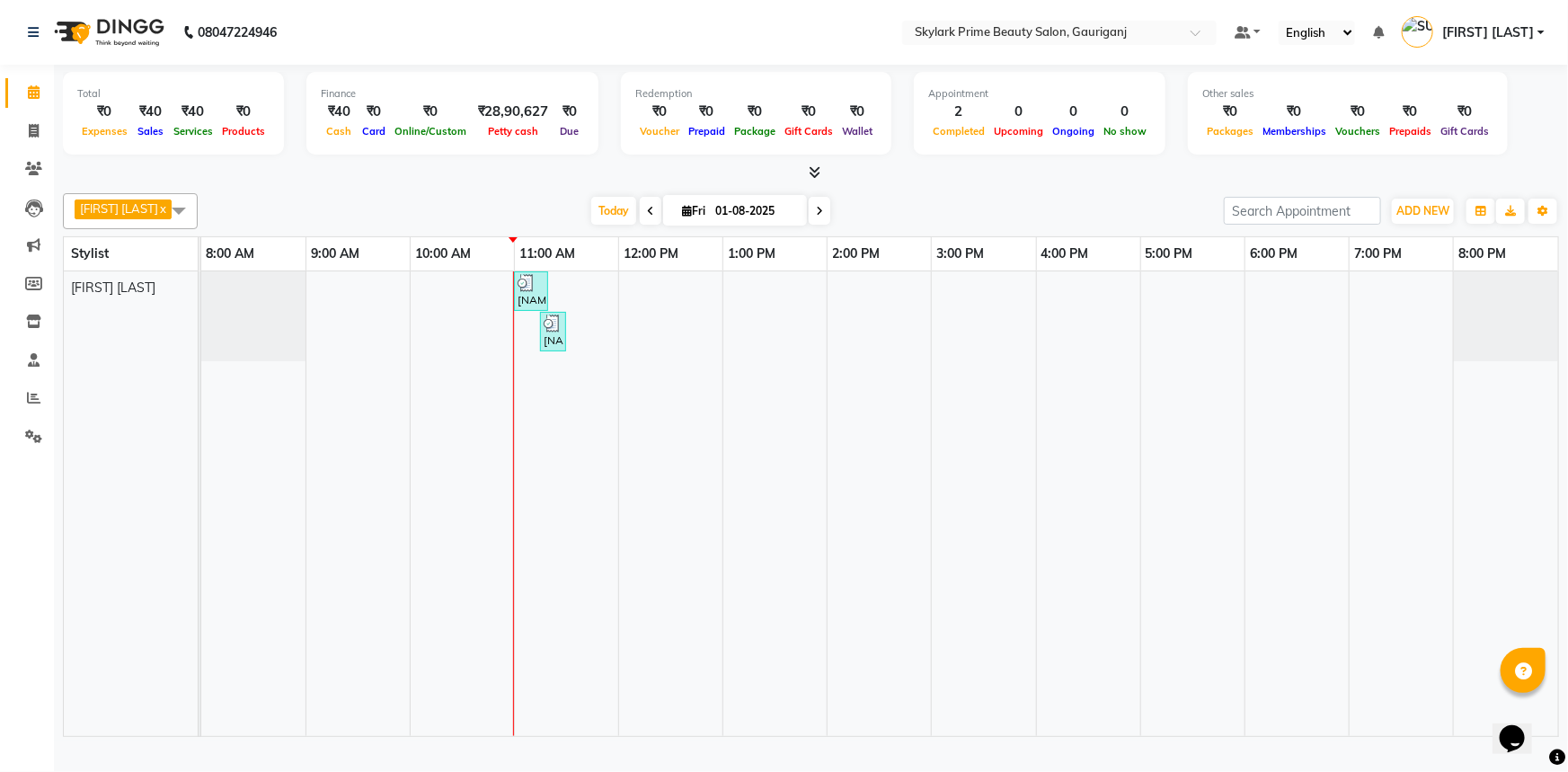 click on "Total  ₹0  Expenses ₹40  Sales ₹40  Services ₹0  Products Finance  ₹40  Cash ₹0  Card ₹0  Online/Custom ₹28,90,627 Petty cash ₹0 Due  Redemption  ₹0 Voucher ₹0 Prepaid ₹0 Package ₹0  Gift Cards ₹0  Wallet  Appointment  2 Completed 0 Upcoming 0 Ongoing 0 No show  Other sales  ₹0  Packages ₹0  Memberships ₹0  Vouchers ₹0  Prepaids ₹0  Gift Cards Gurwinder Singh  x Select All Gurwinder Singh Komal Mishra Shashwat Pandey Sindu SUVIDHA PANDEY Today  Fri 01-08-2025 Toggle Dropdown Add Appointment Add Invoice Add Expense Add Attendance Add Client Add Transaction Toggle Dropdown Add Appointment Add Invoice Add Expense Add Attendance Add Client ADD NEW Toggle Dropdown Add Appointment Add Invoice Add Expense Add Attendance Add Client Add Transaction Gurwinder Singh  x Select All Gurwinder Singh Komal Mishra Shashwat Pandey Sindu SUVIDHA PANDEY Group By  Staff View   Room View  View as Vertical  Vertical - Week View  Horizontal  Horizontal - Week View  List  Toggle Dropdown Zoom" 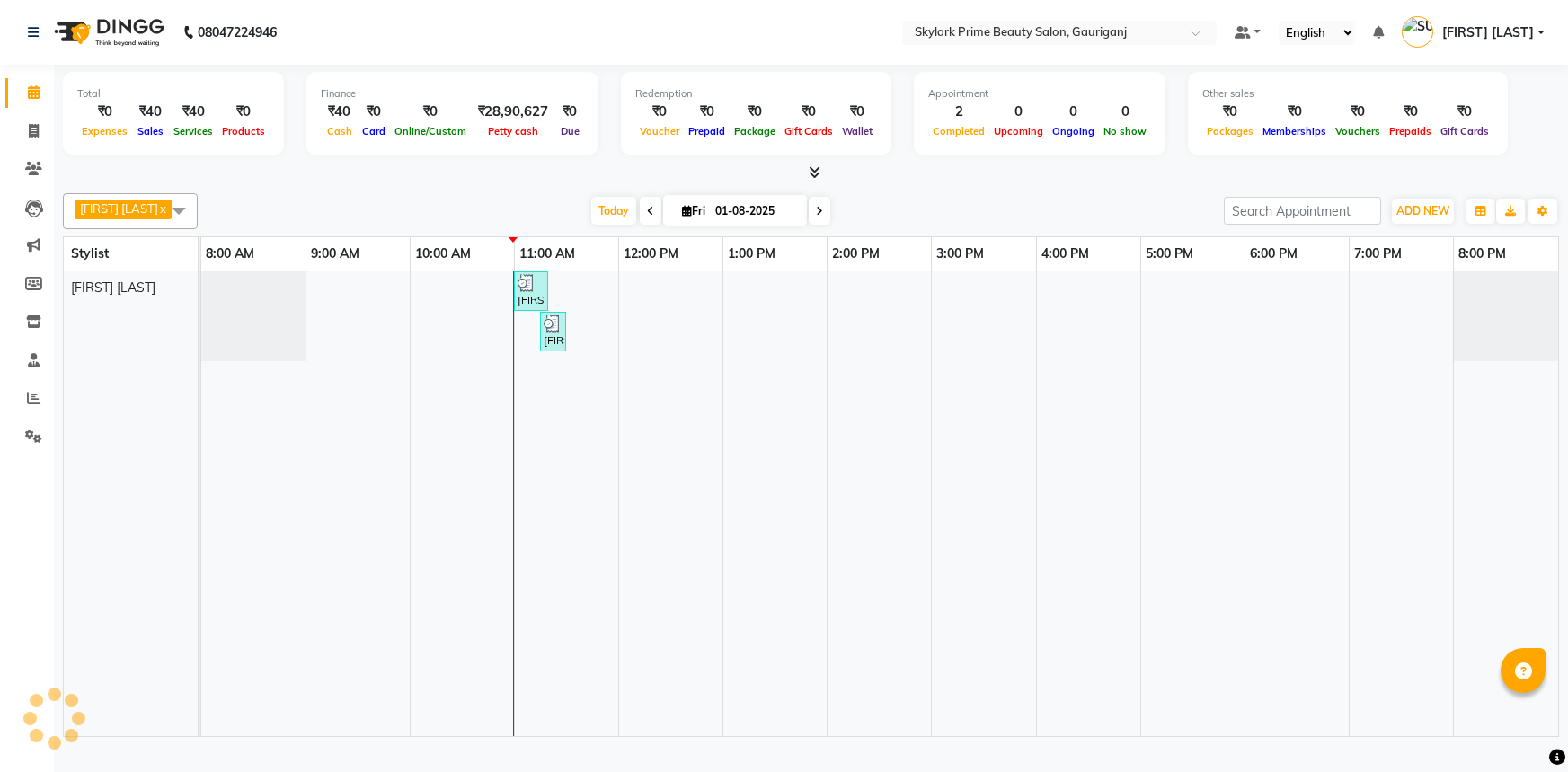 scroll, scrollTop: 0, scrollLeft: 0, axis: both 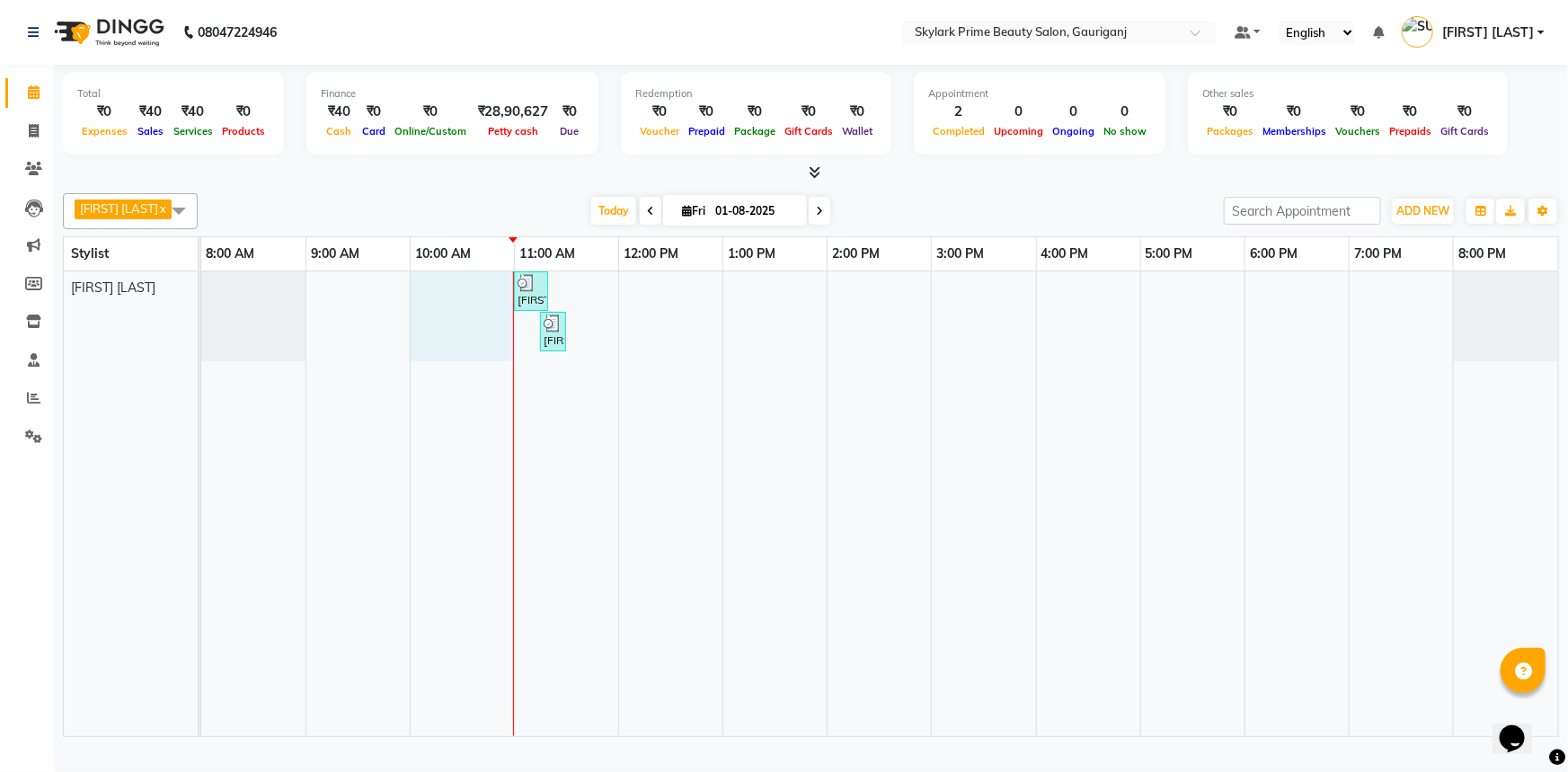 click on "[FIRST], TK01, 11:00 AM-11:20 AM, Threading  - Eyebrow     [FIRST], TK01, 11:15 AM-11:20 AM, Threading  - Forhead" at bounding box center [880, 503] 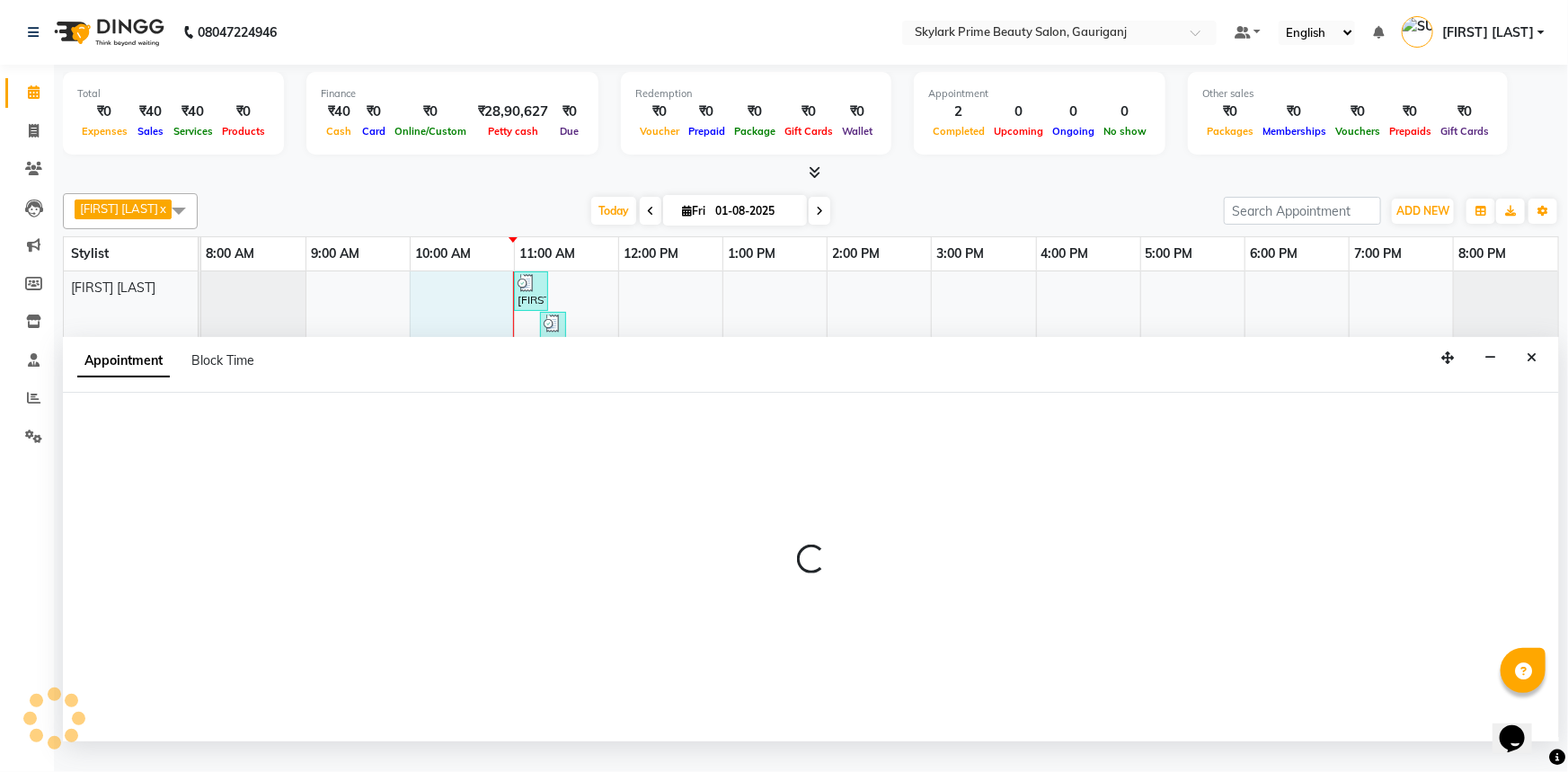 select on "30218" 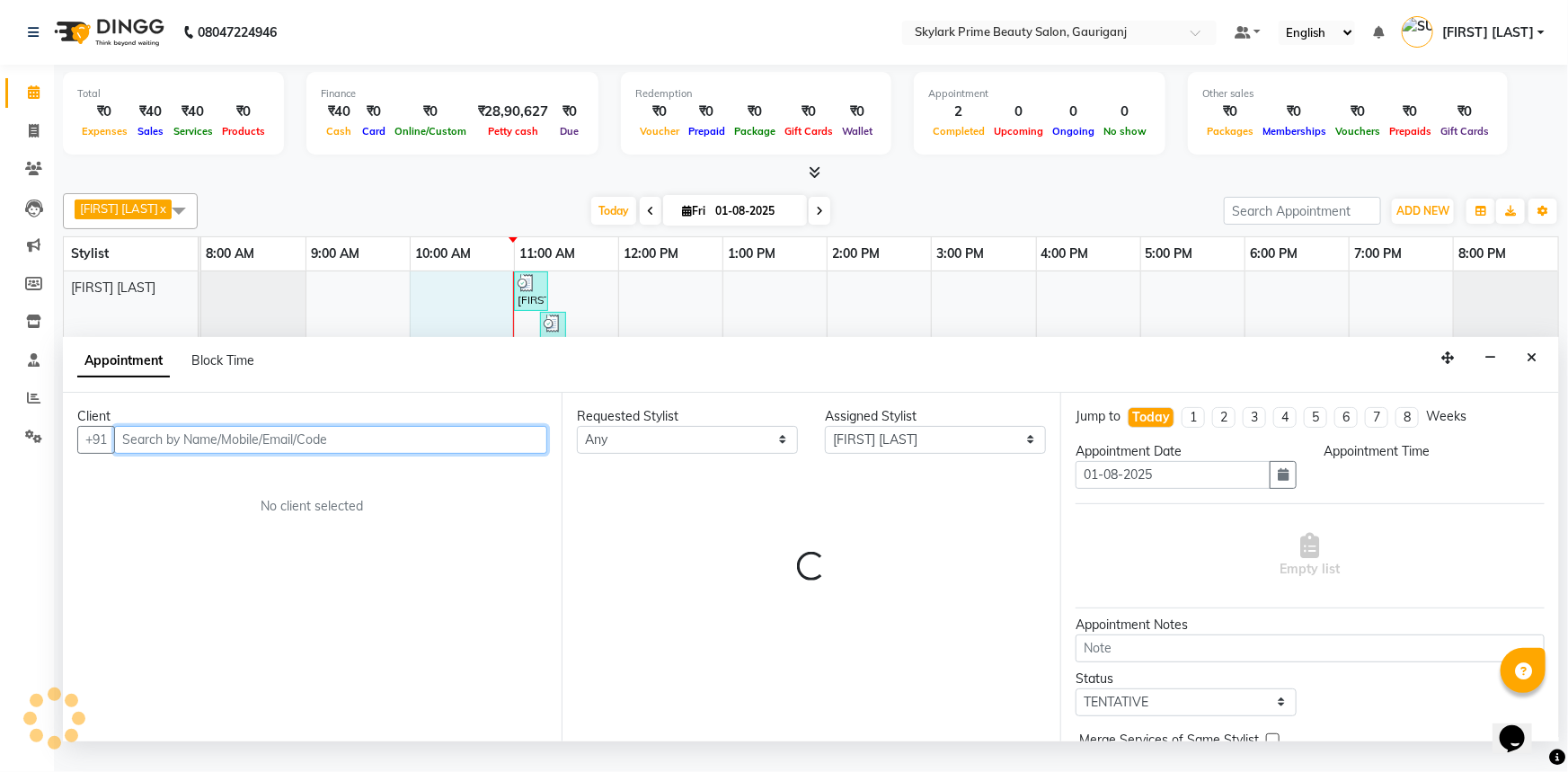 select on "600" 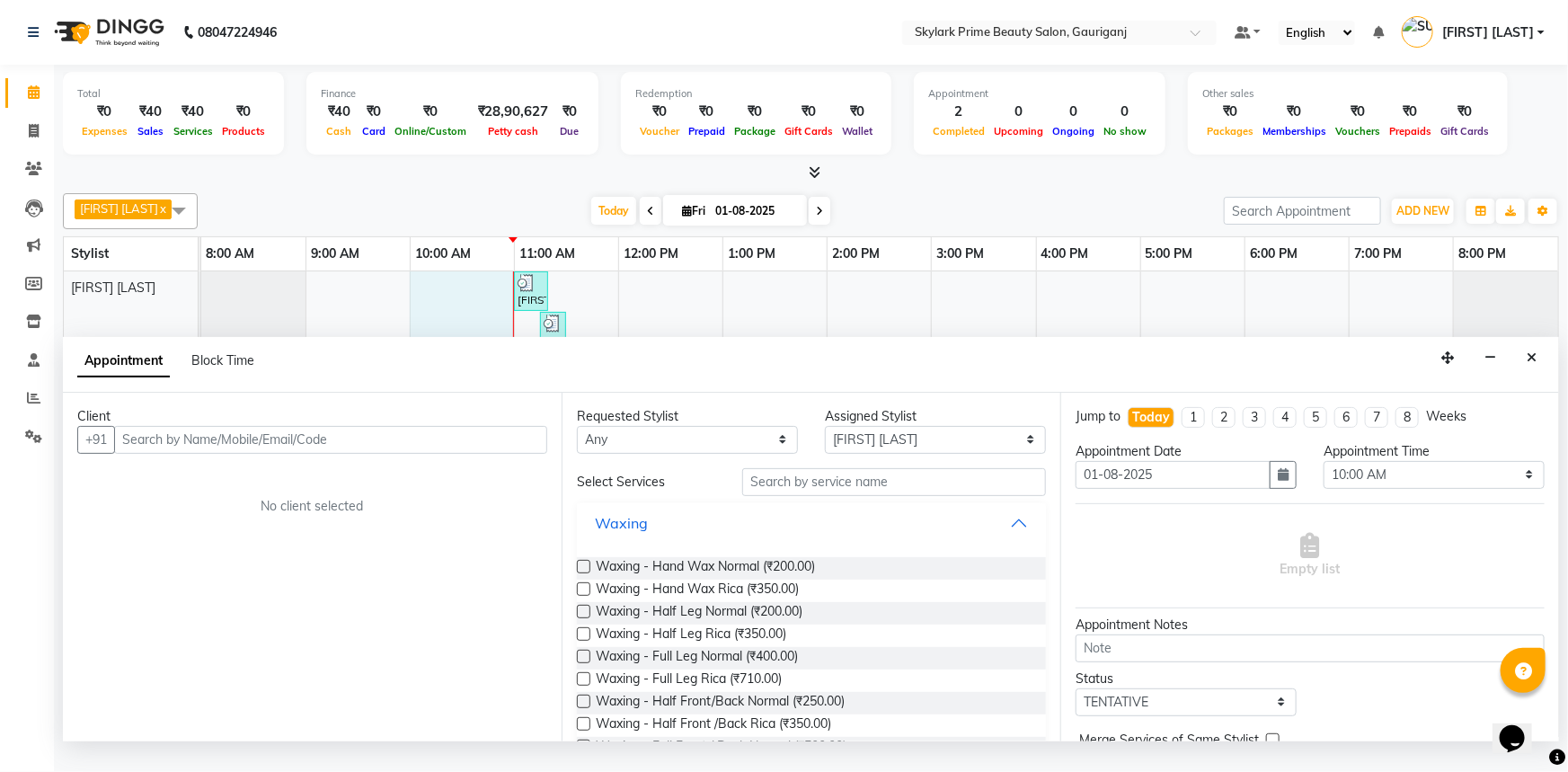 click on "Waxing" at bounding box center [811, 523] 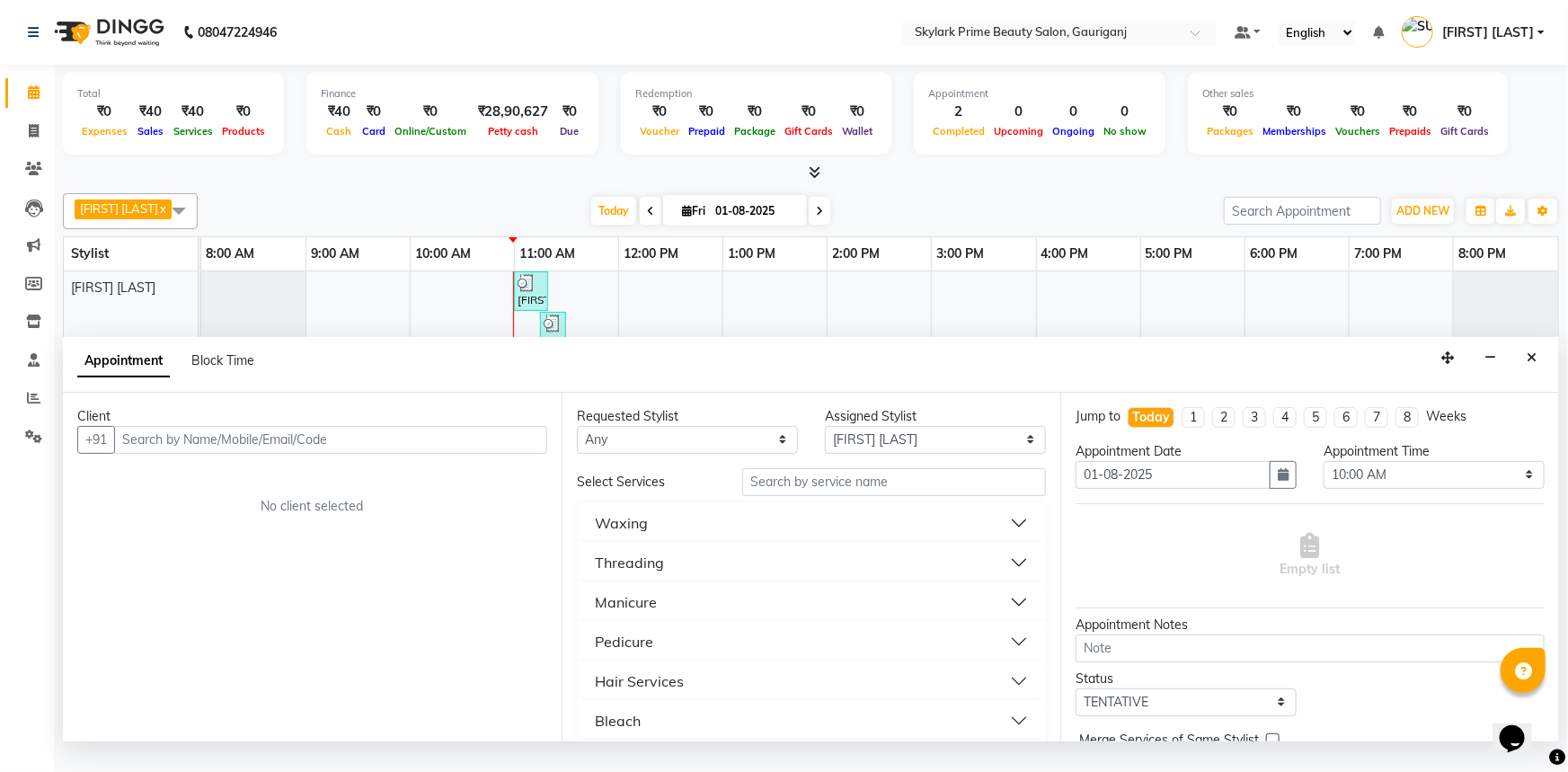 click on "Threading" at bounding box center (811, 563) 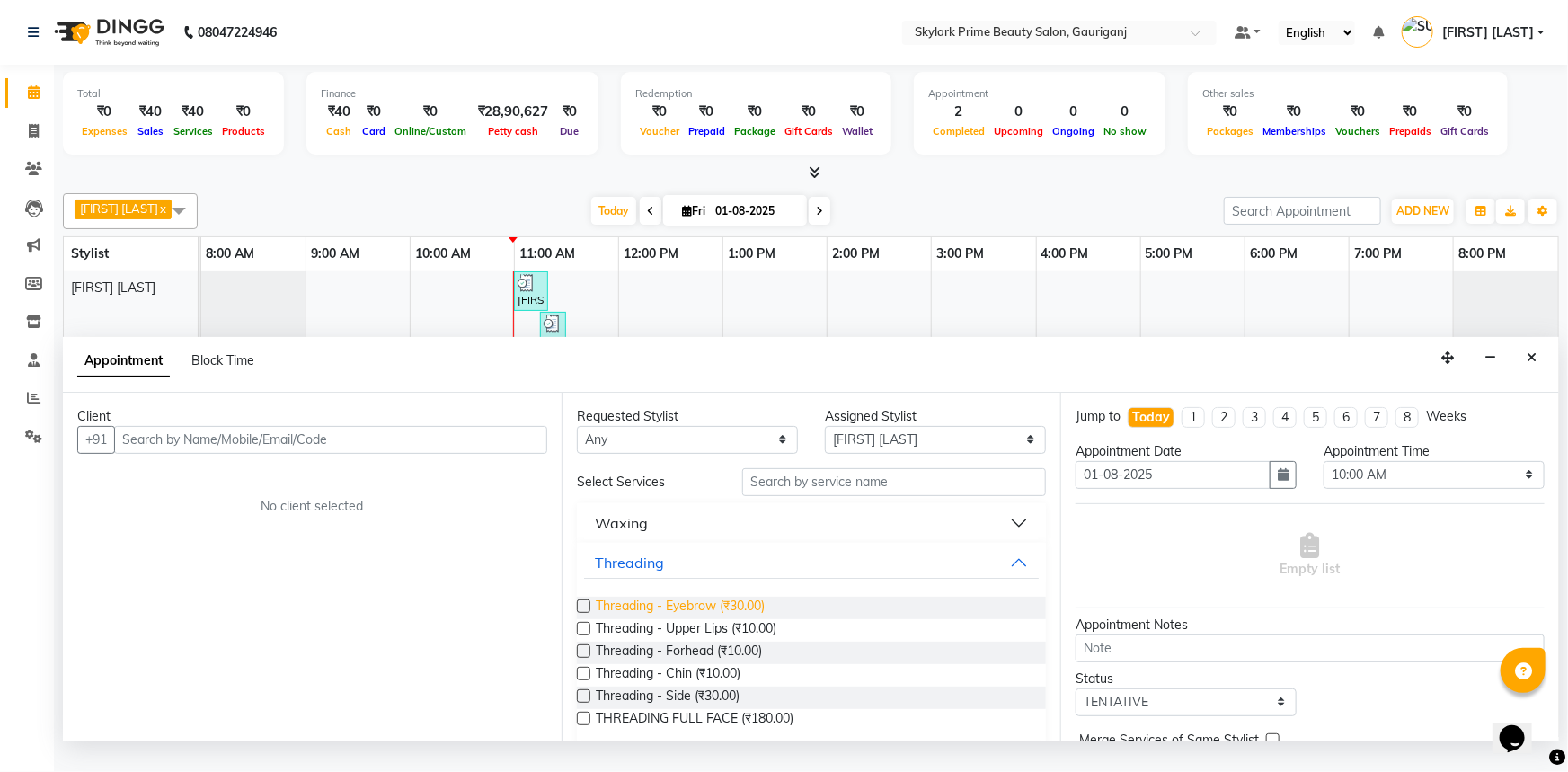 click on "Threading  - Eyebrow (₹30.00)" at bounding box center [680, 608] 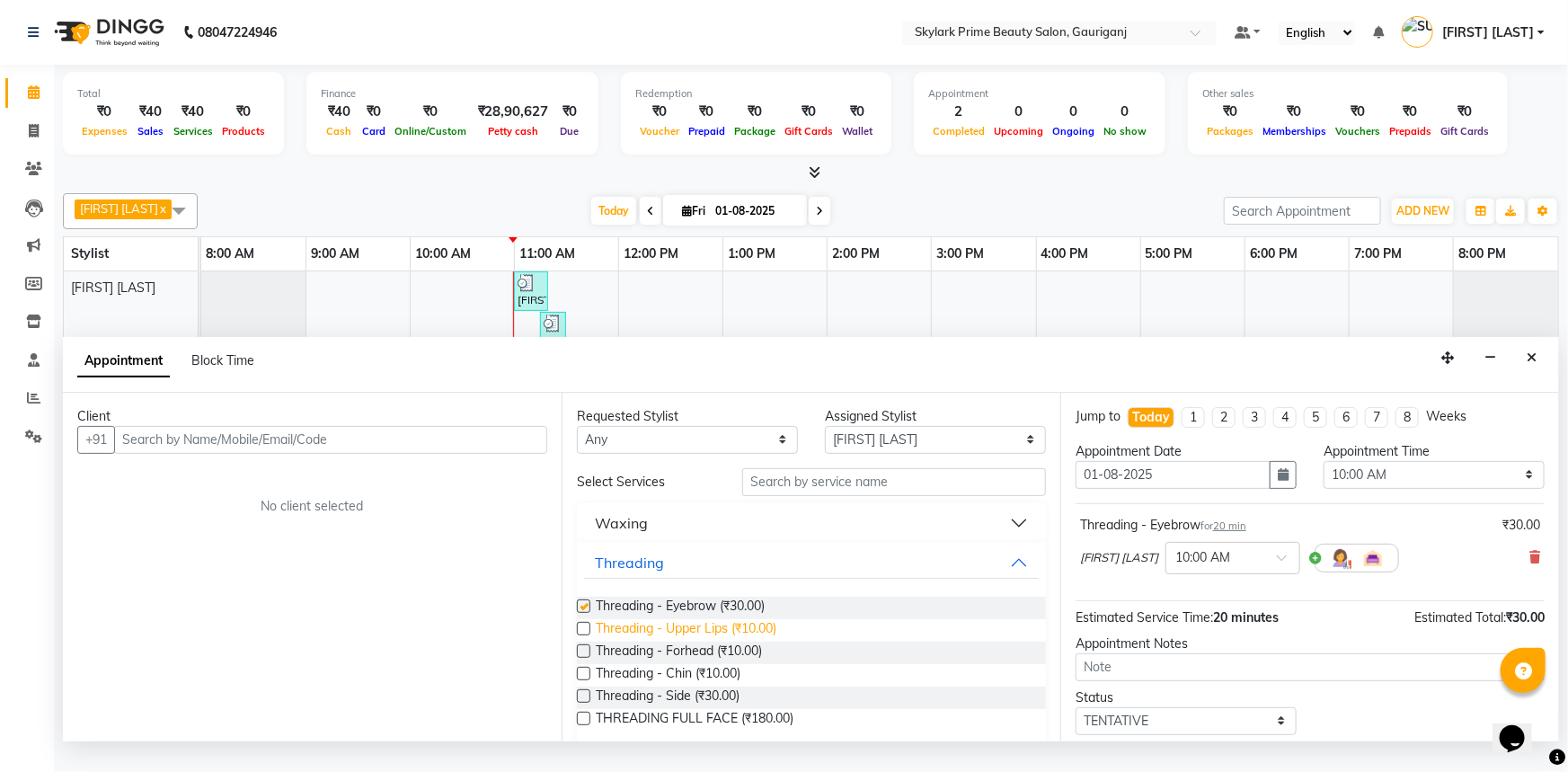 checkbox on "false" 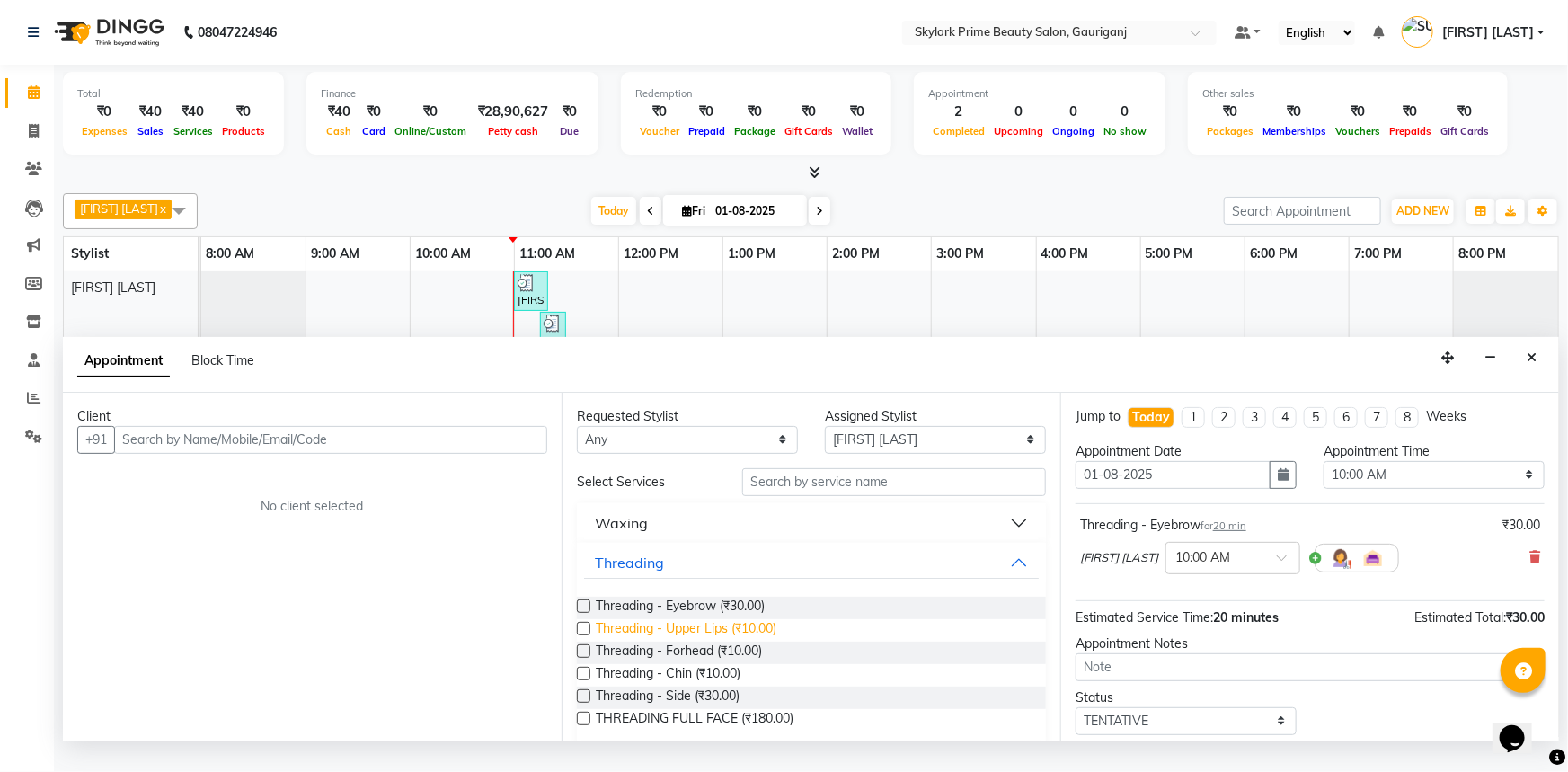 click on "Threading  - Upper Lips (₹10.00)" at bounding box center [686, 630] 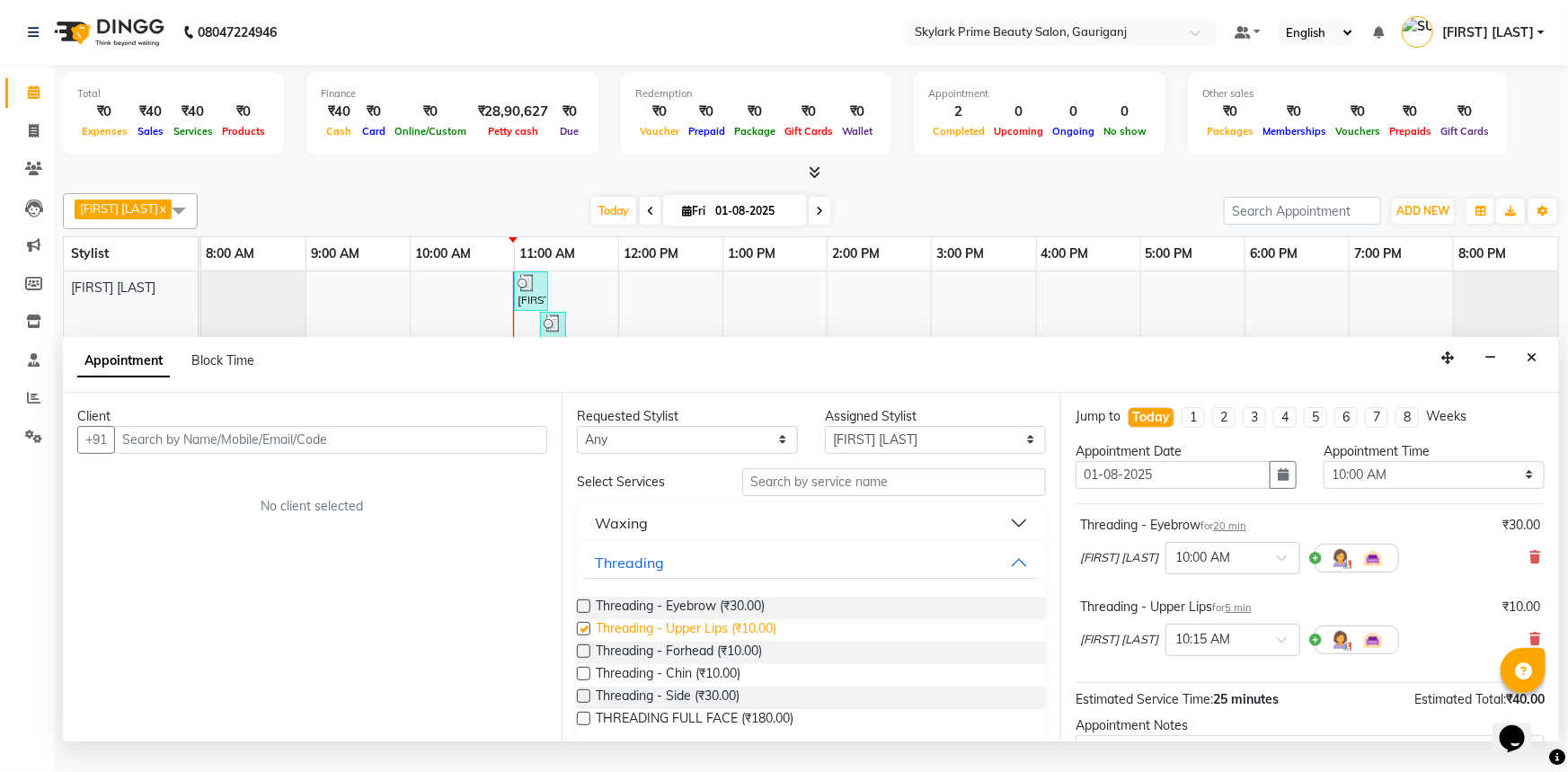 checkbox on "false" 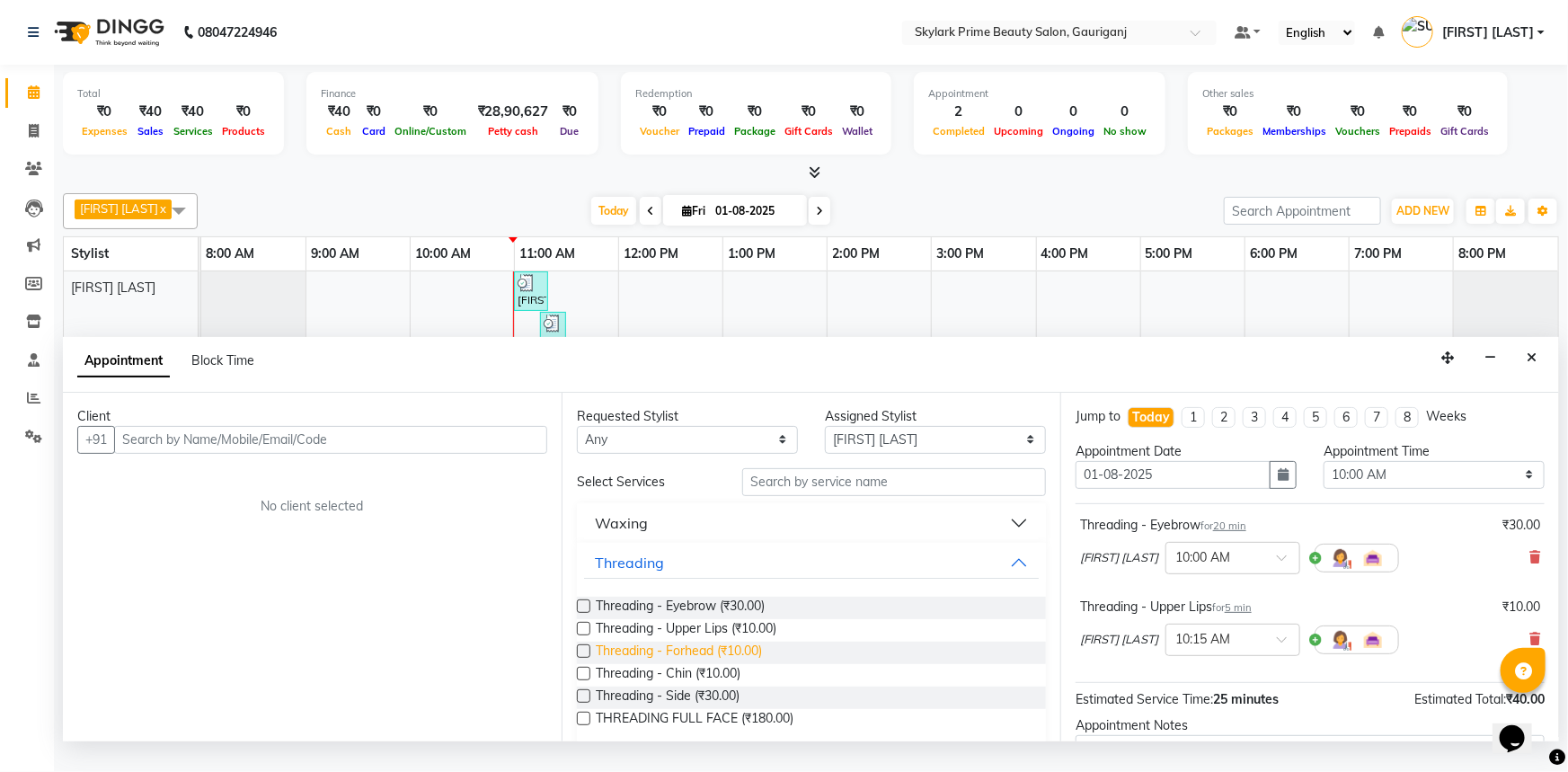 click on "Threading  - Forhead (₹10.00)" at bounding box center [678, 652] 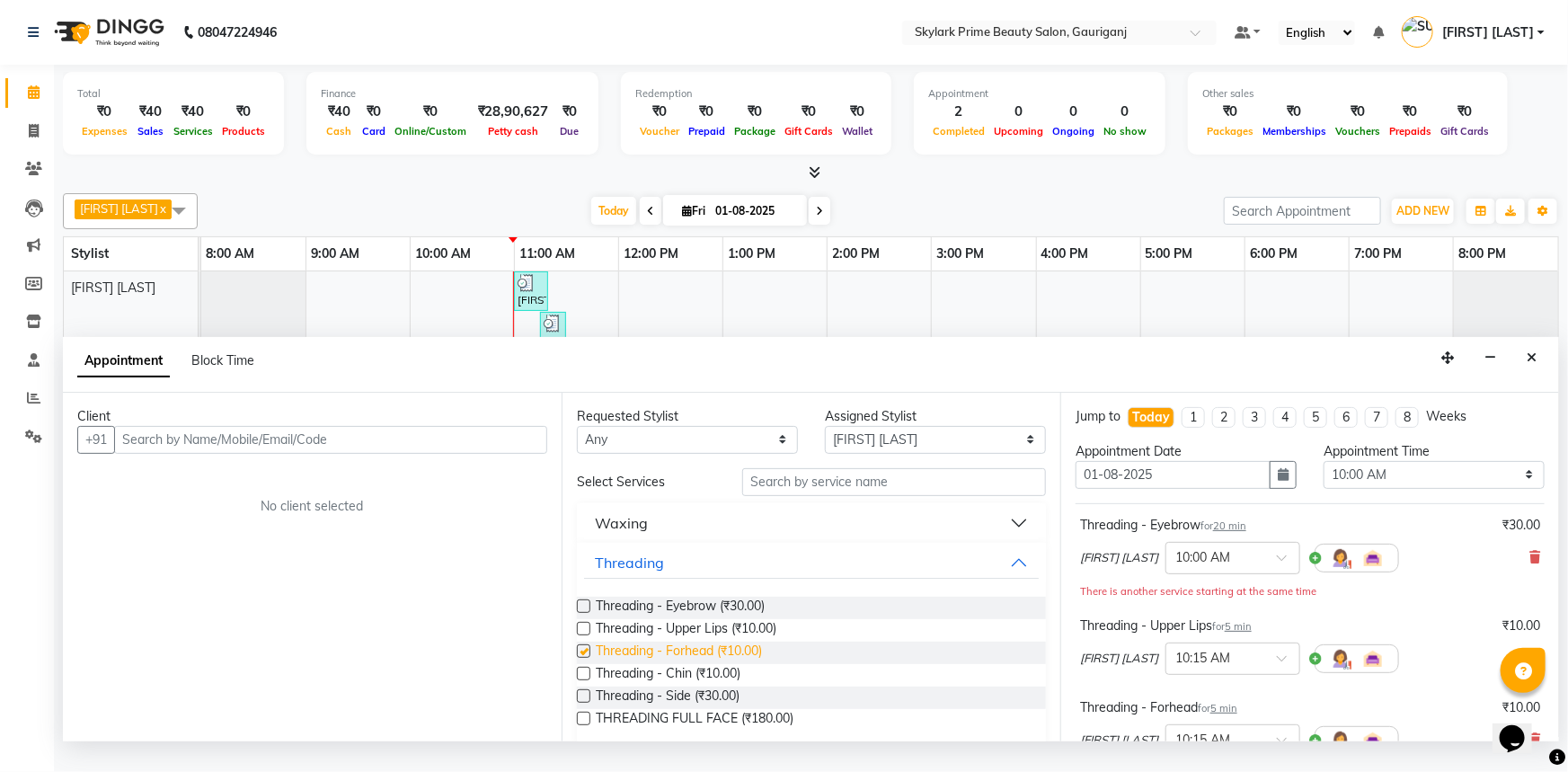 checkbox on "false" 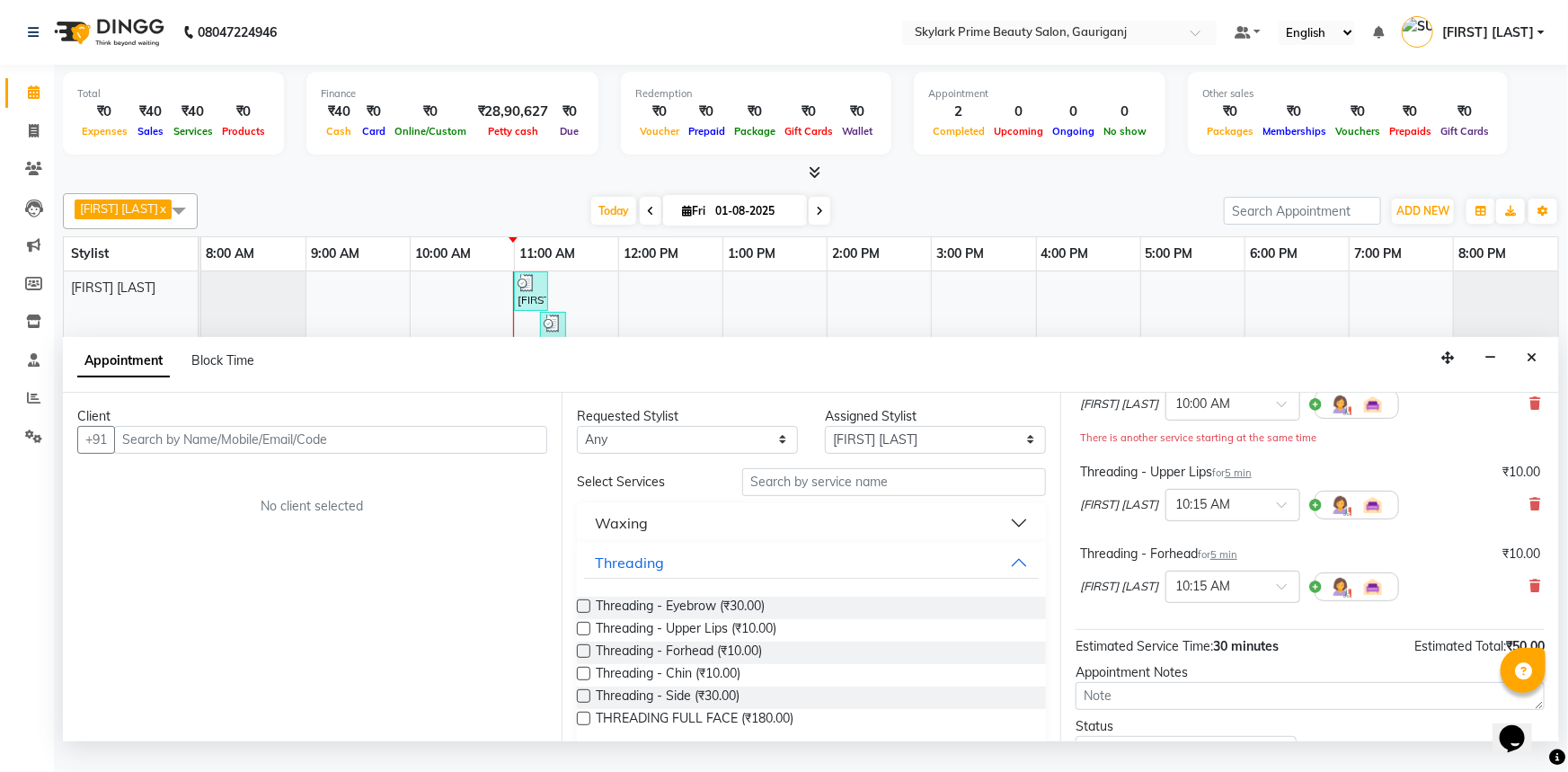 scroll, scrollTop: 290, scrollLeft: 0, axis: vertical 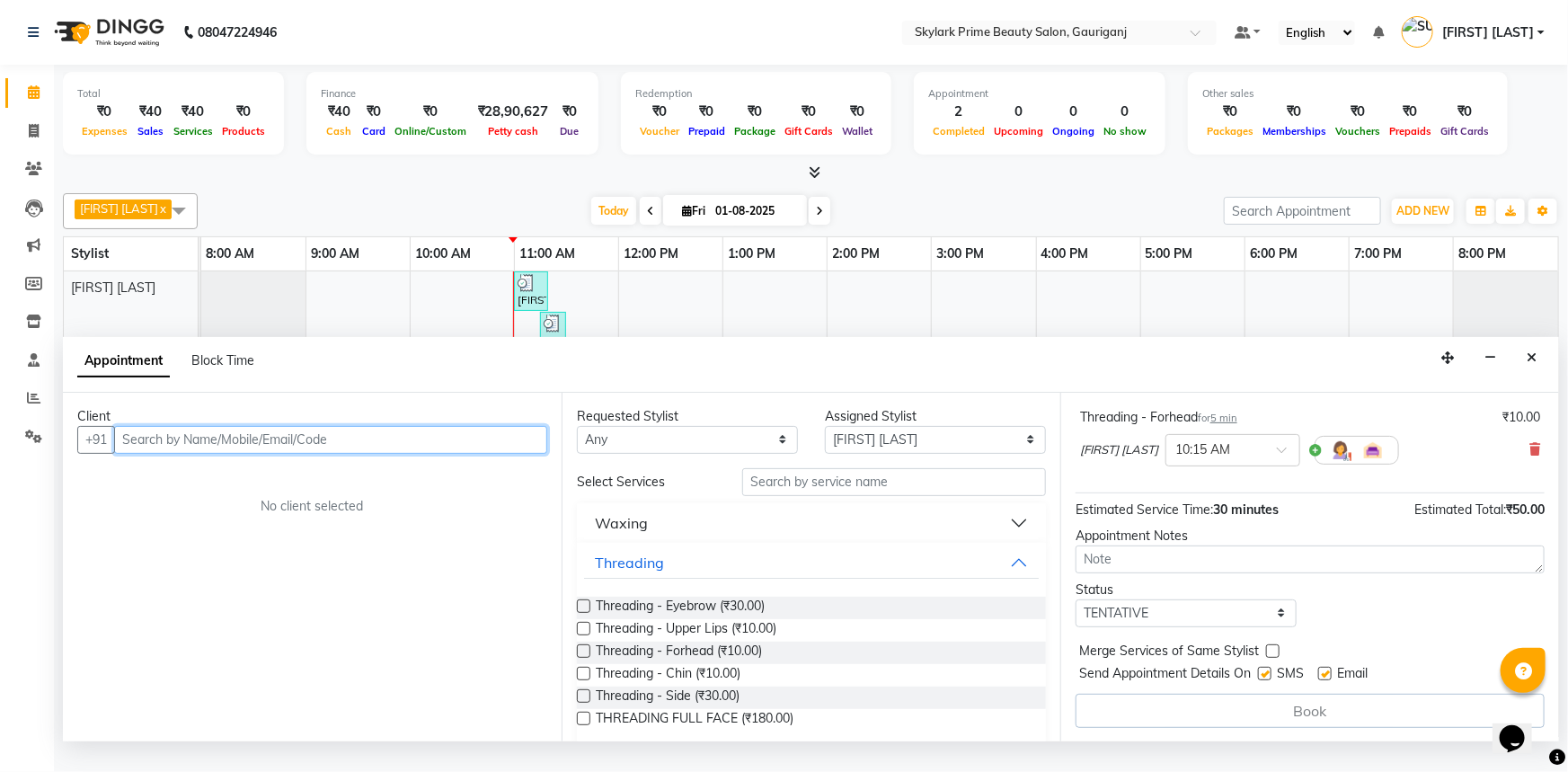 click at bounding box center [331, 439] 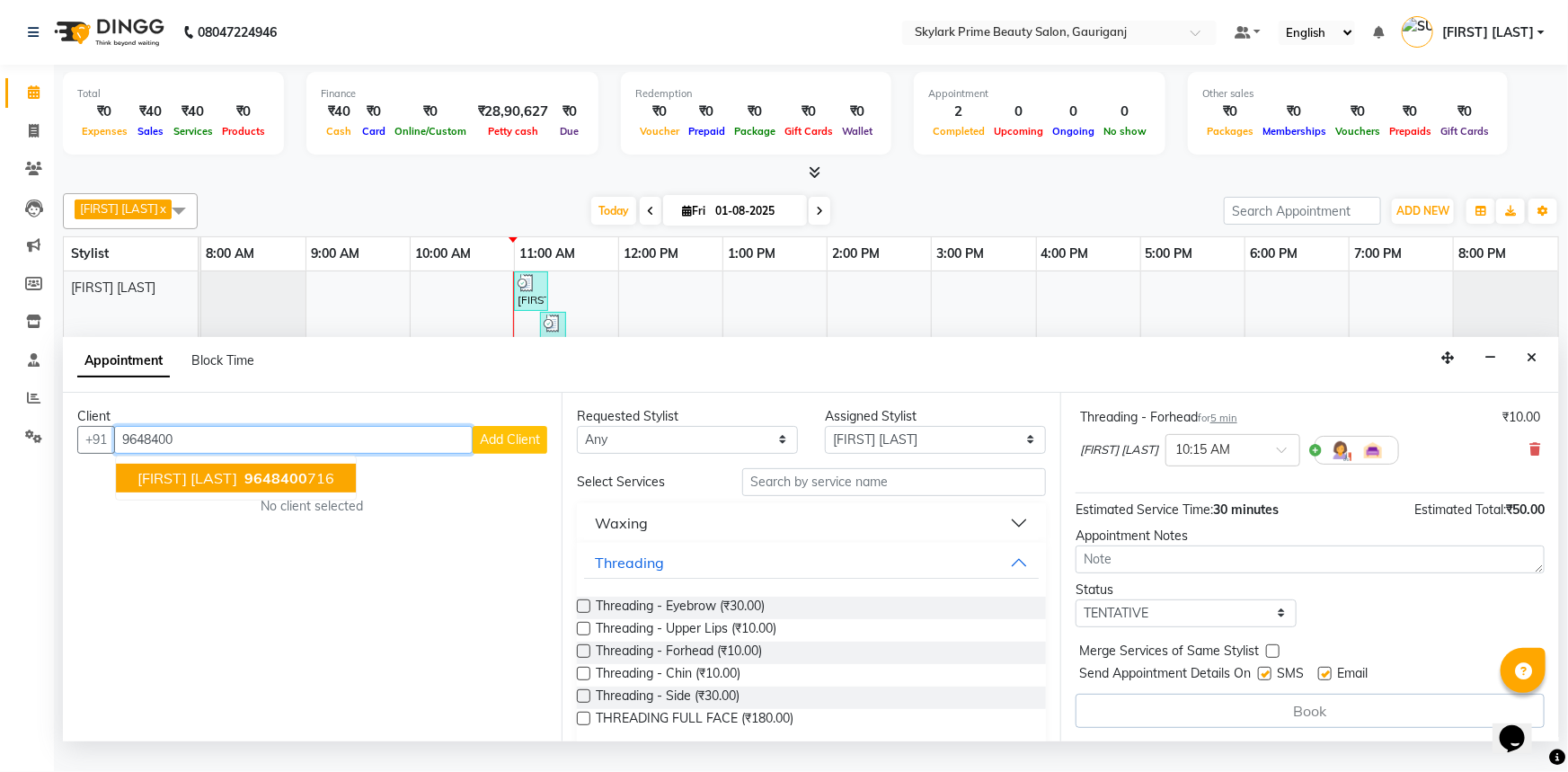 click on "NEETU SINGH" at bounding box center (187, 478) 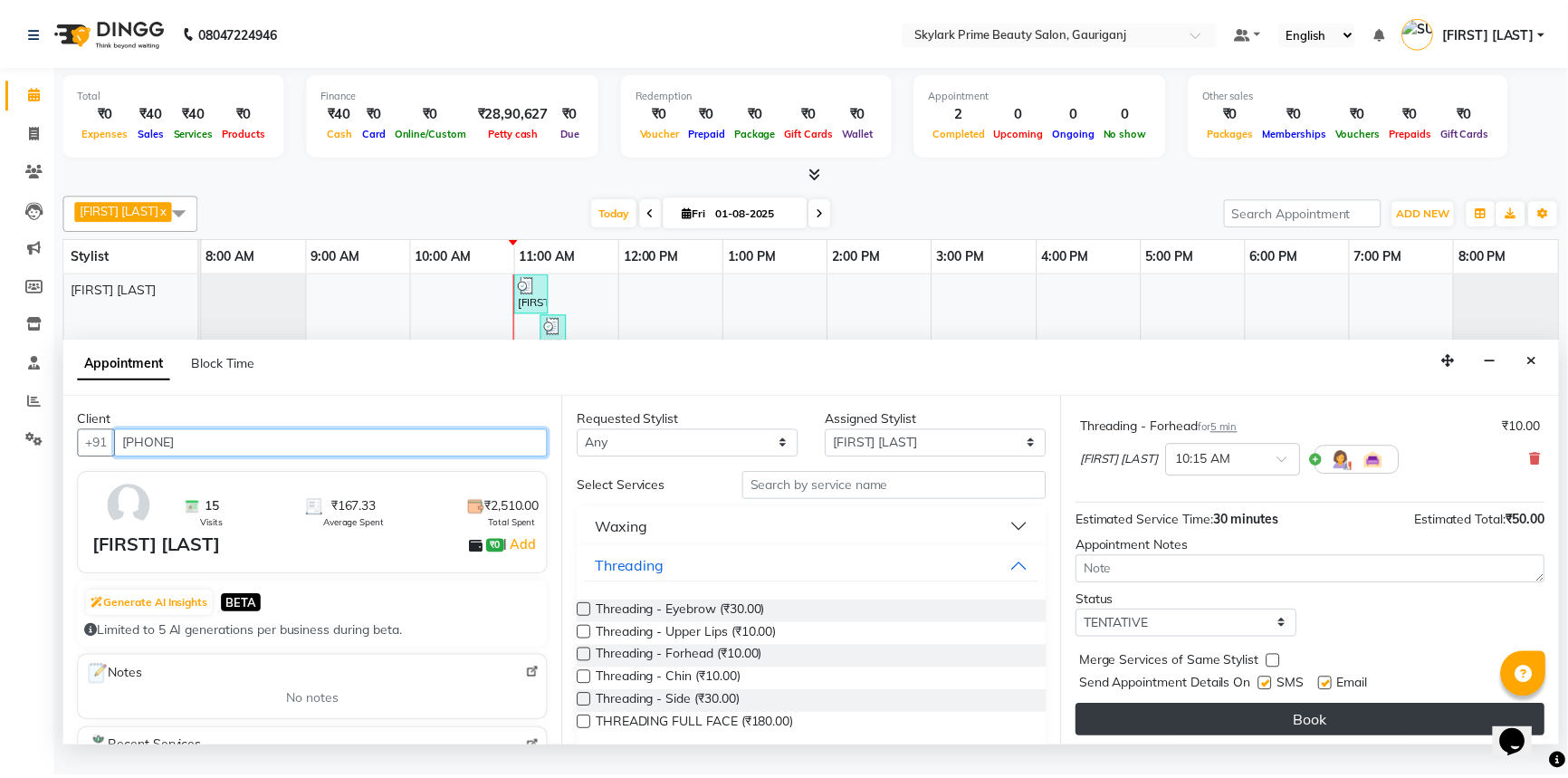 scroll, scrollTop: 291, scrollLeft: 0, axis: vertical 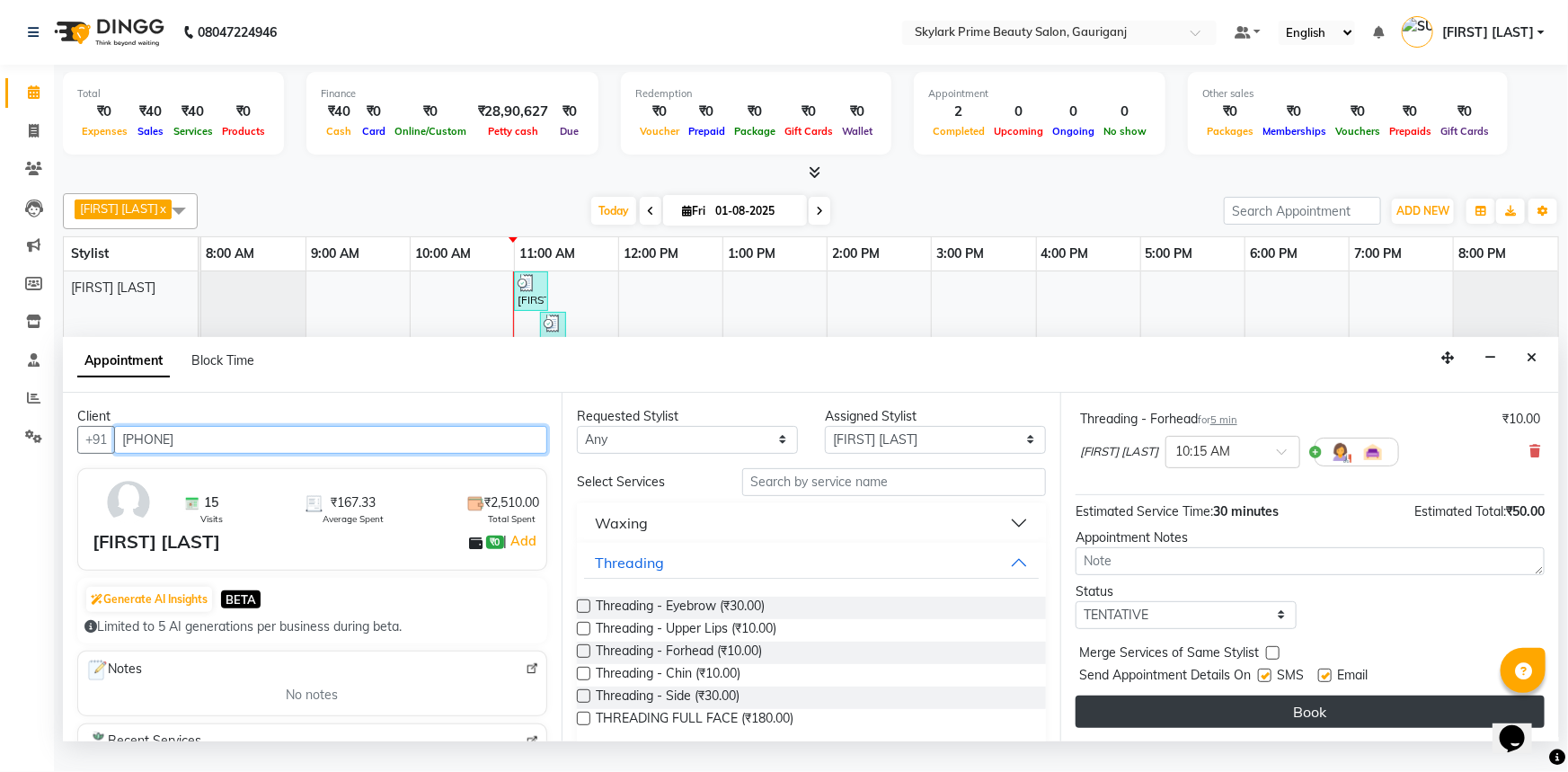 type on "9648400716" 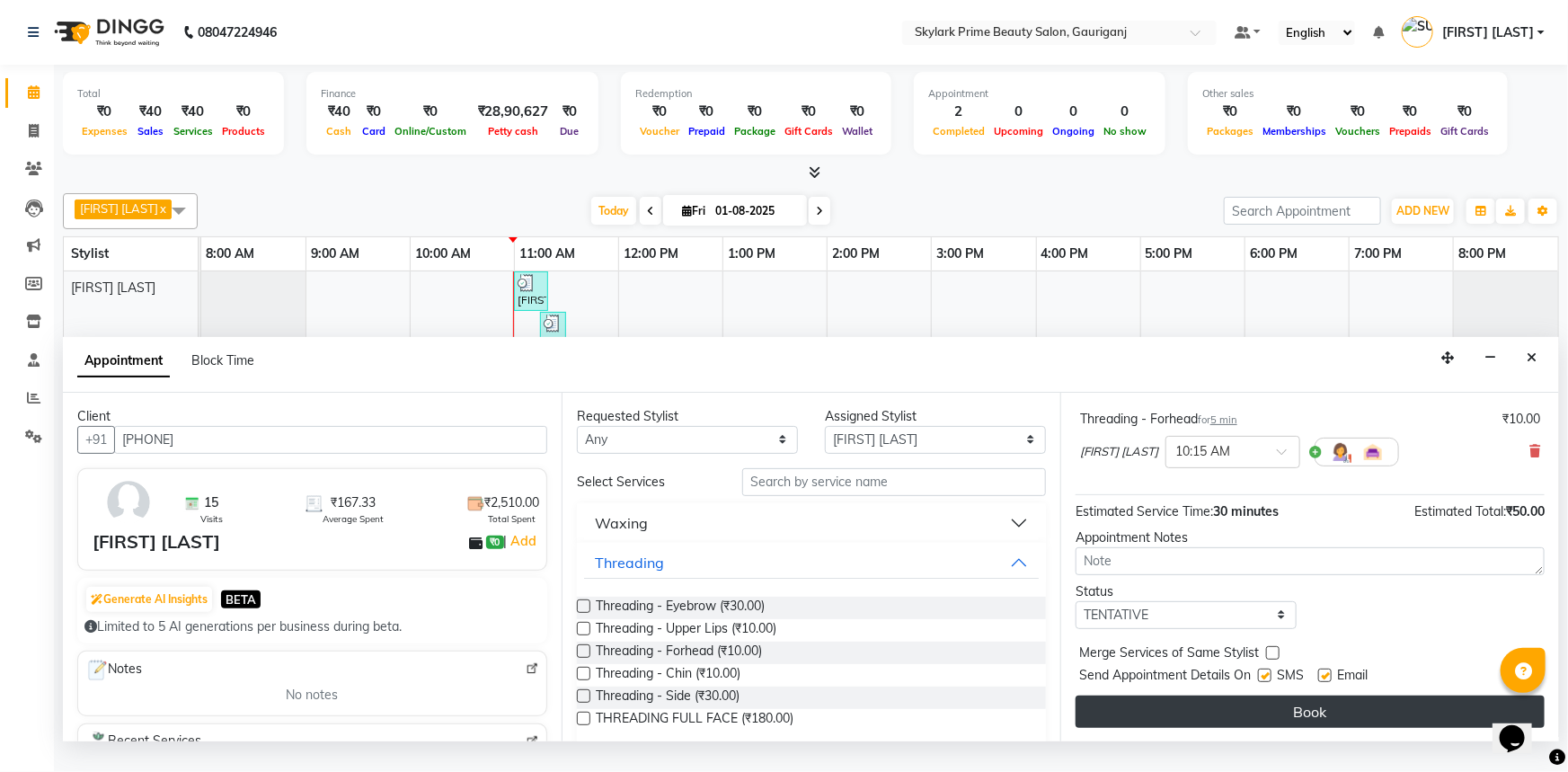 click on "Book" at bounding box center [1310, 712] 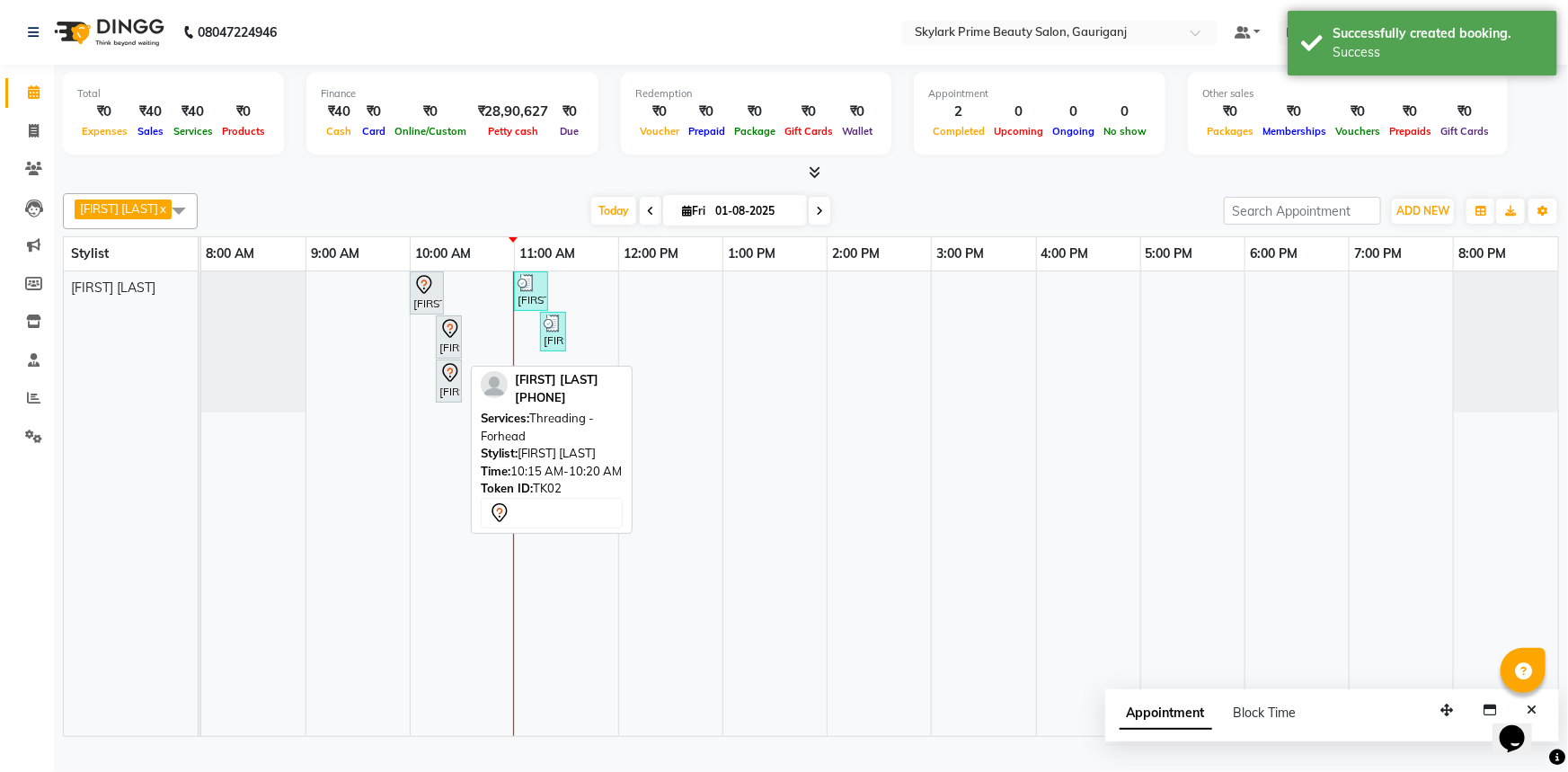click on "NEETU SINGH, TK02, 10:15 AM-10:20 AM, Threading  - Forhead" at bounding box center (448, 337) 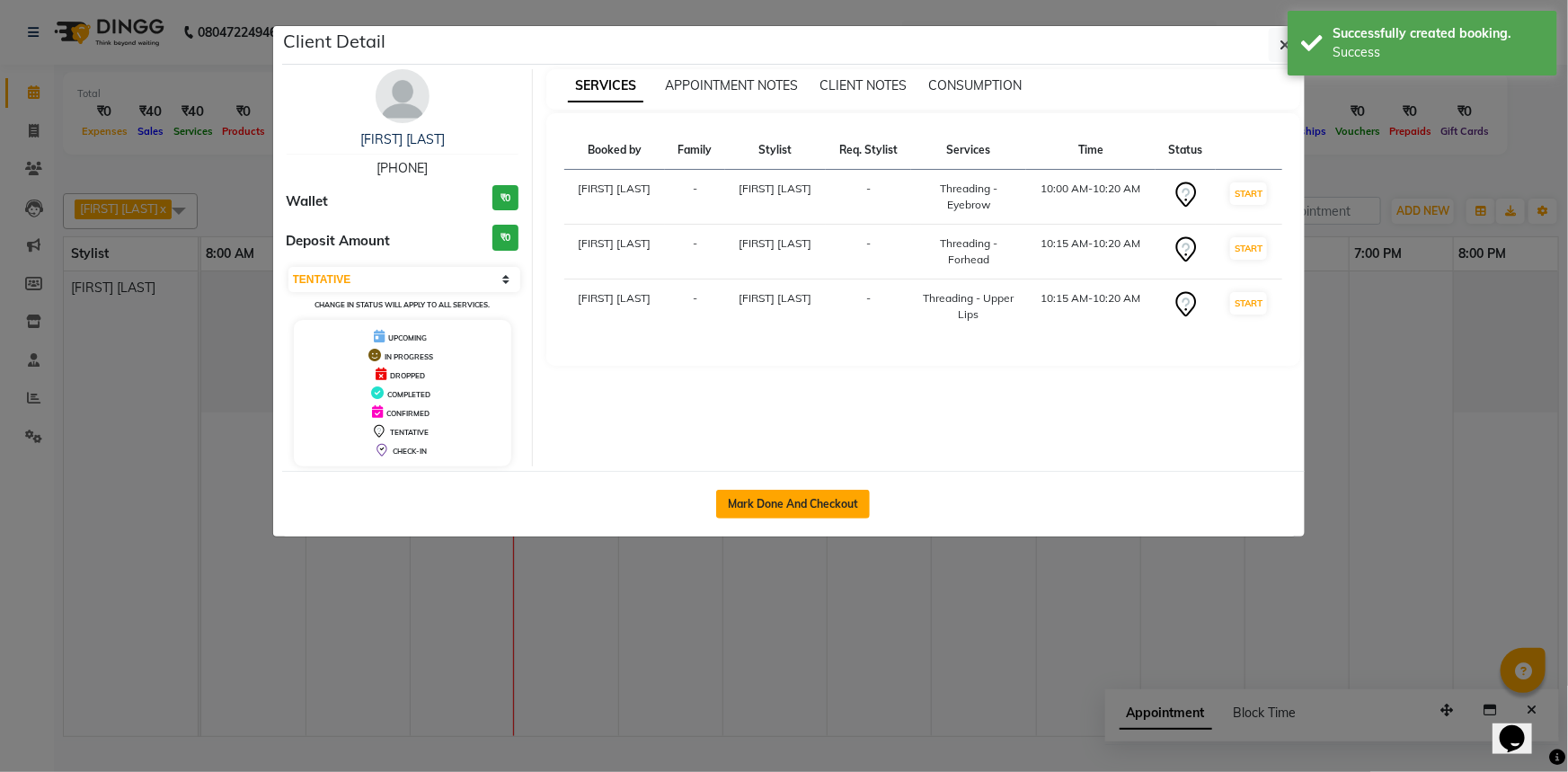 click on "Mark Done And Checkout" 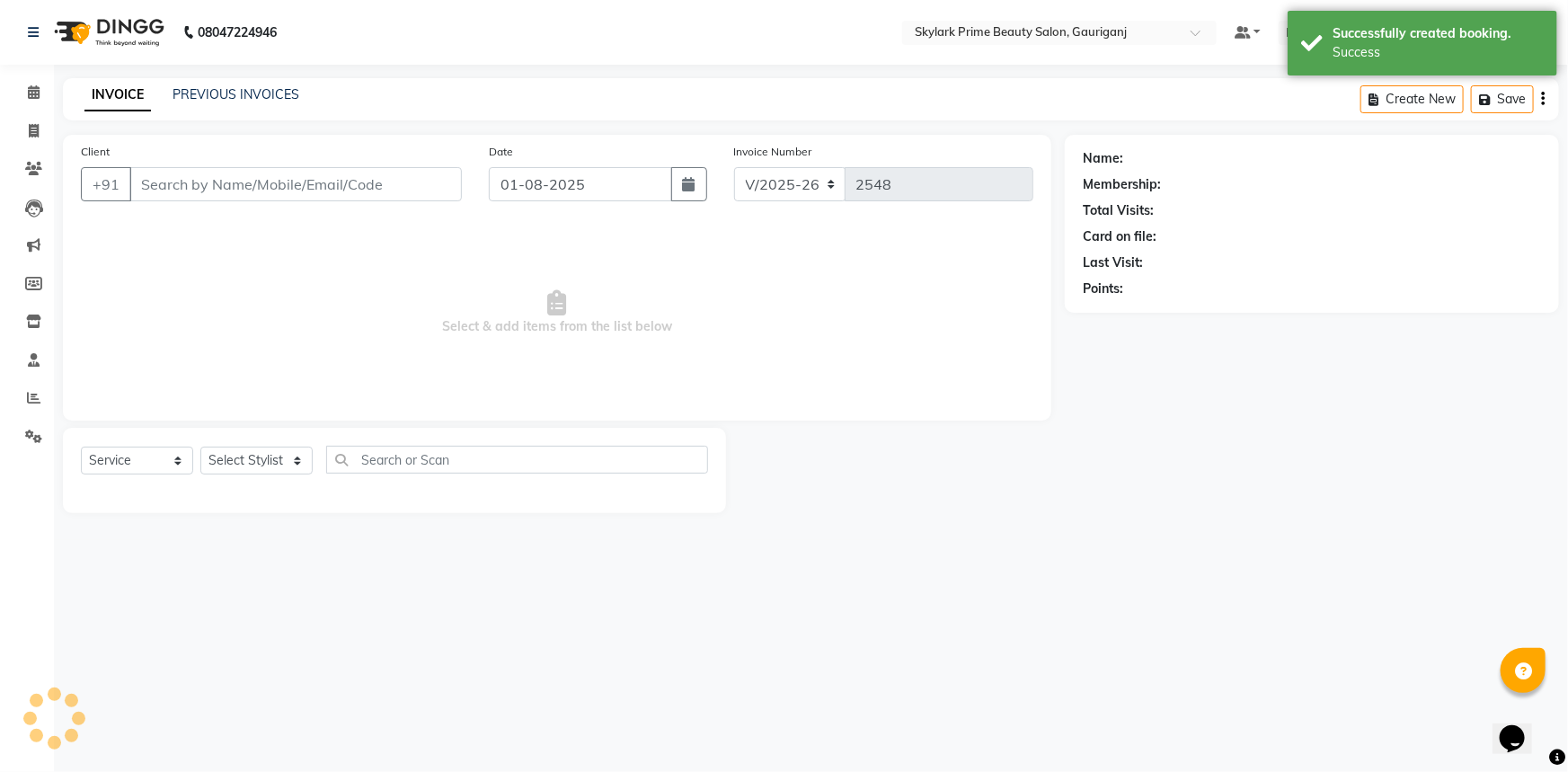 type on "9648400716" 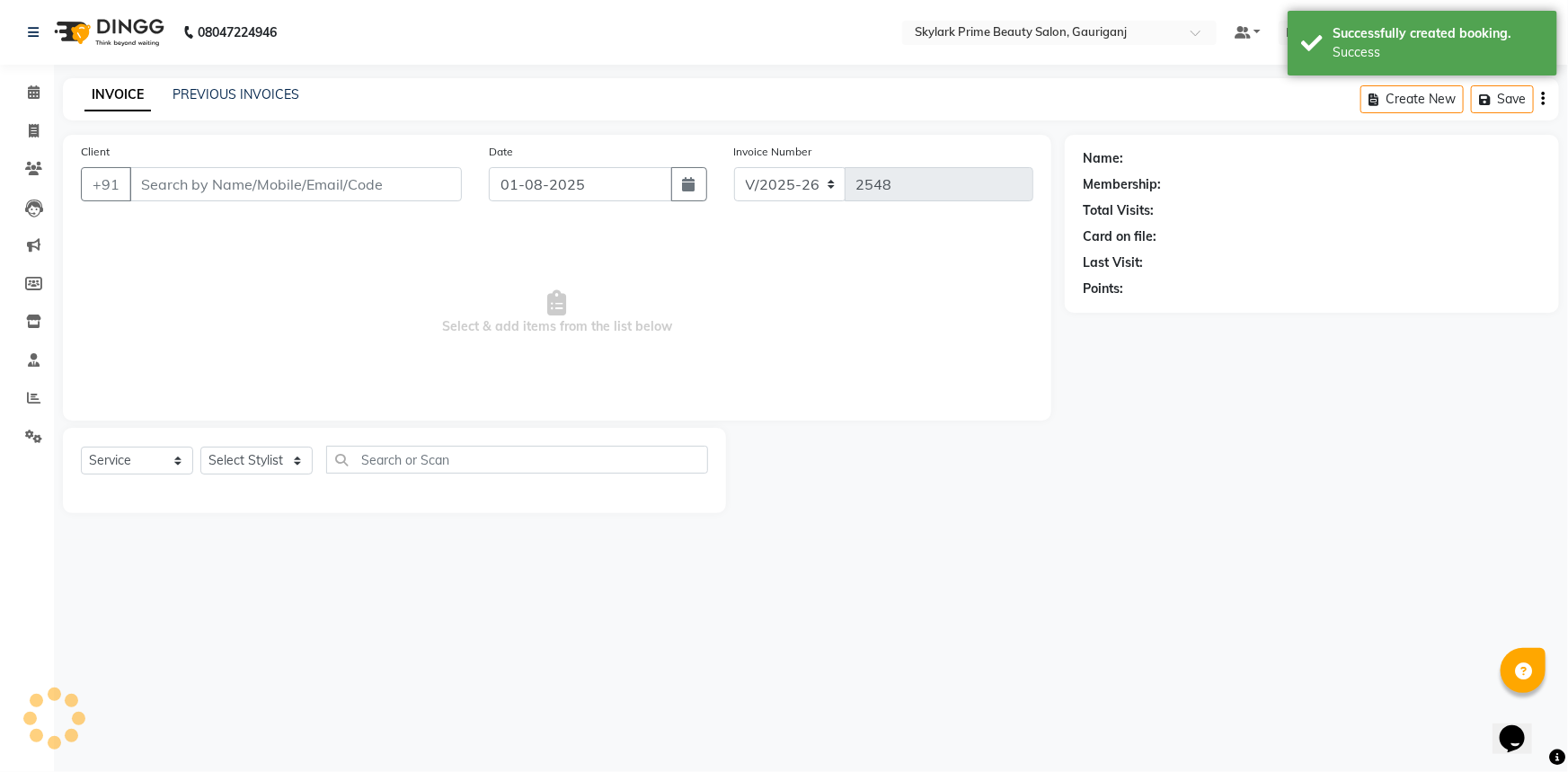 select on "30218" 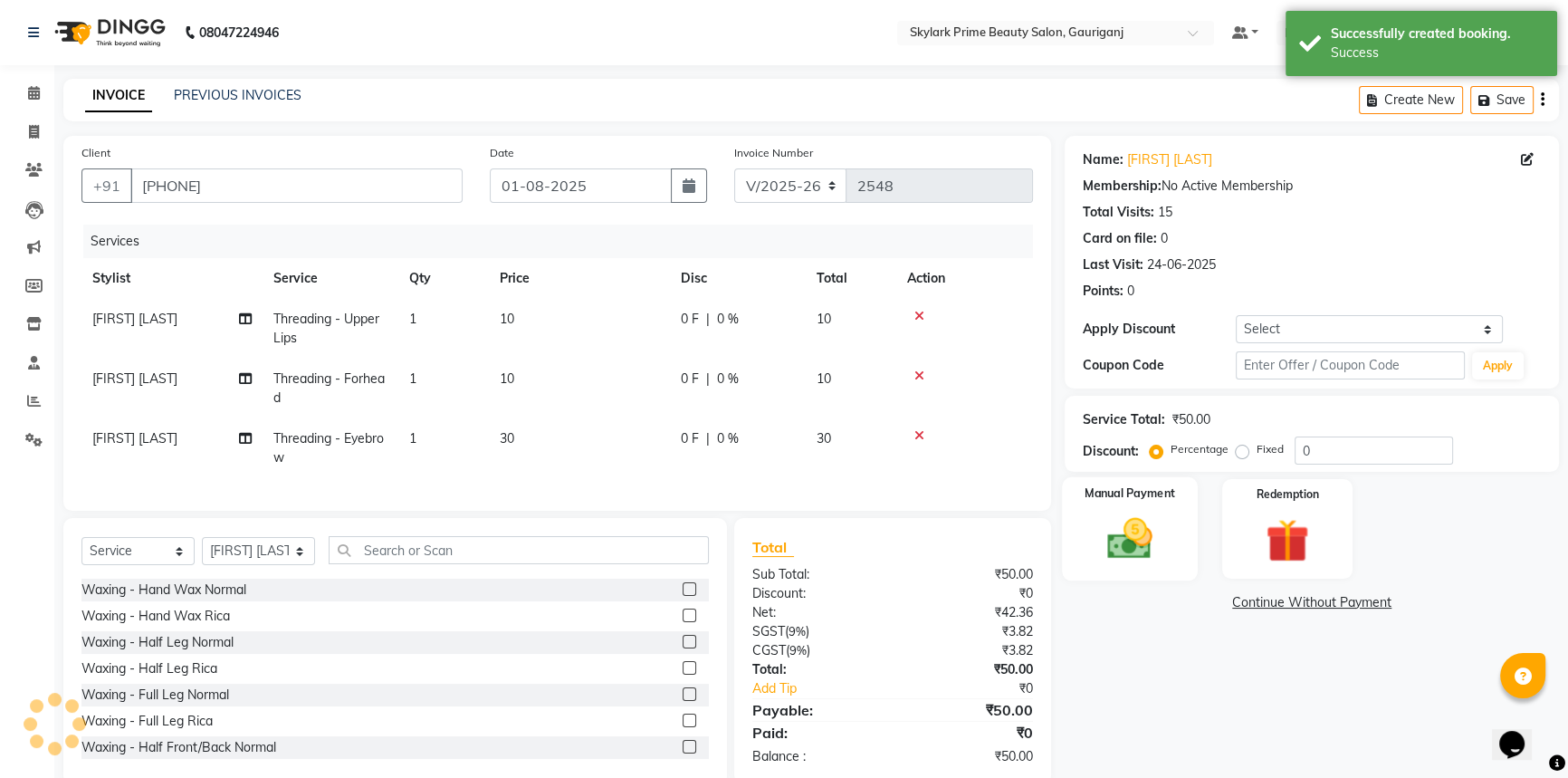 click 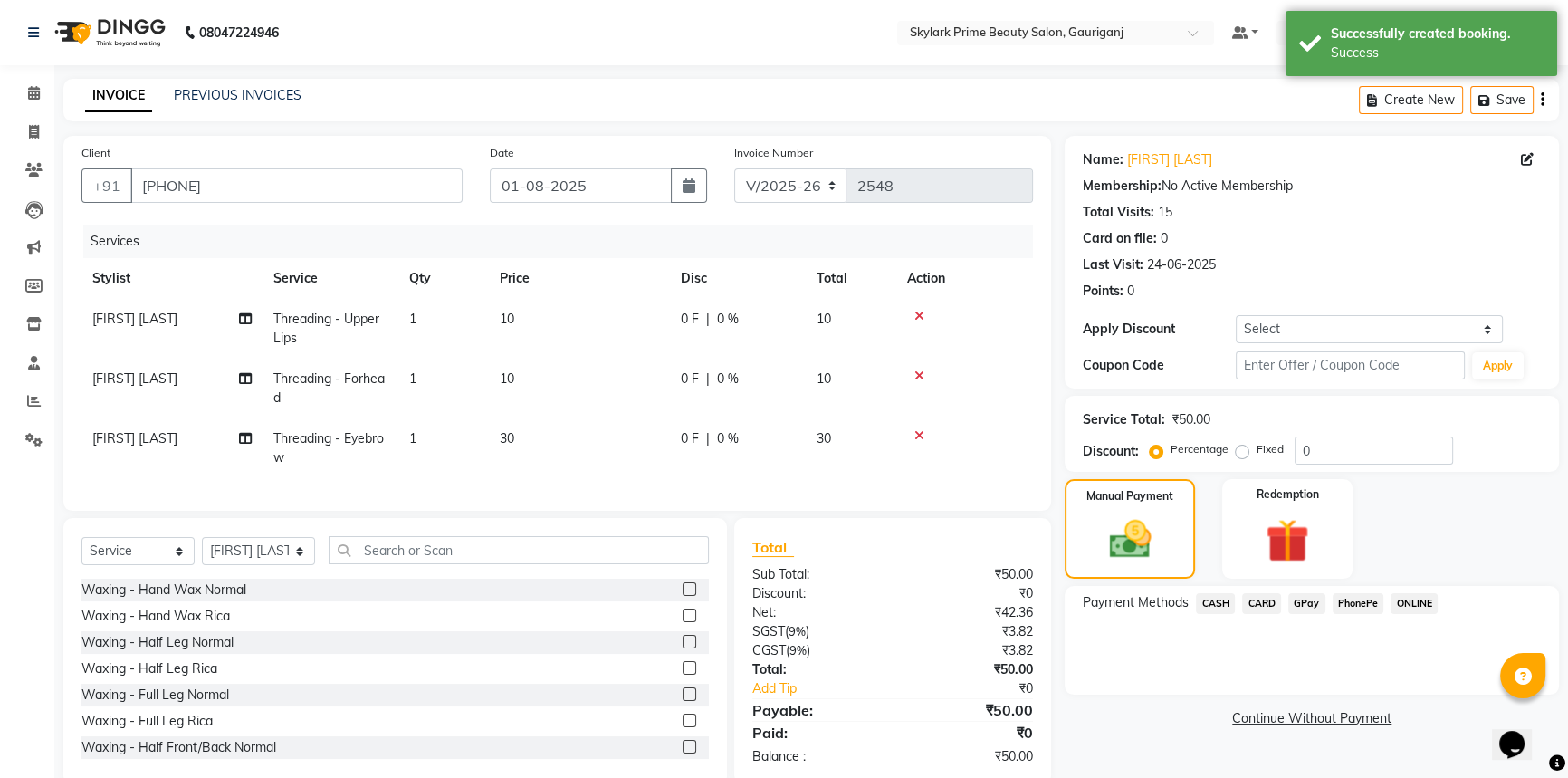 click on "CASH" 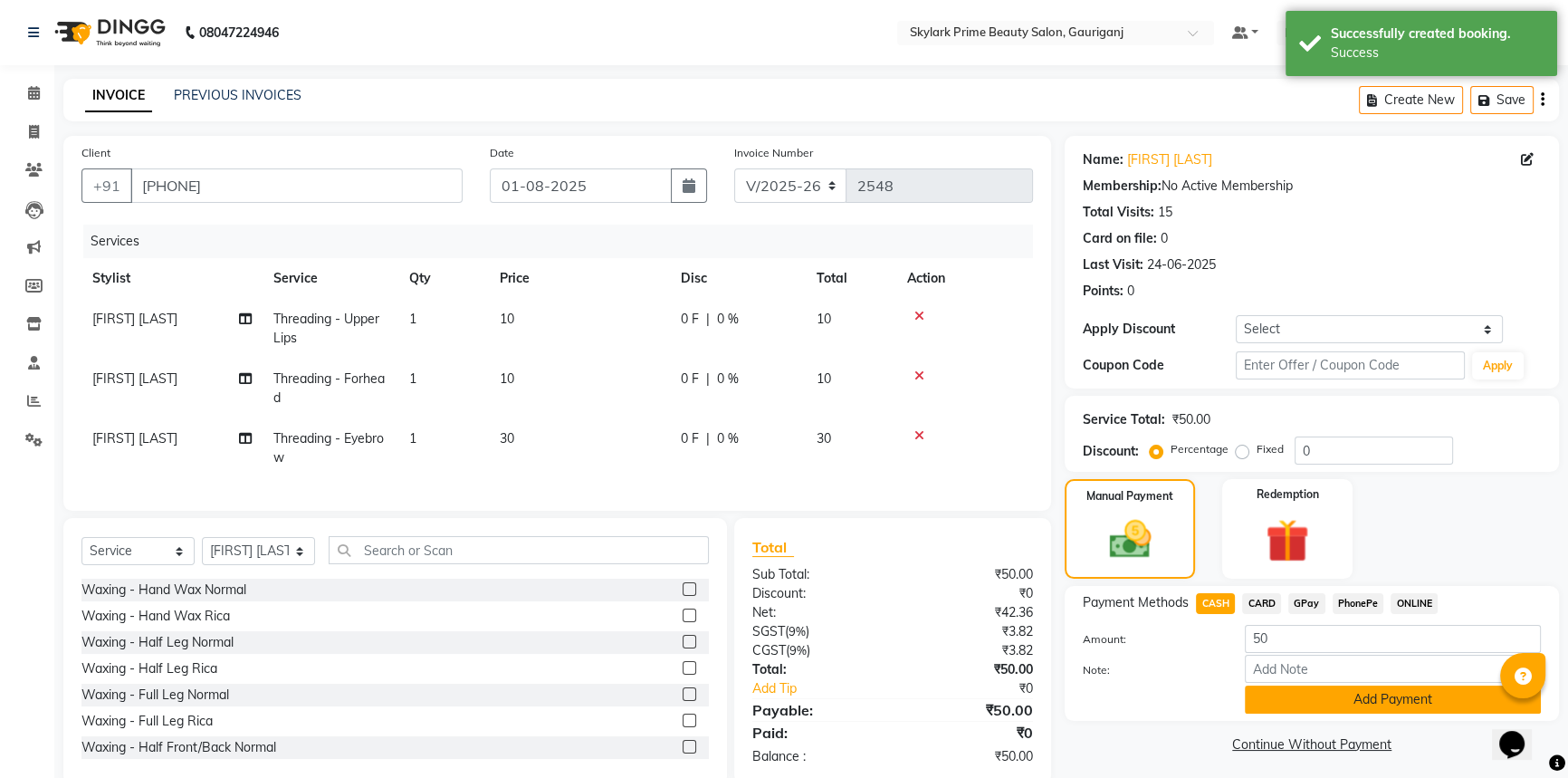 click on "Add Payment" 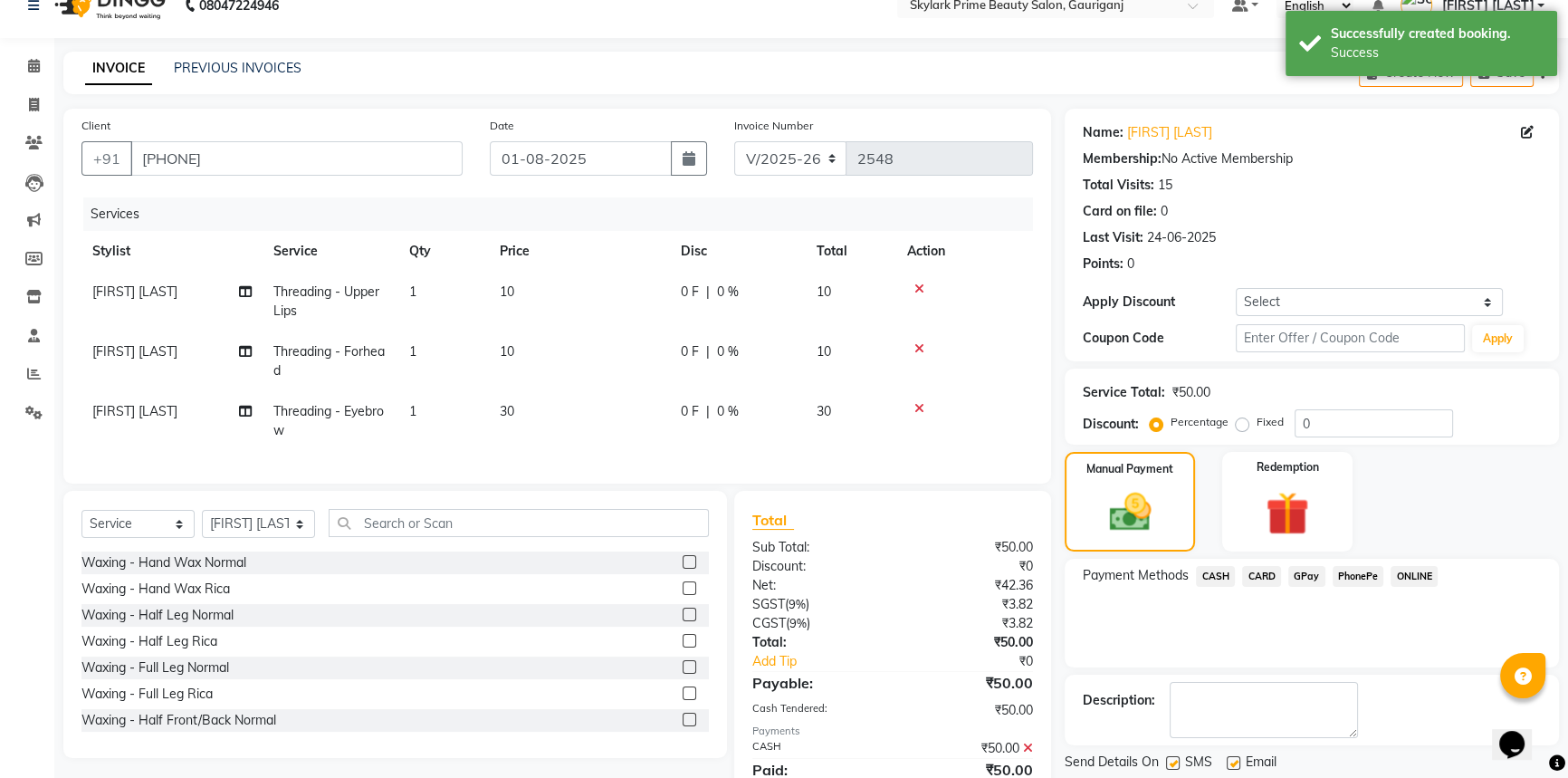 scroll, scrollTop: 110, scrollLeft: 0, axis: vertical 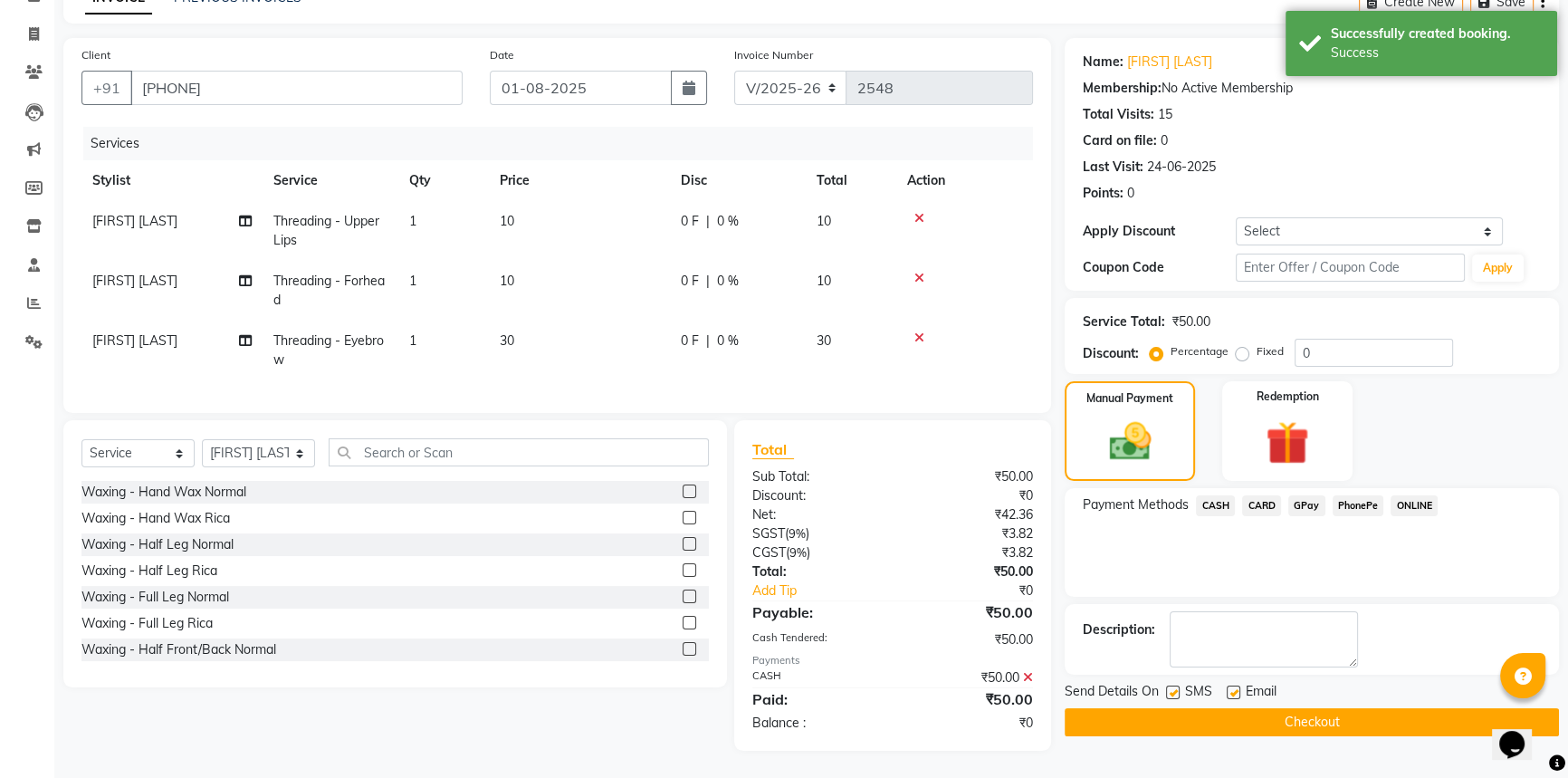 click on "Checkout" 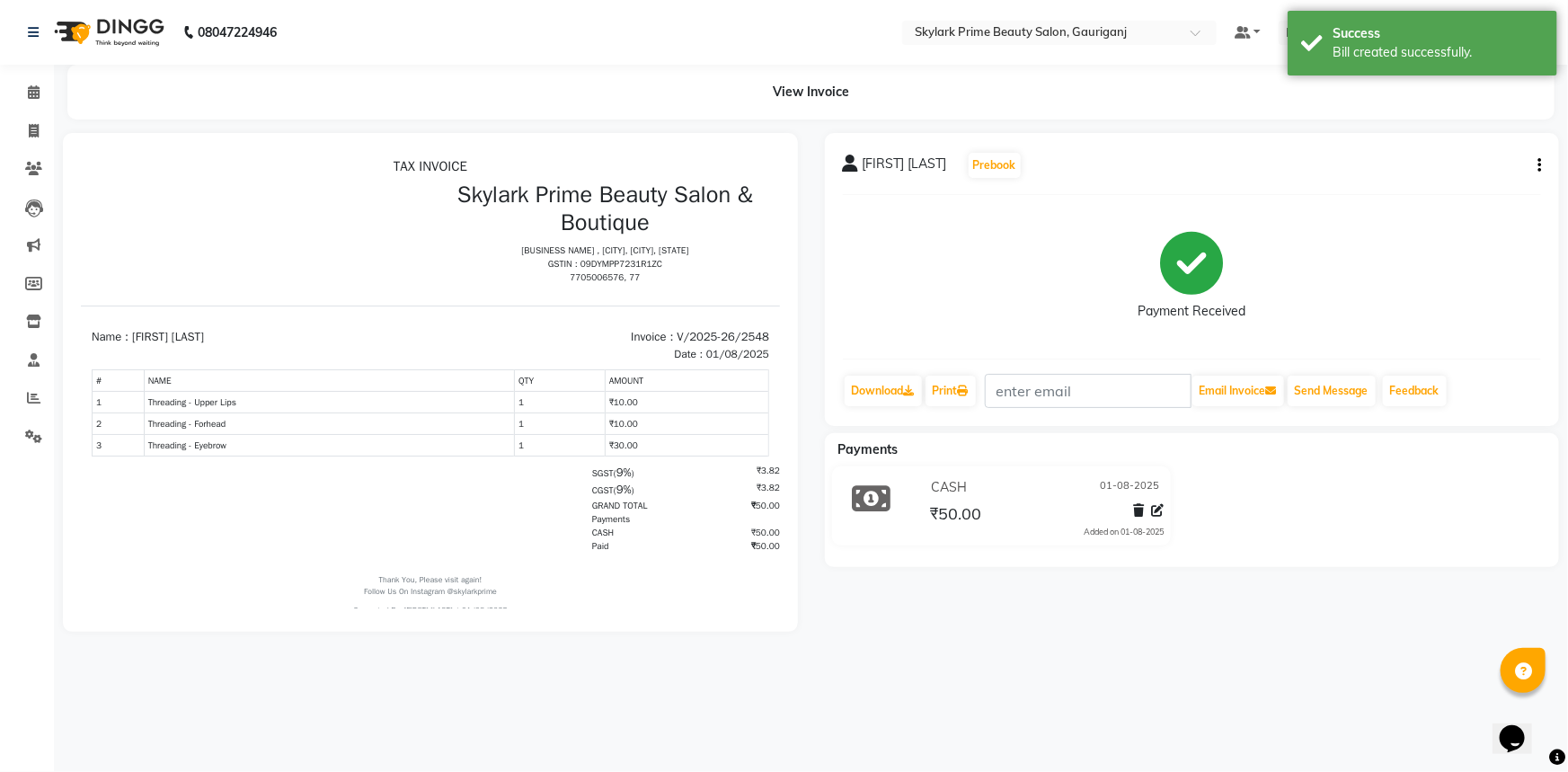 scroll, scrollTop: 0, scrollLeft: 0, axis: both 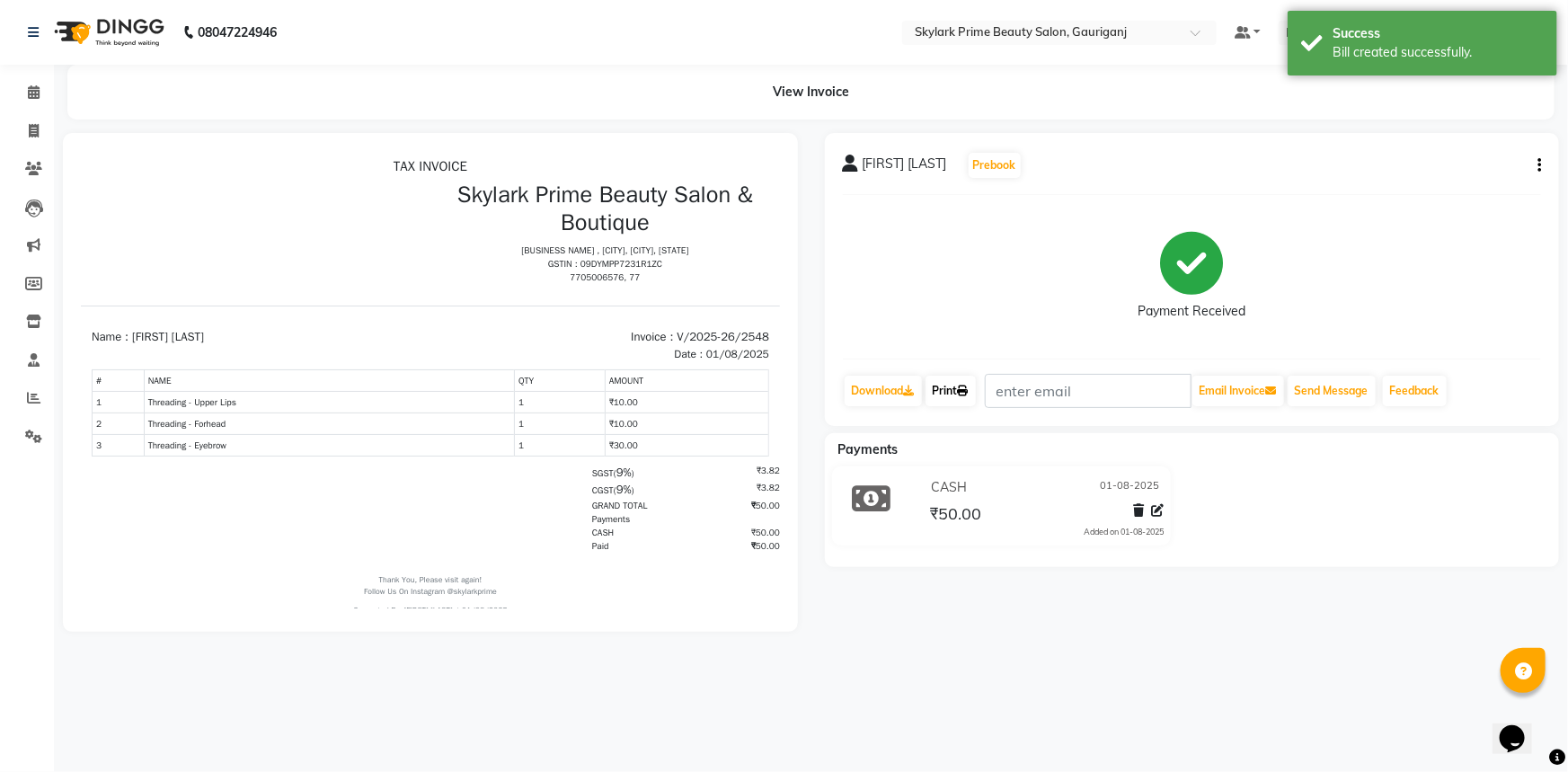 click on "Print" 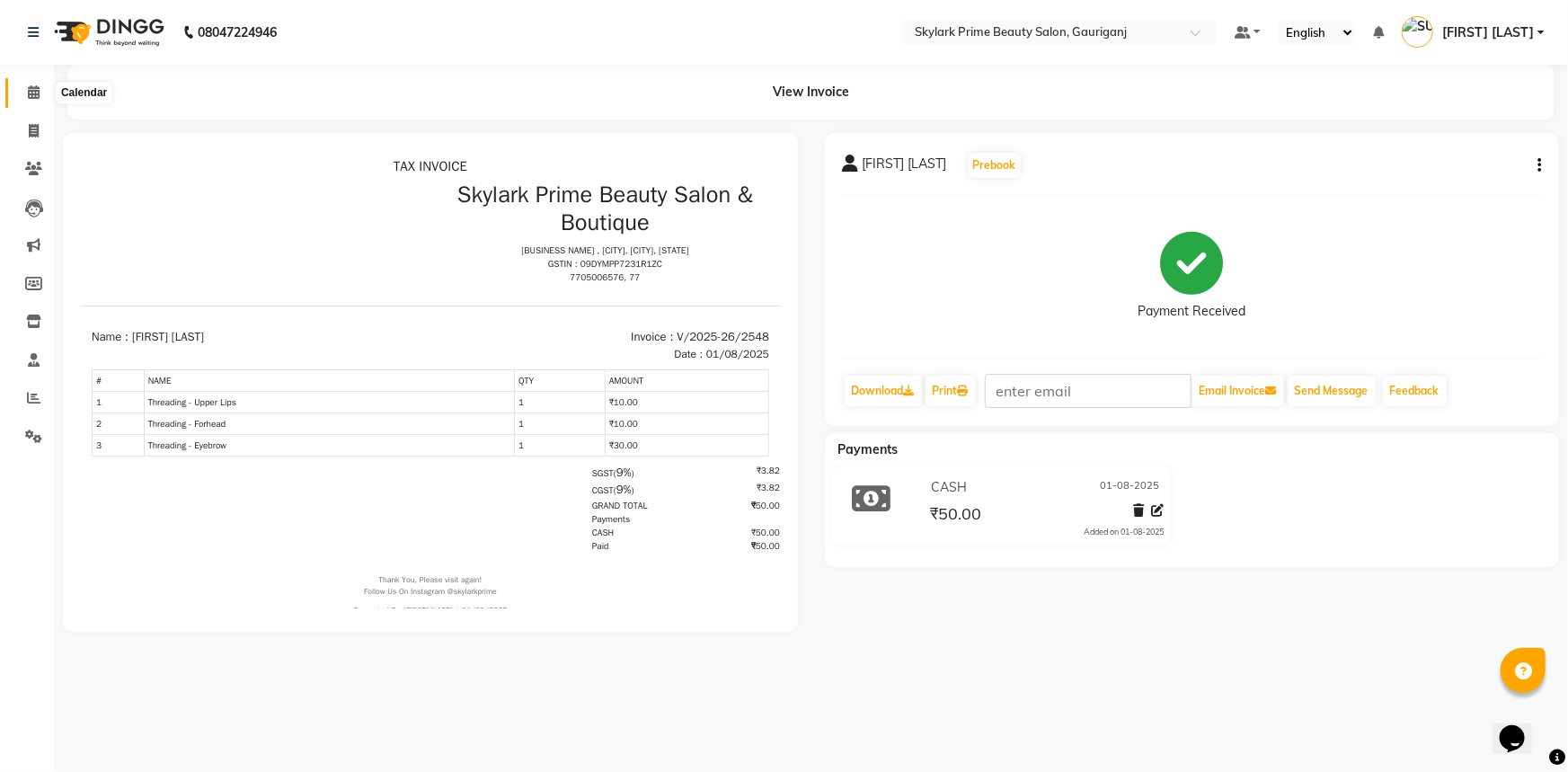 click 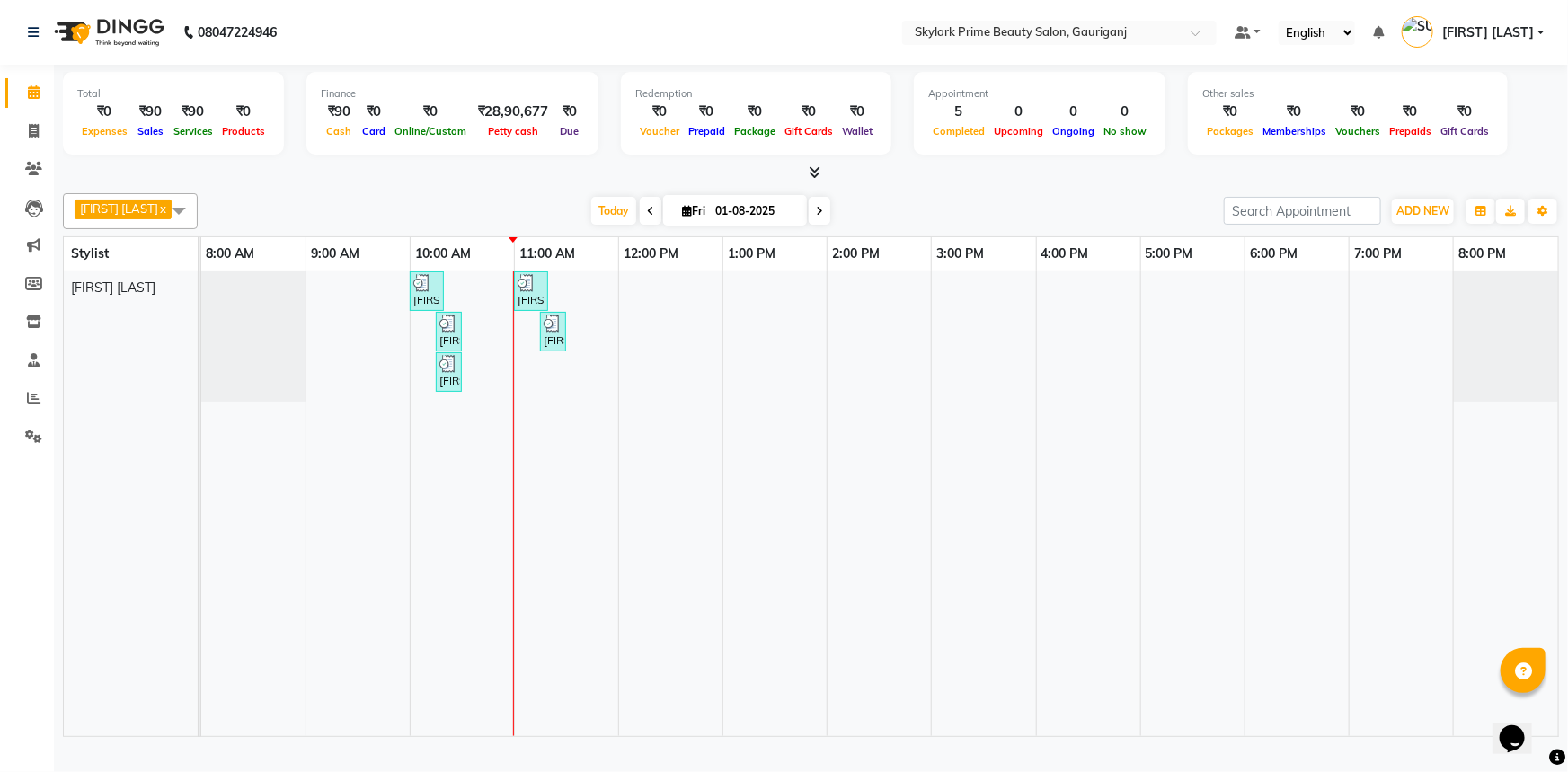 click on "NEETU SINGH, TK02, 10:00 AM-10:20 AM, Threading  - Eyebrow     akansha, TK01, 11:00 AM-11:20 AM, Threading  - Eyebrow     NEETU SINGH, TK02, 10:15 AM-10:20 AM, Threading  - Forhead     akansha, TK01, 11:15 AM-11:20 AM, Threading  - Forhead     NEETU SINGH, TK02, 10:15 AM-10:20 AM, Threading  - Upper Lips" at bounding box center [880, 503] 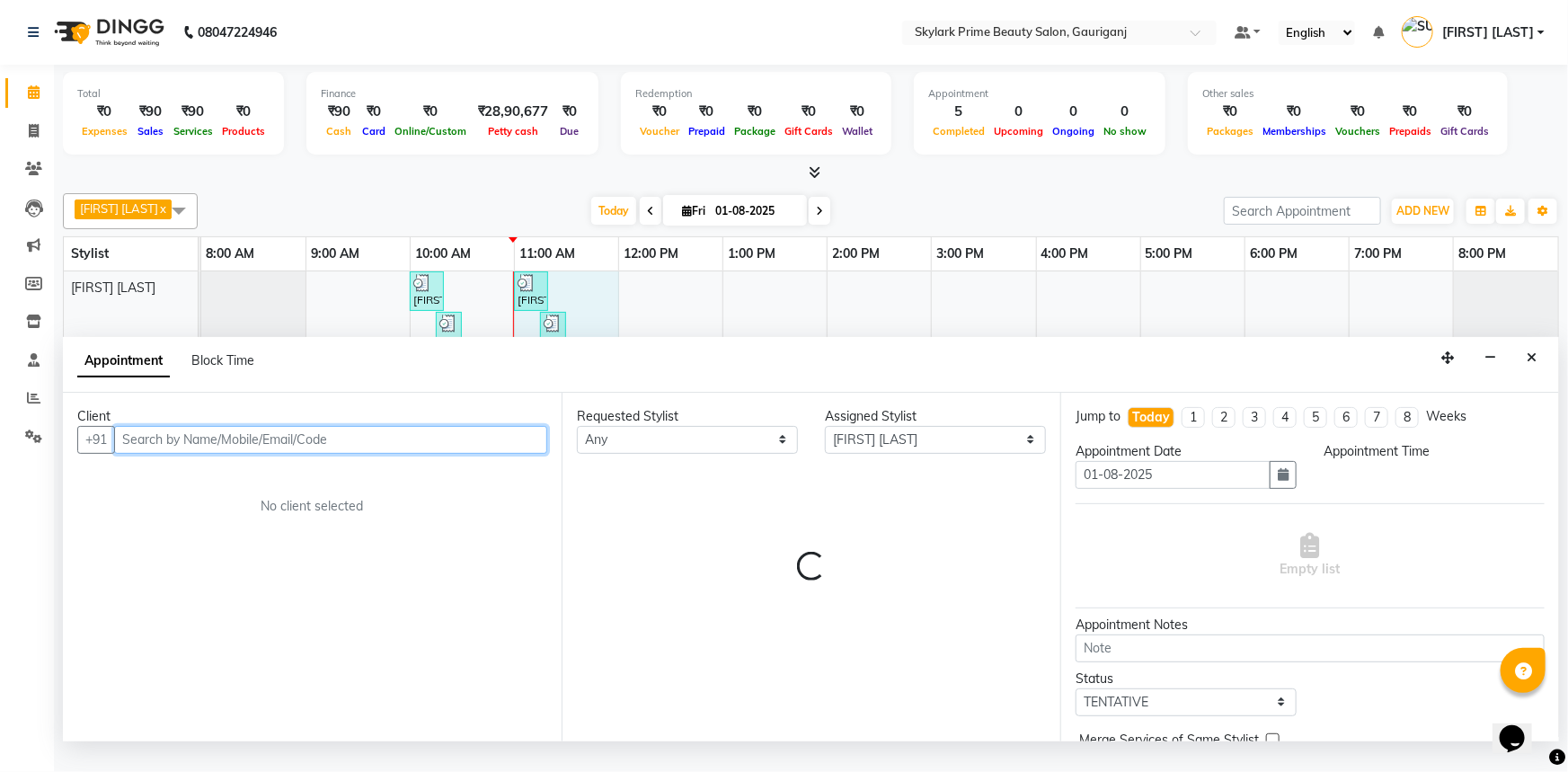 select on "660" 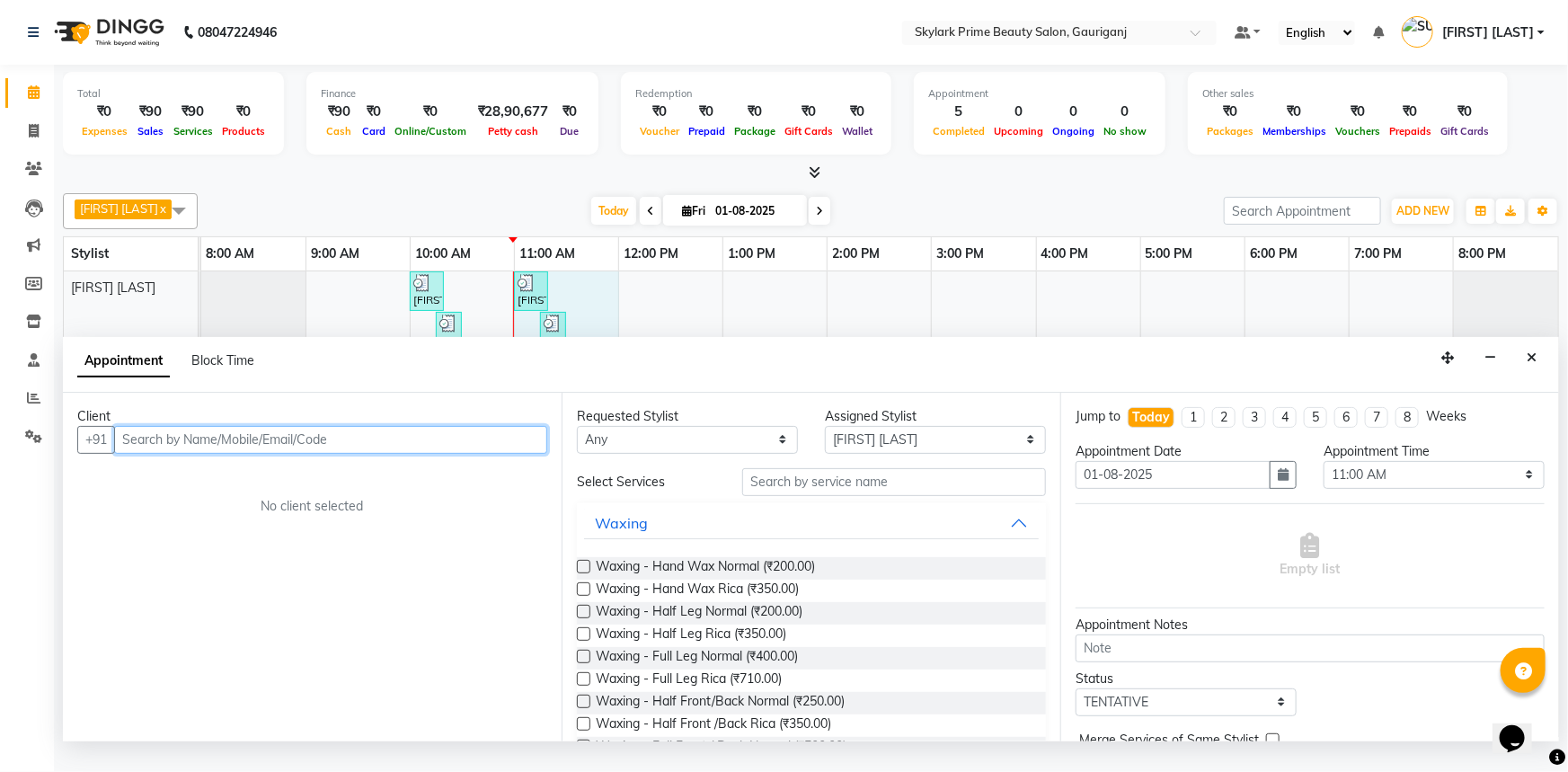 click at bounding box center [331, 439] 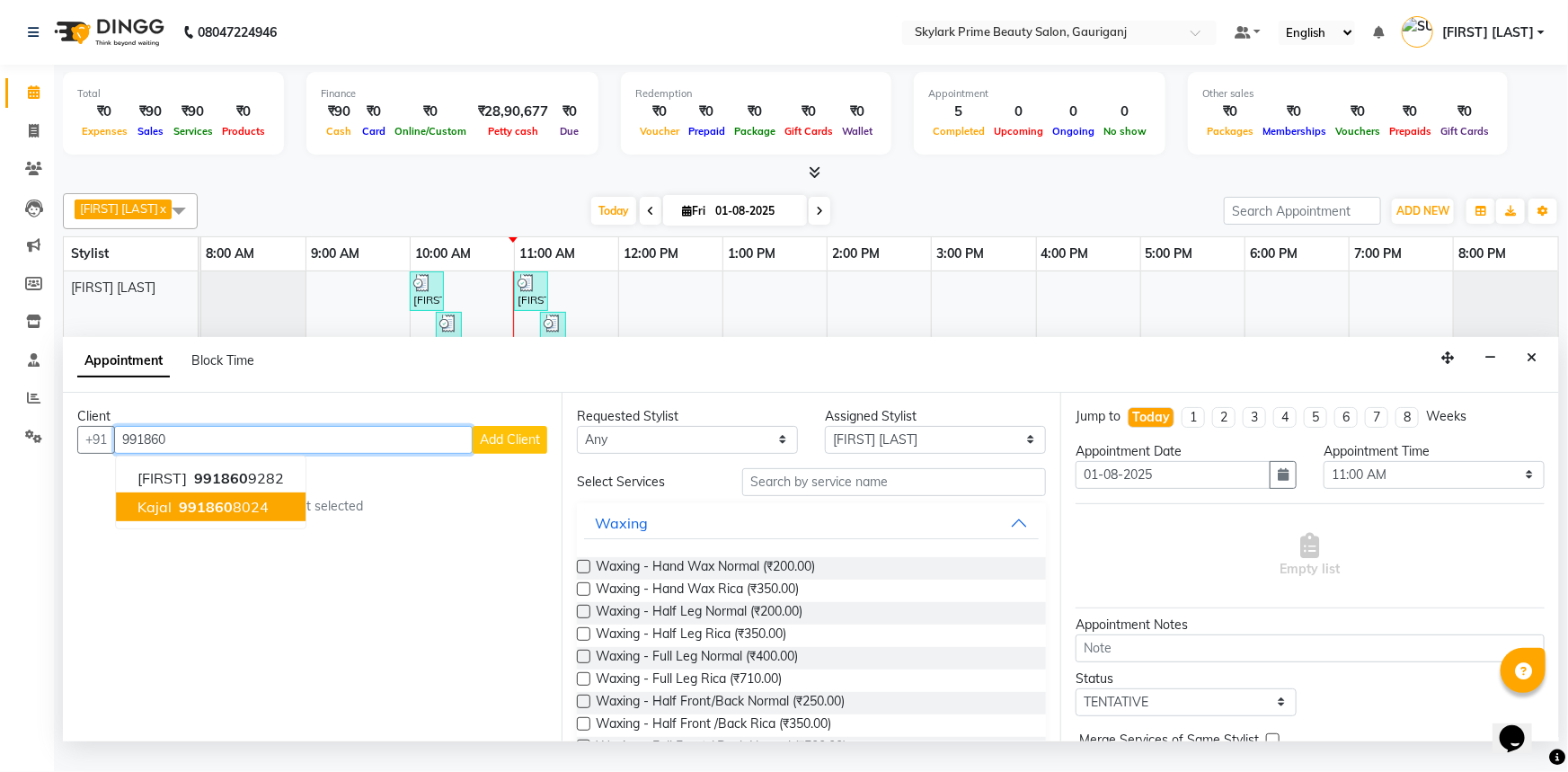 click on "991860 8024" at bounding box center (222, 507) 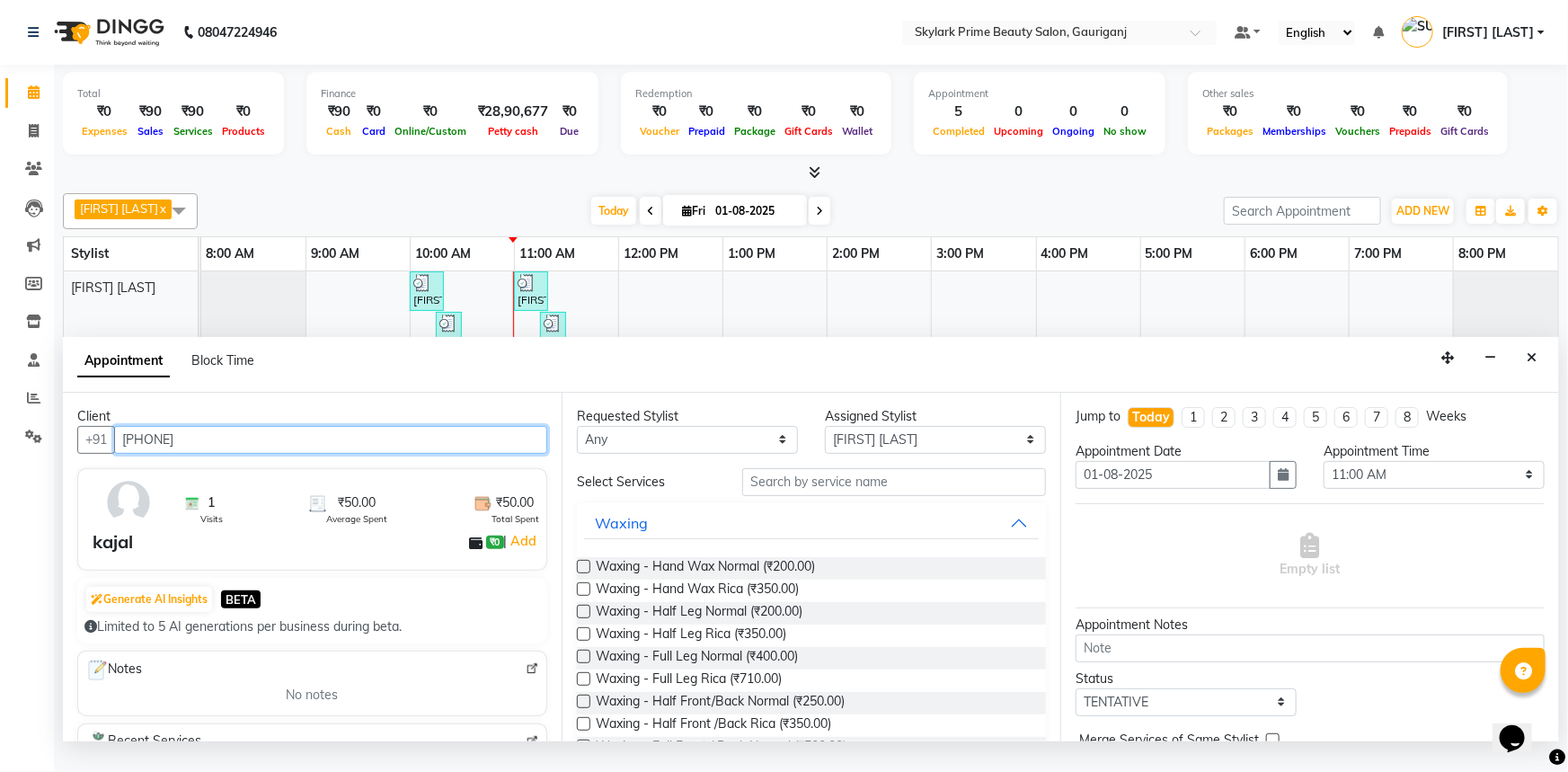 type on "9918608024" 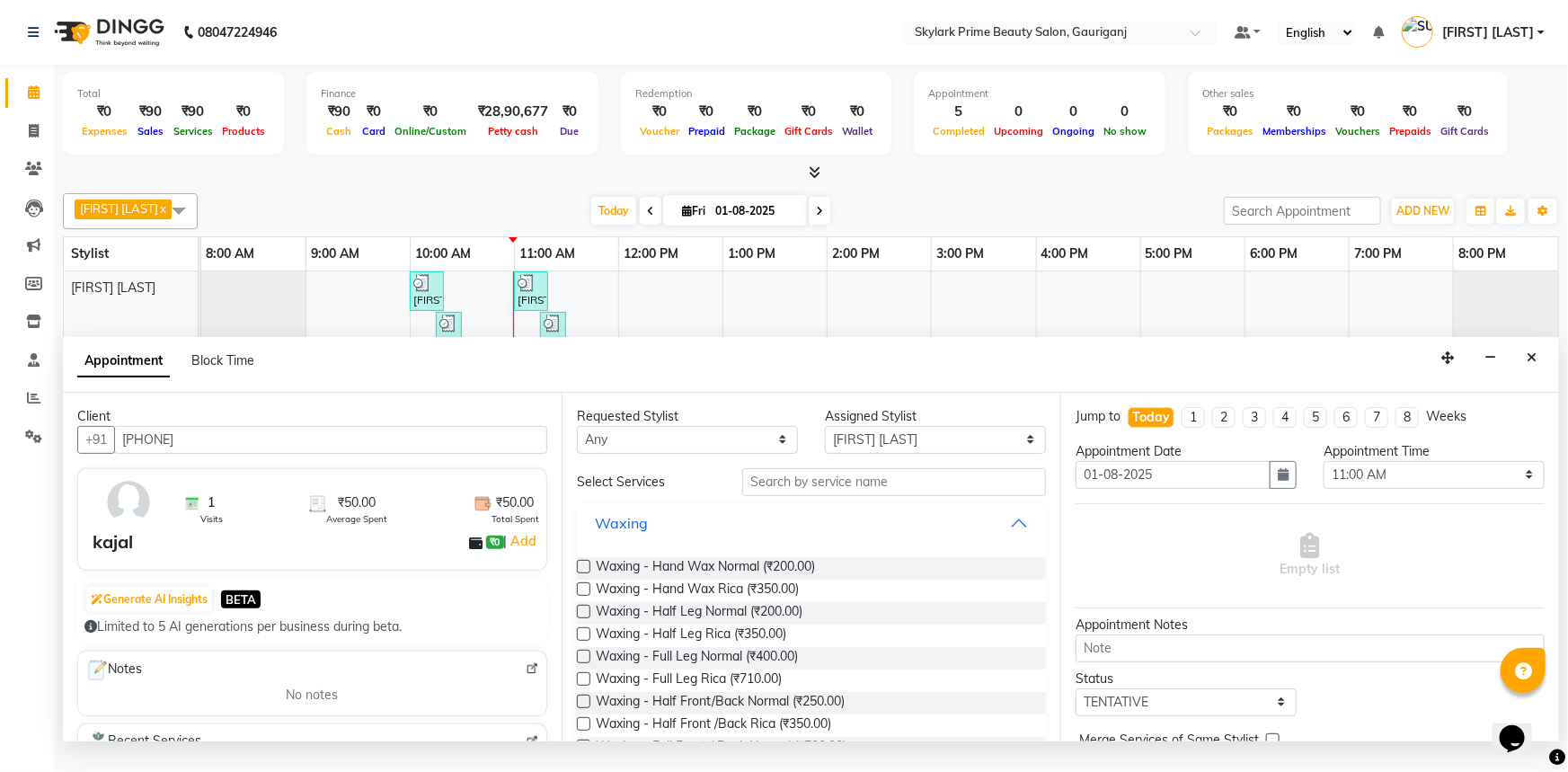 click on "Waxing" at bounding box center (811, 523) 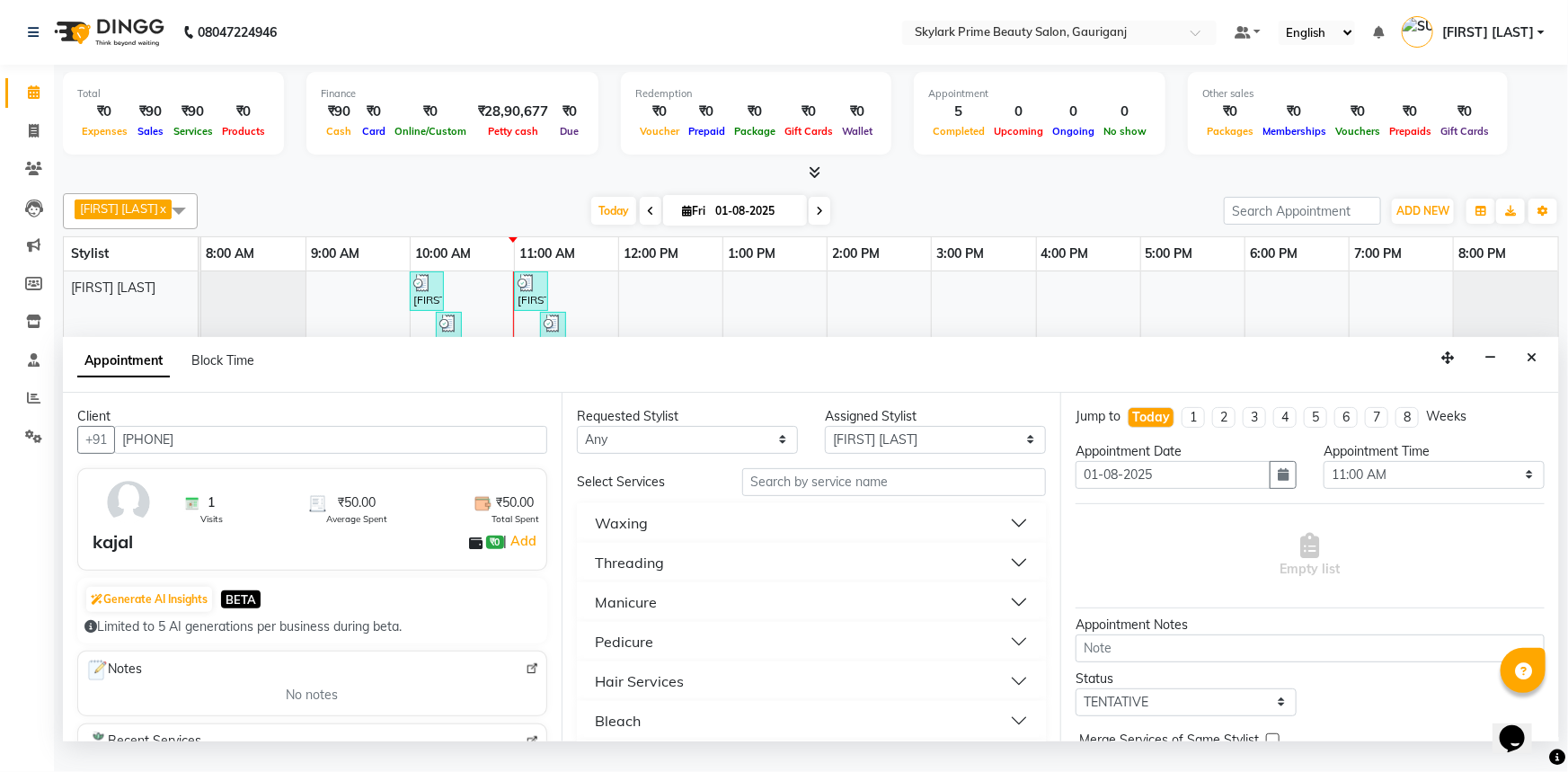 click on "Threading" at bounding box center (629, 563) 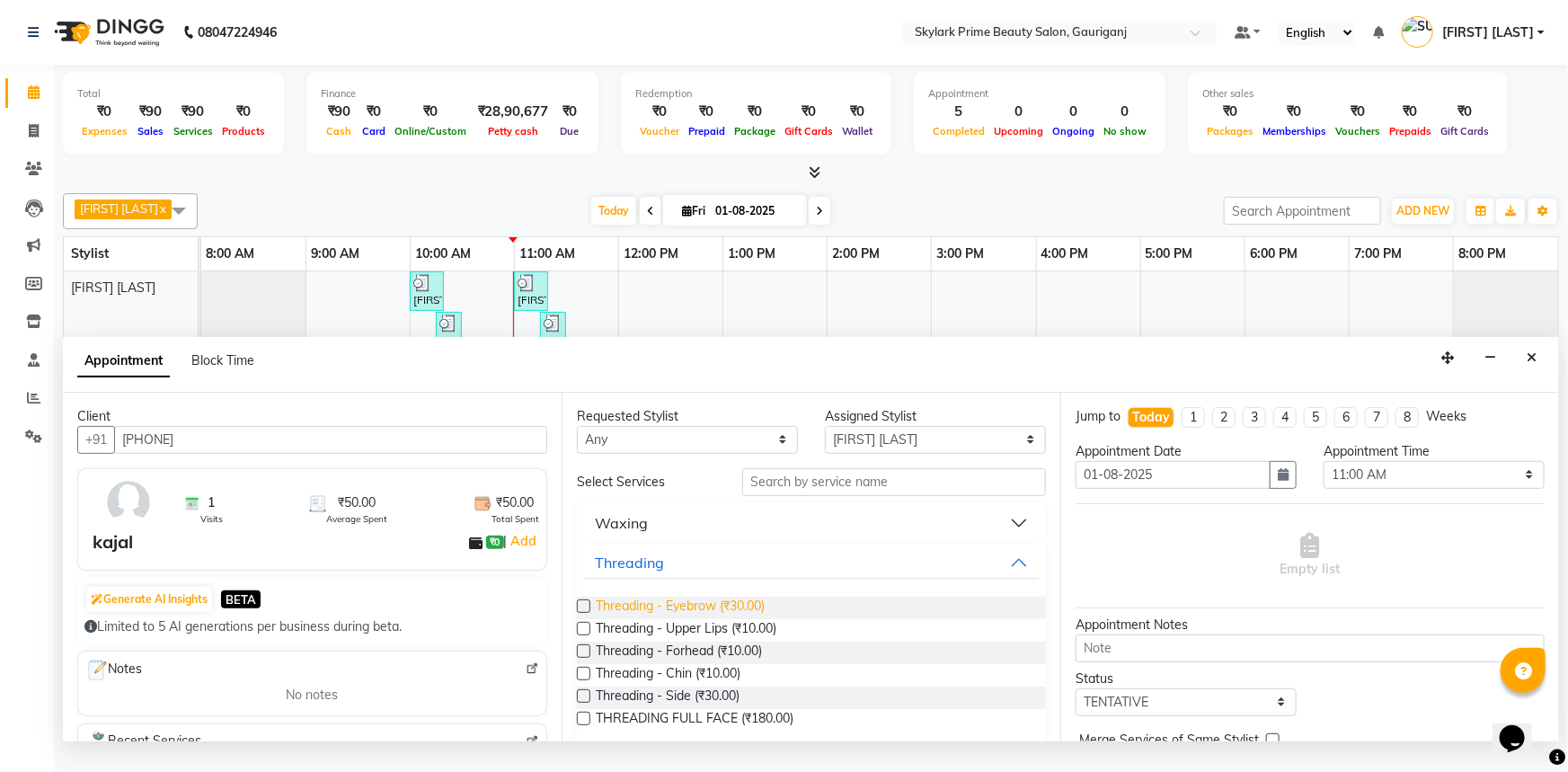 click on "Threading  - Eyebrow (₹30.00)" at bounding box center (680, 608) 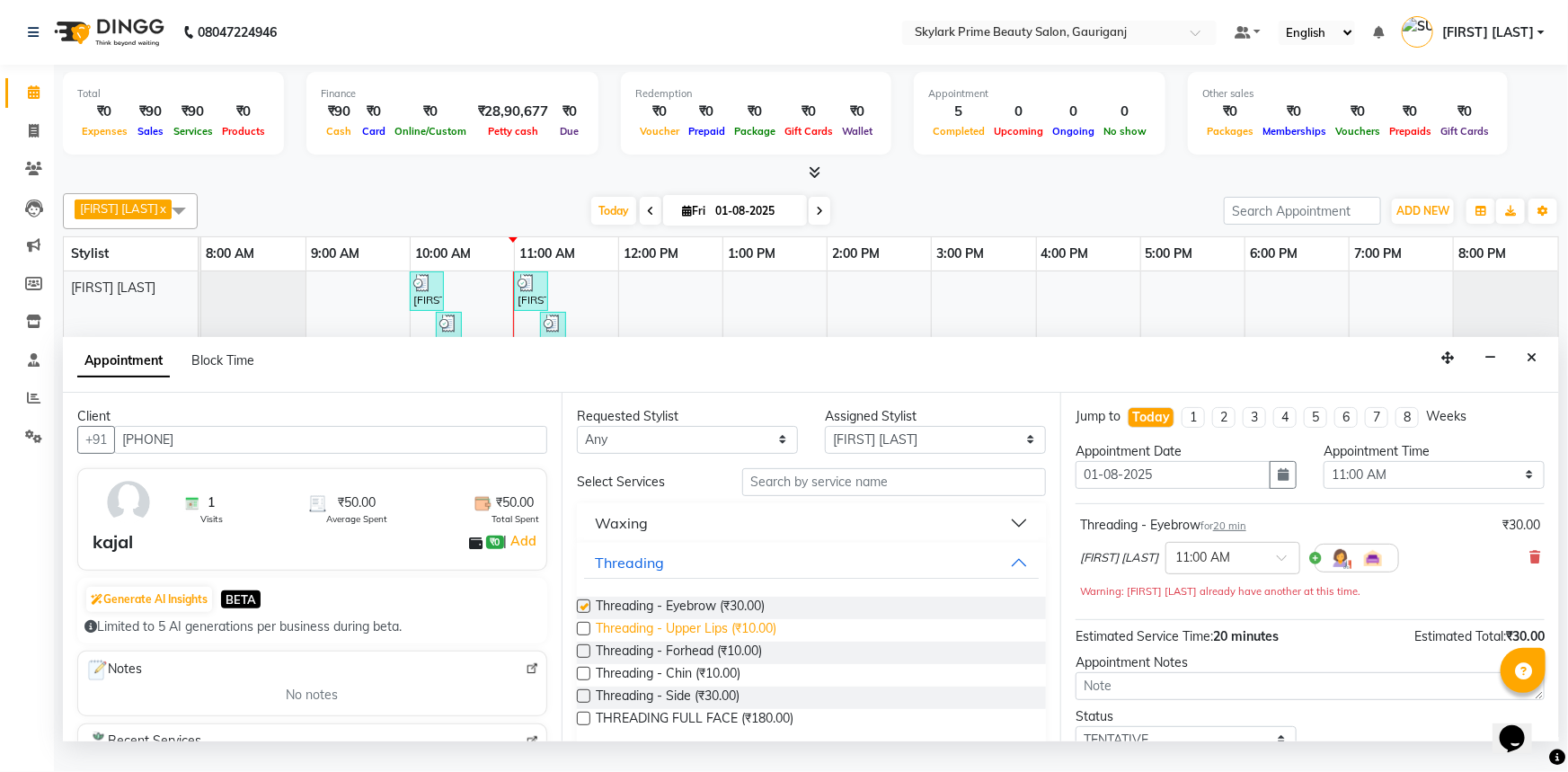 checkbox on "false" 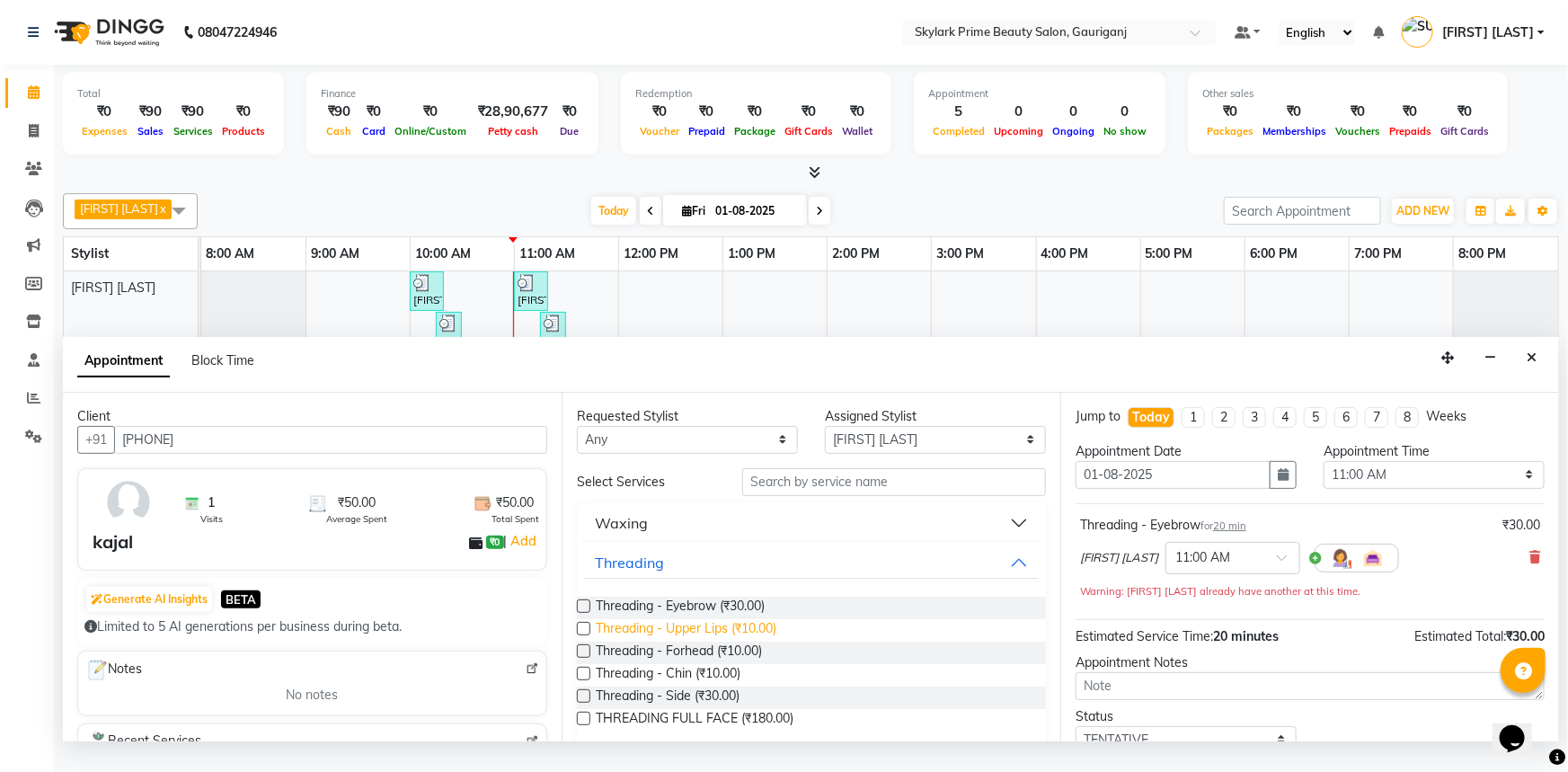 click on "Threading  - Upper Lips (₹10.00)" at bounding box center (686, 630) 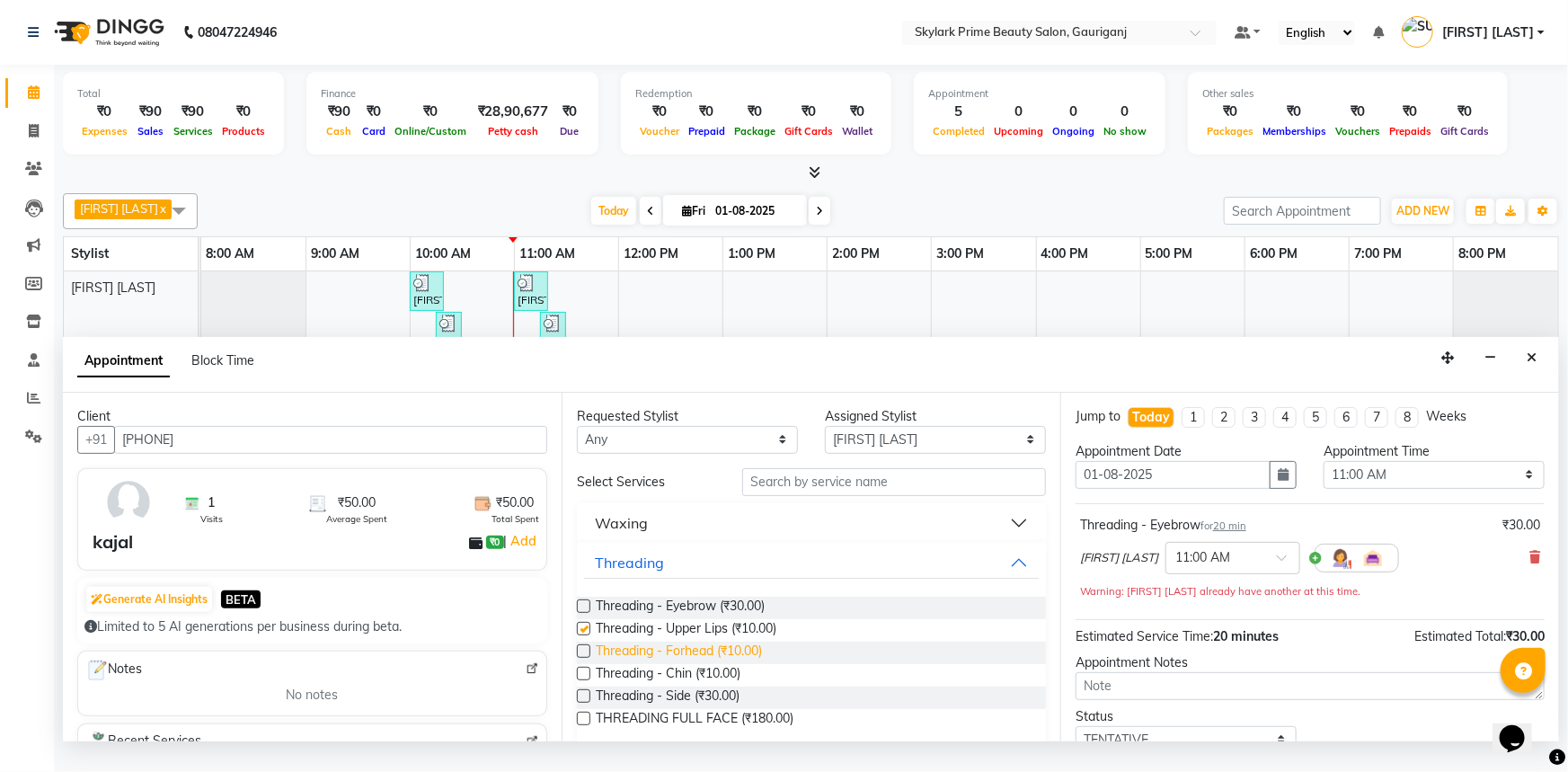 checkbox on "false" 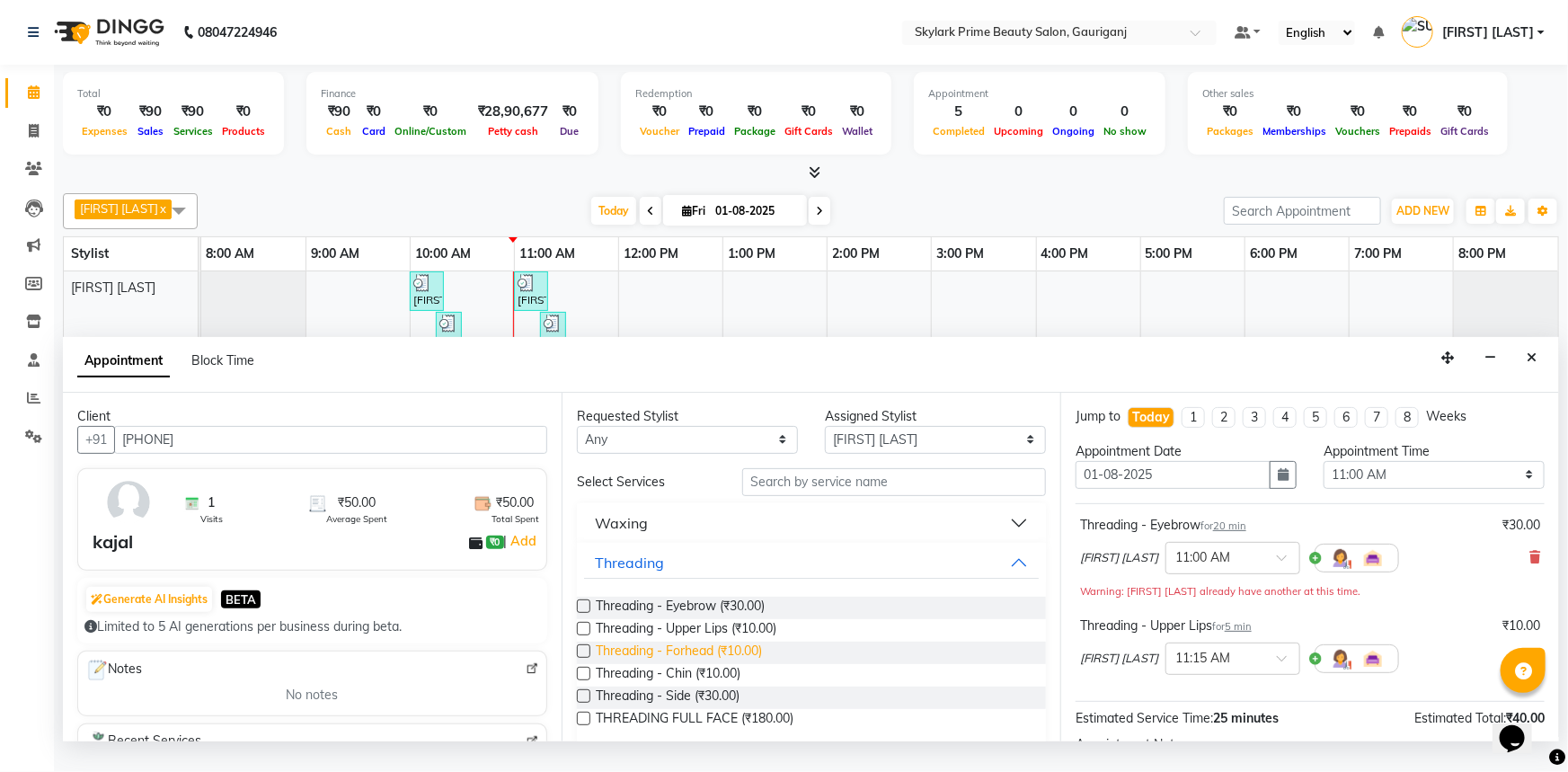 click on "Threading  - Forhead (₹10.00)" at bounding box center (678, 652) 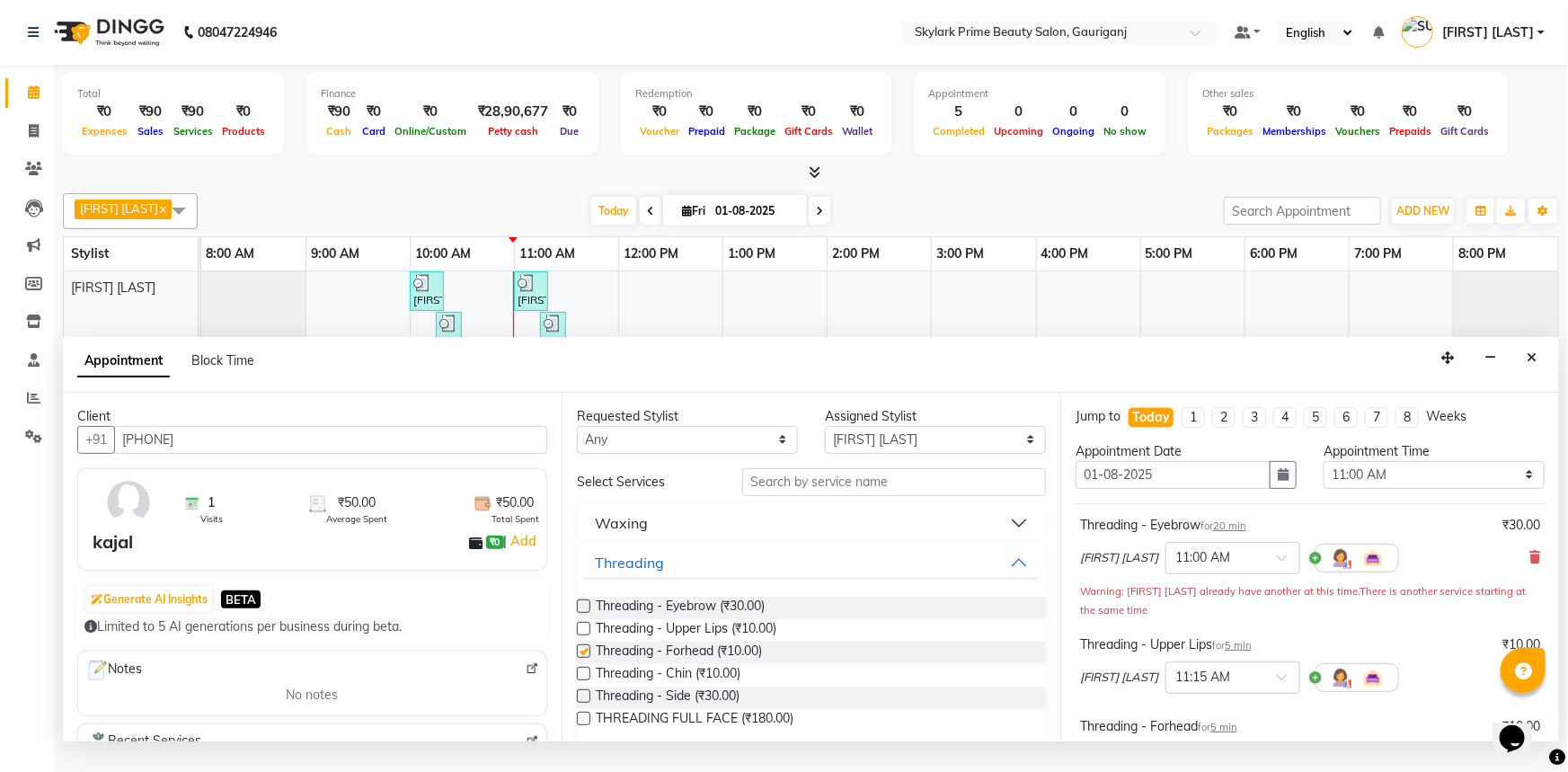checkbox on "false" 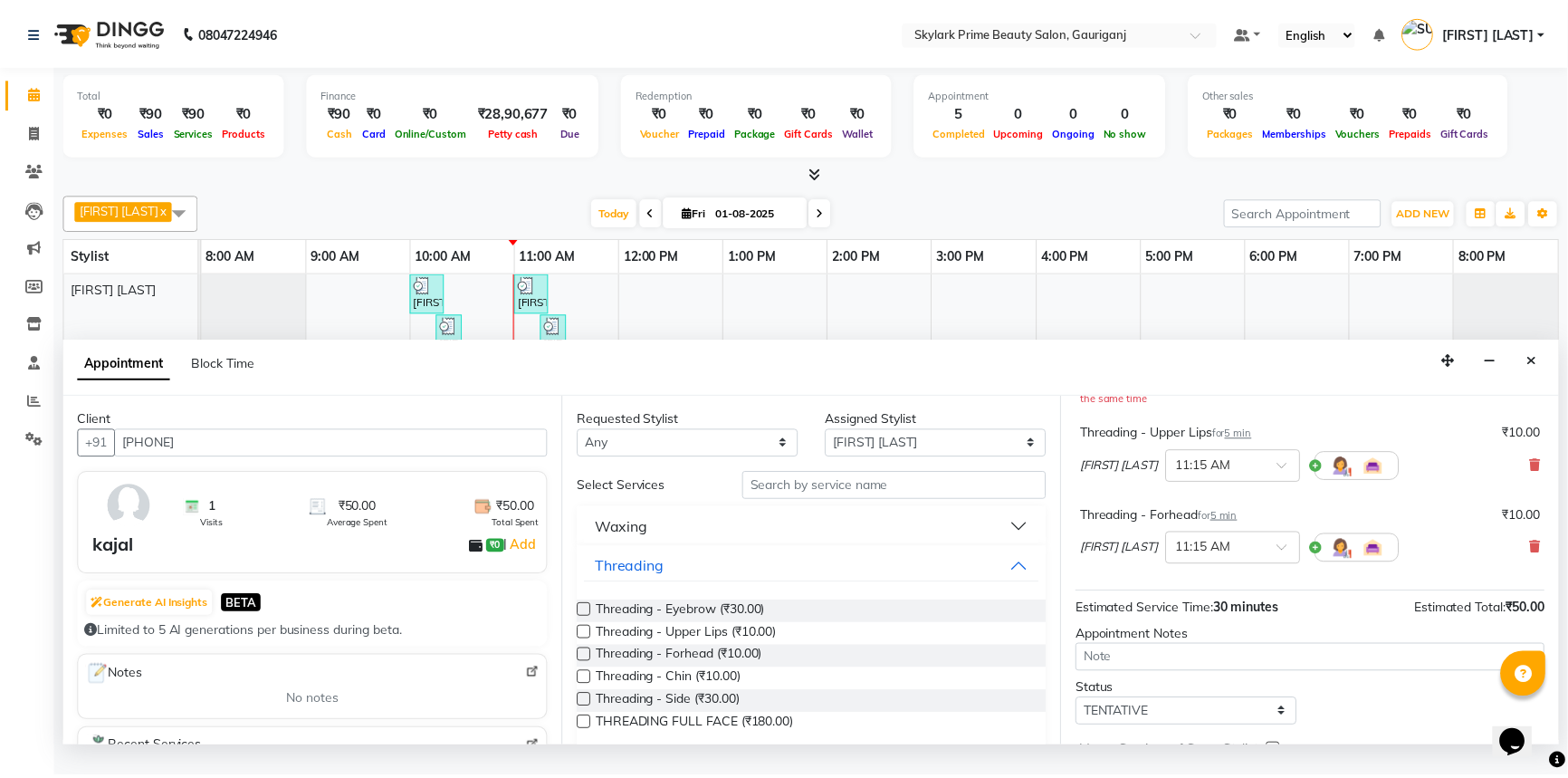 scroll, scrollTop: 310, scrollLeft: 0, axis: vertical 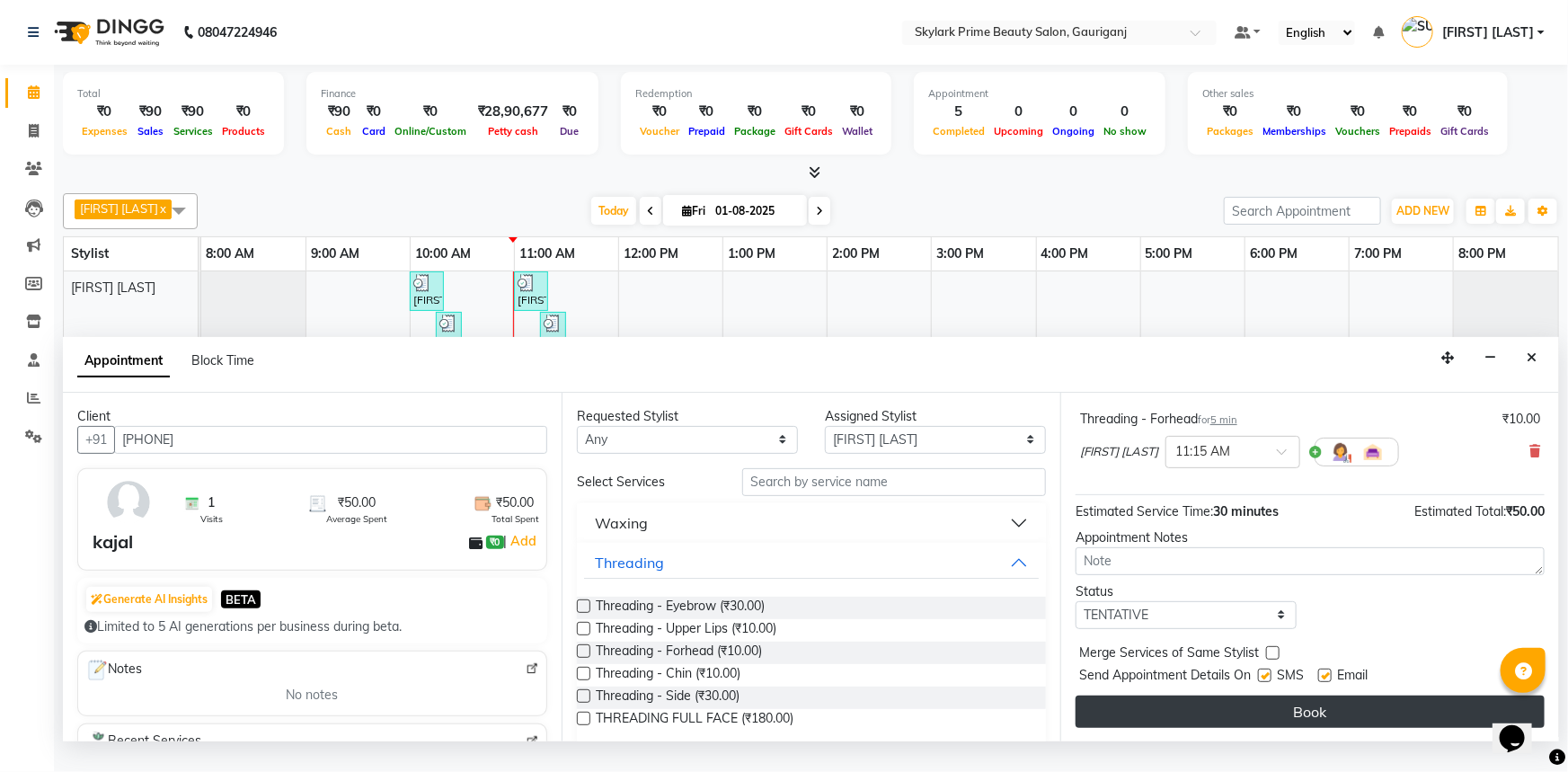 click on "Book" at bounding box center (1310, 712) 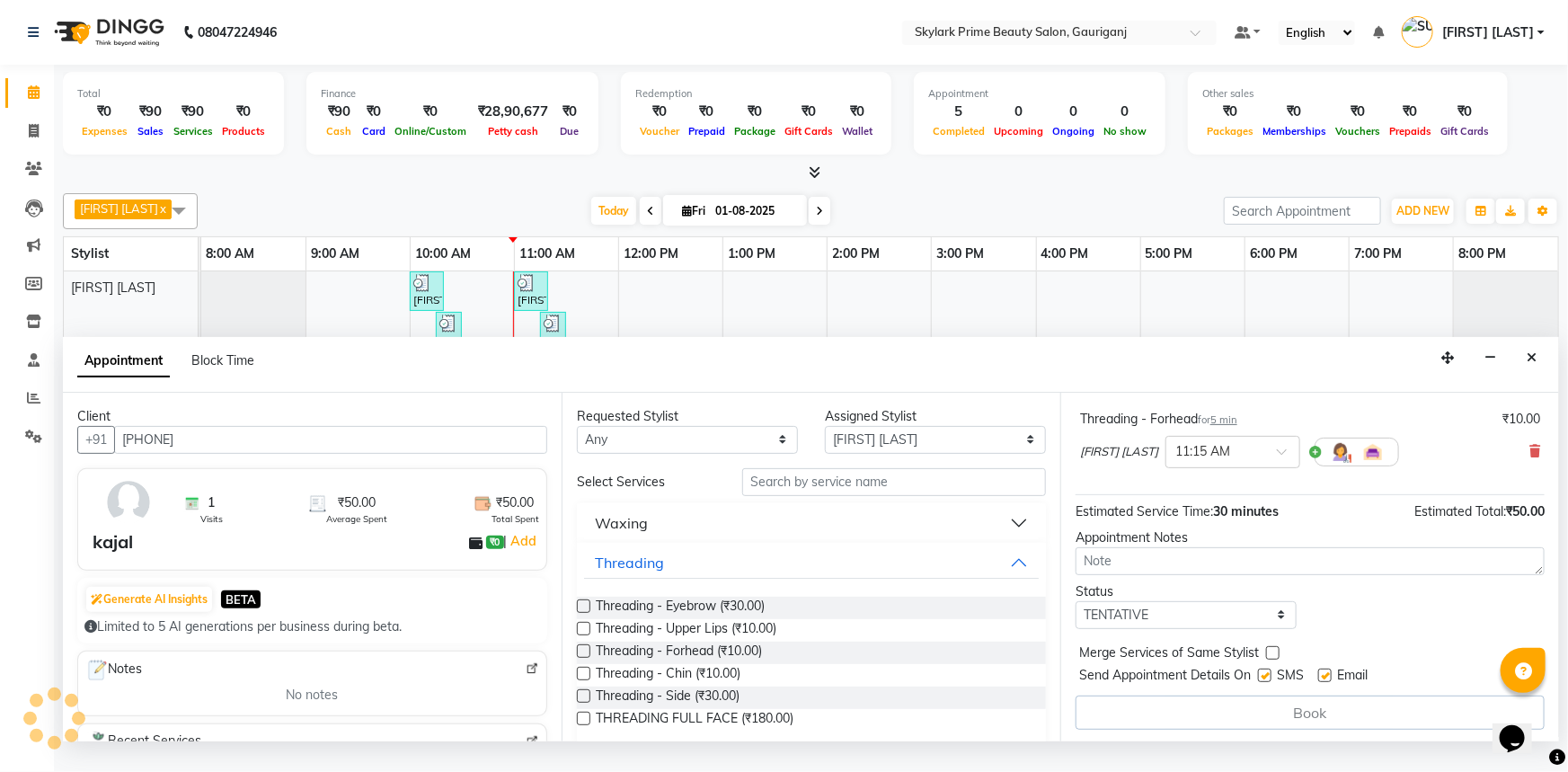 click on "Book" at bounding box center [1310, 713] 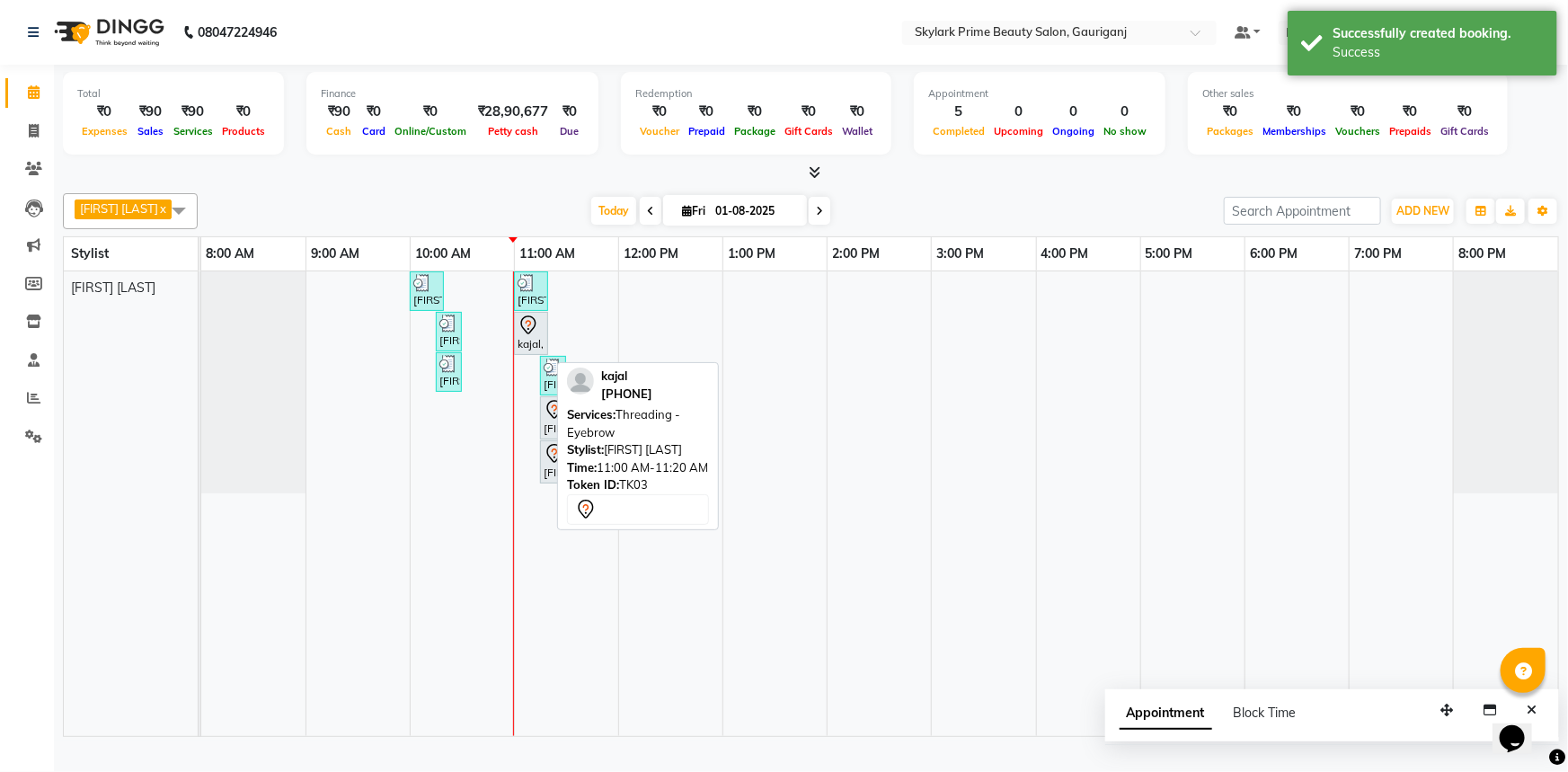 click on "kajal, TK03, 11:00 AM-11:20 AM, Threading  - Eyebrow" at bounding box center (531, 333) 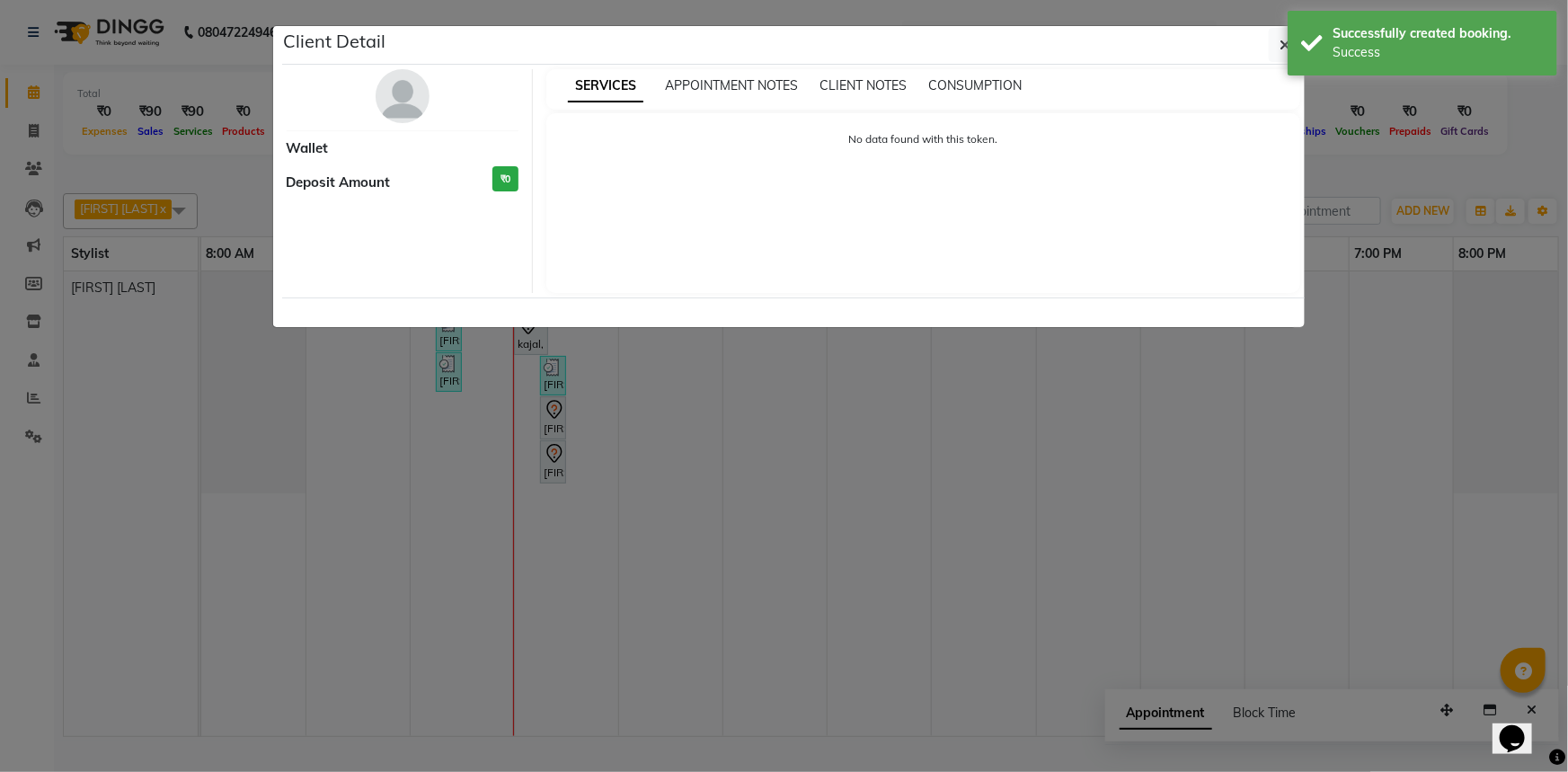 select on "7" 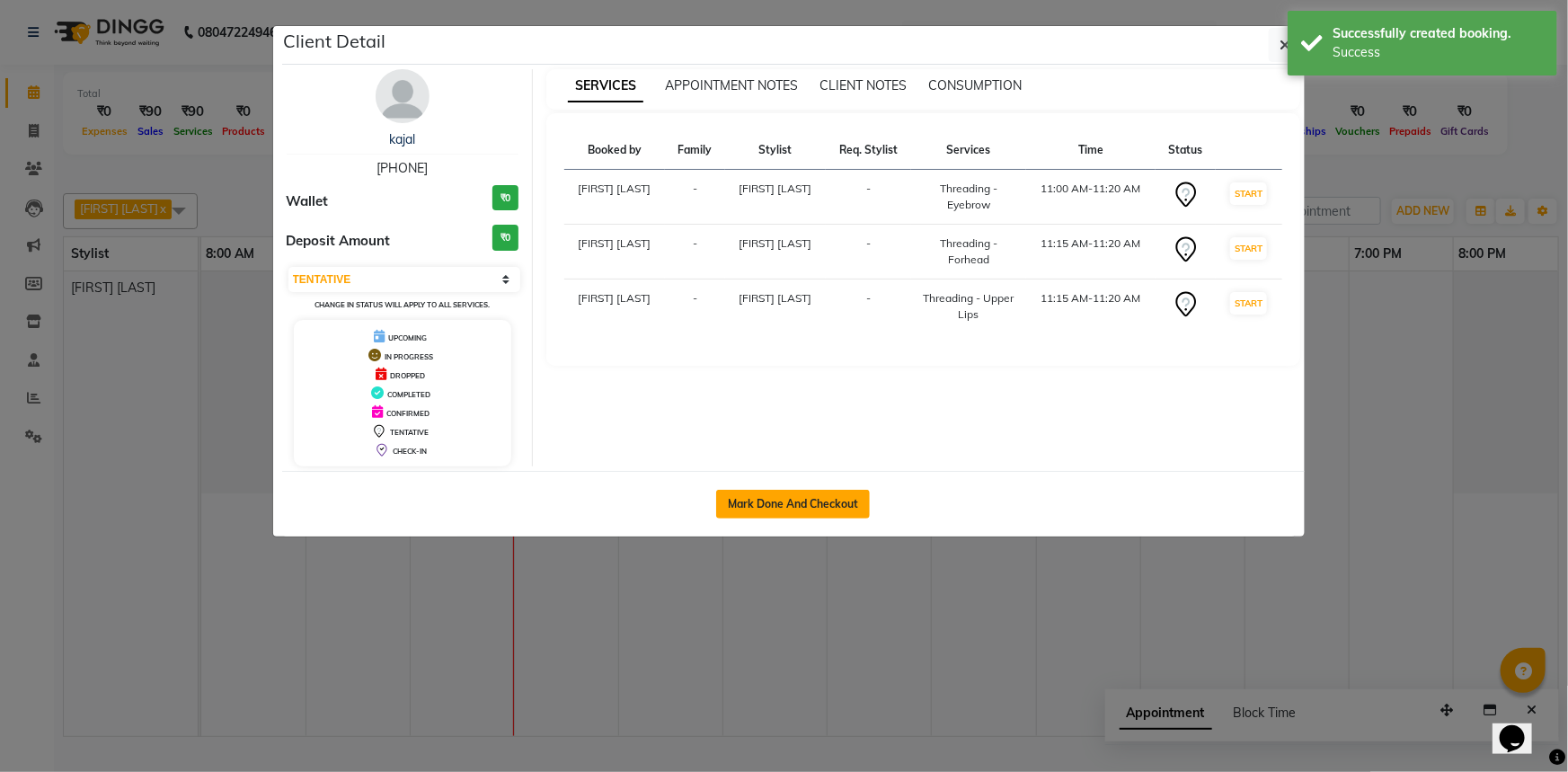 click on "Mark Done And Checkout" 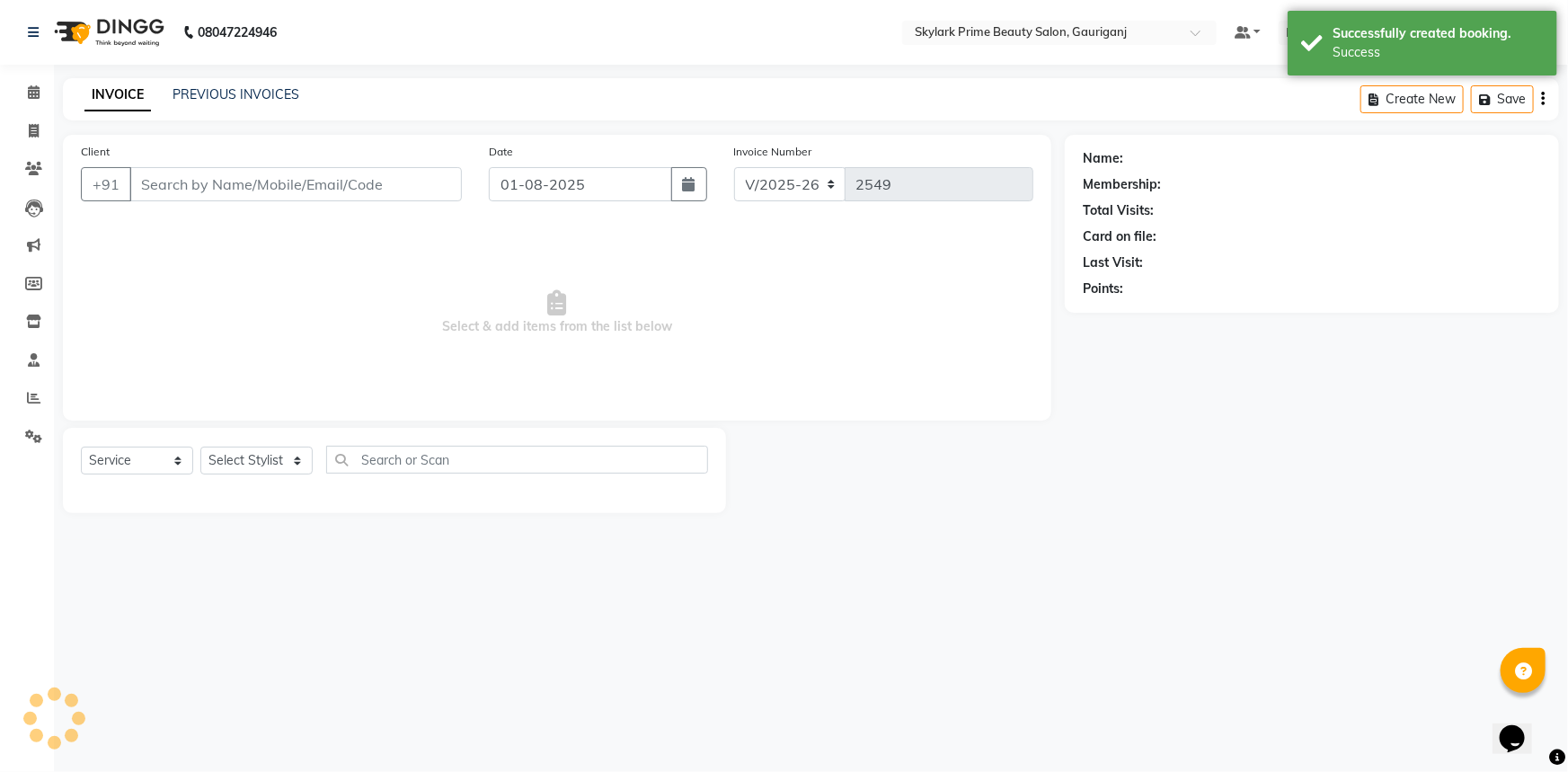 select on "3" 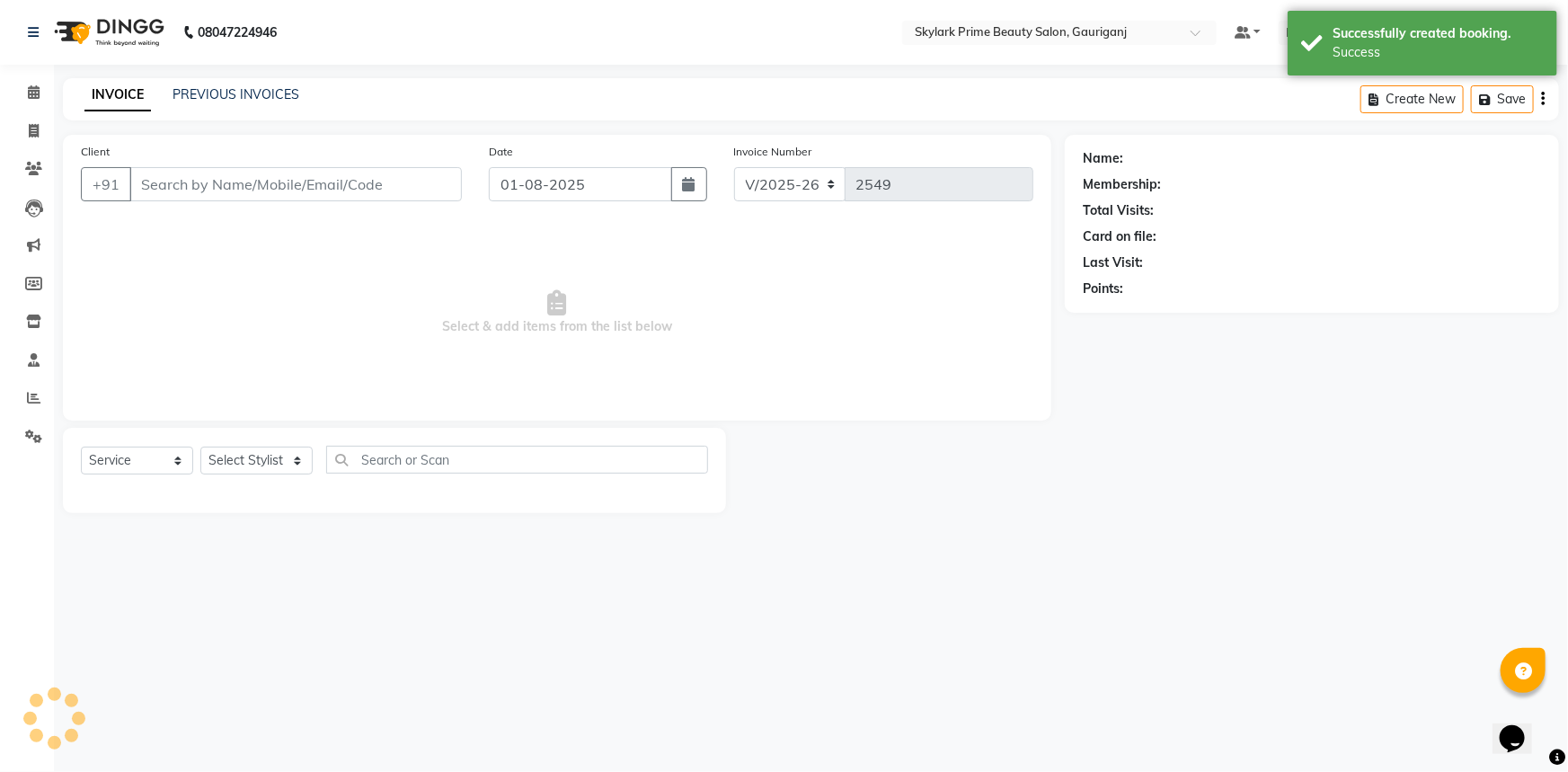 type on "9918608024" 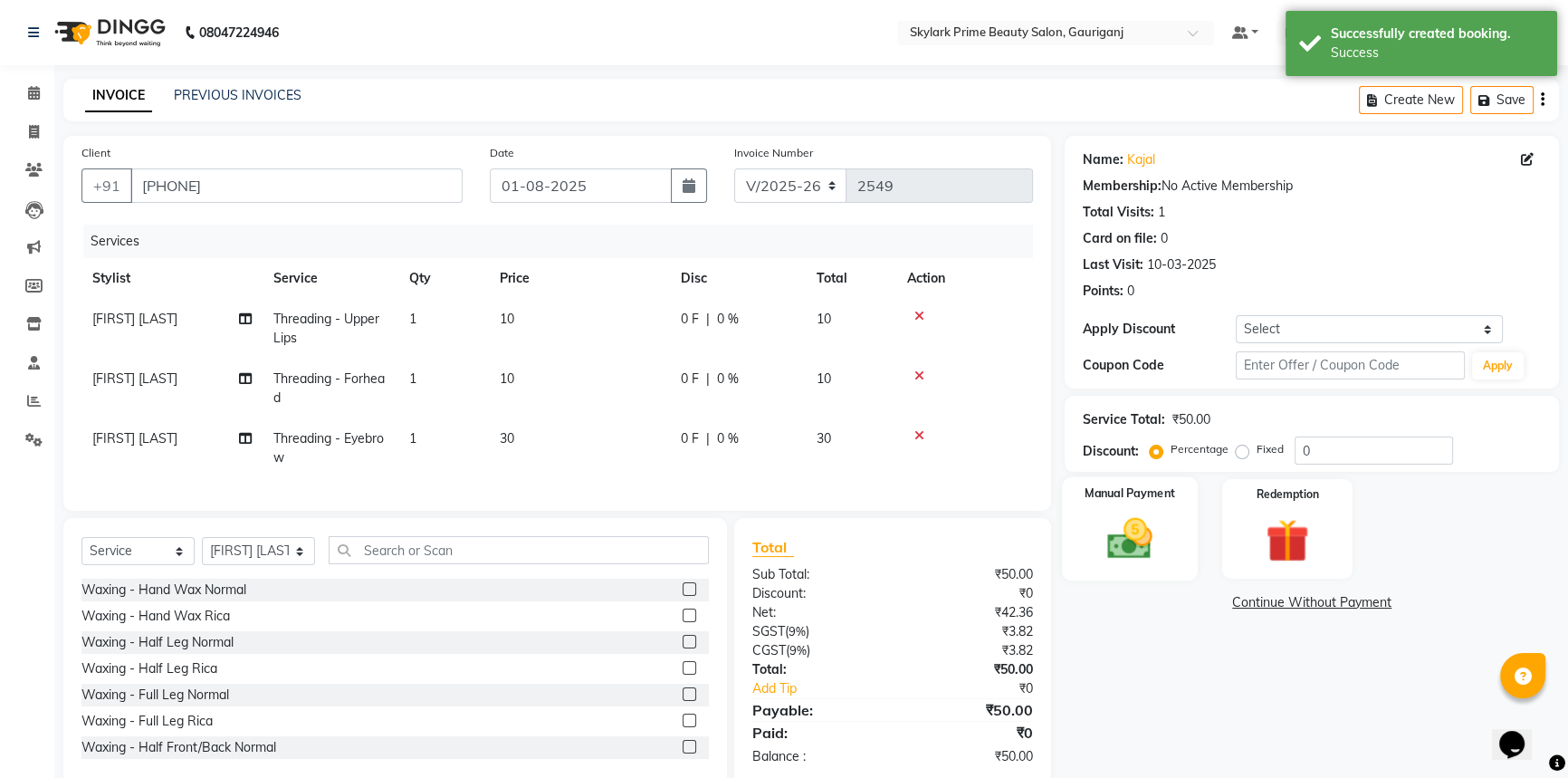 click 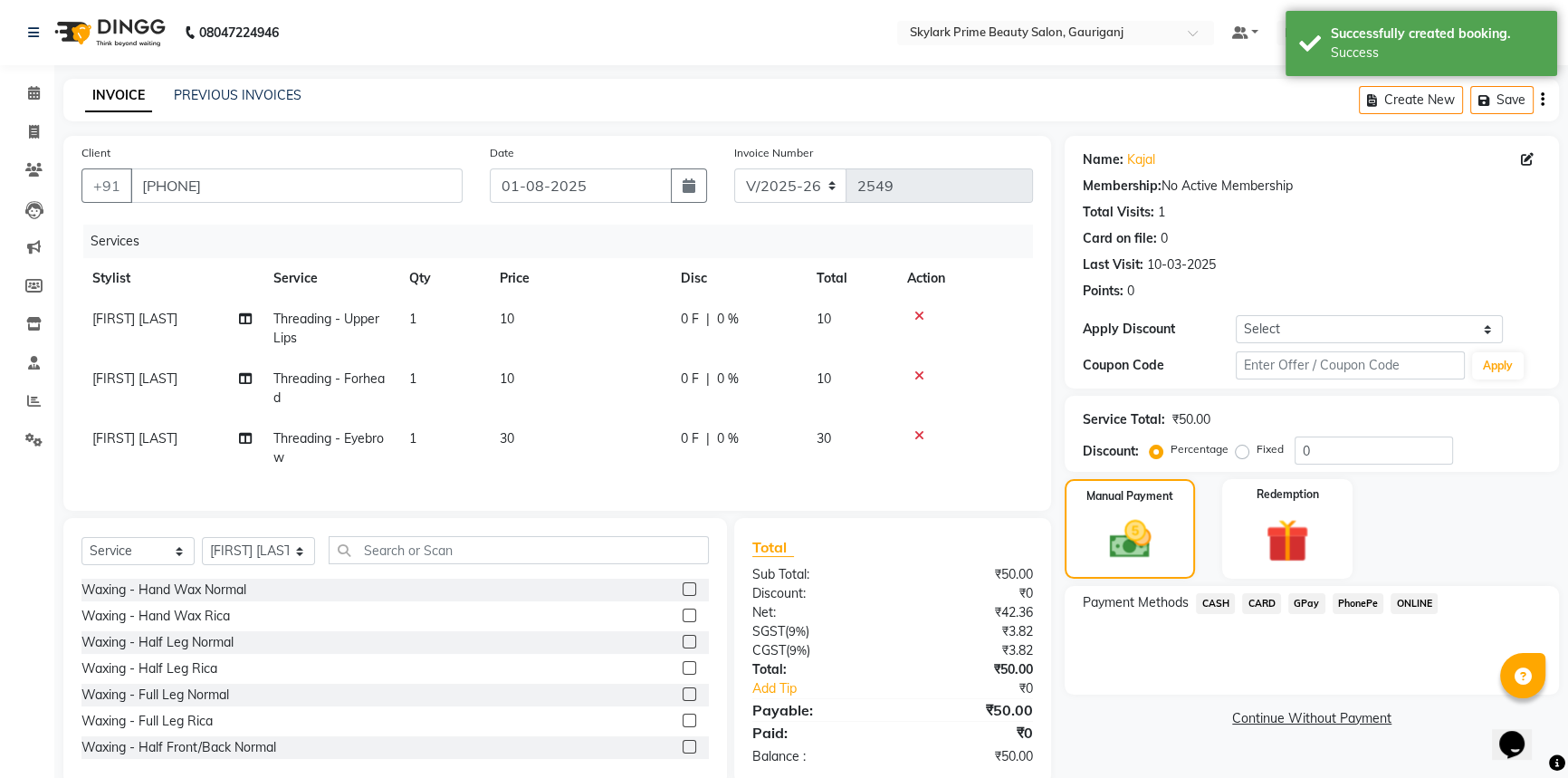 click on "CASH" 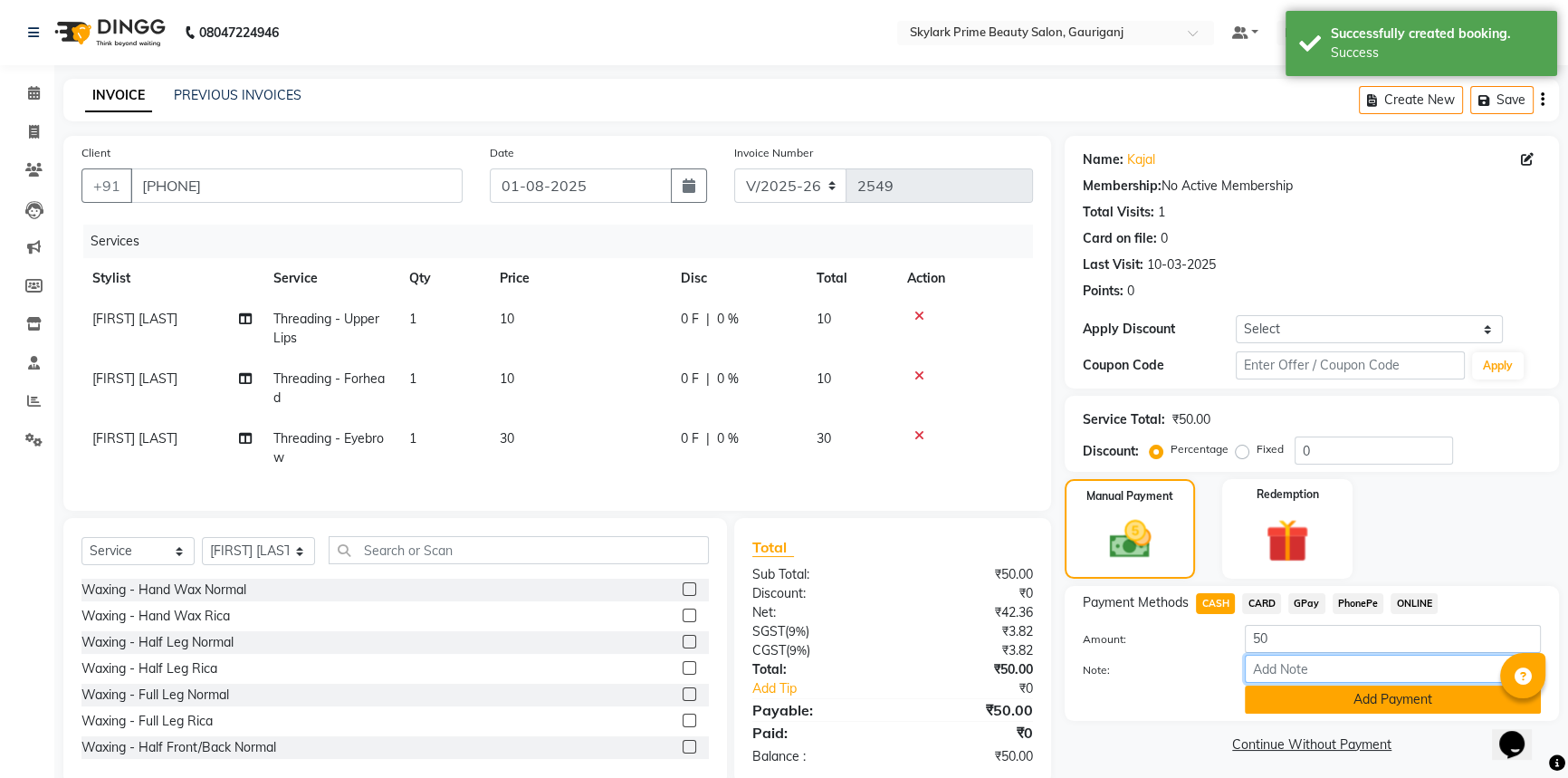 drag, startPoint x: 1342, startPoint y: 681, endPoint x: 1334, endPoint y: 706, distance: 26.248809 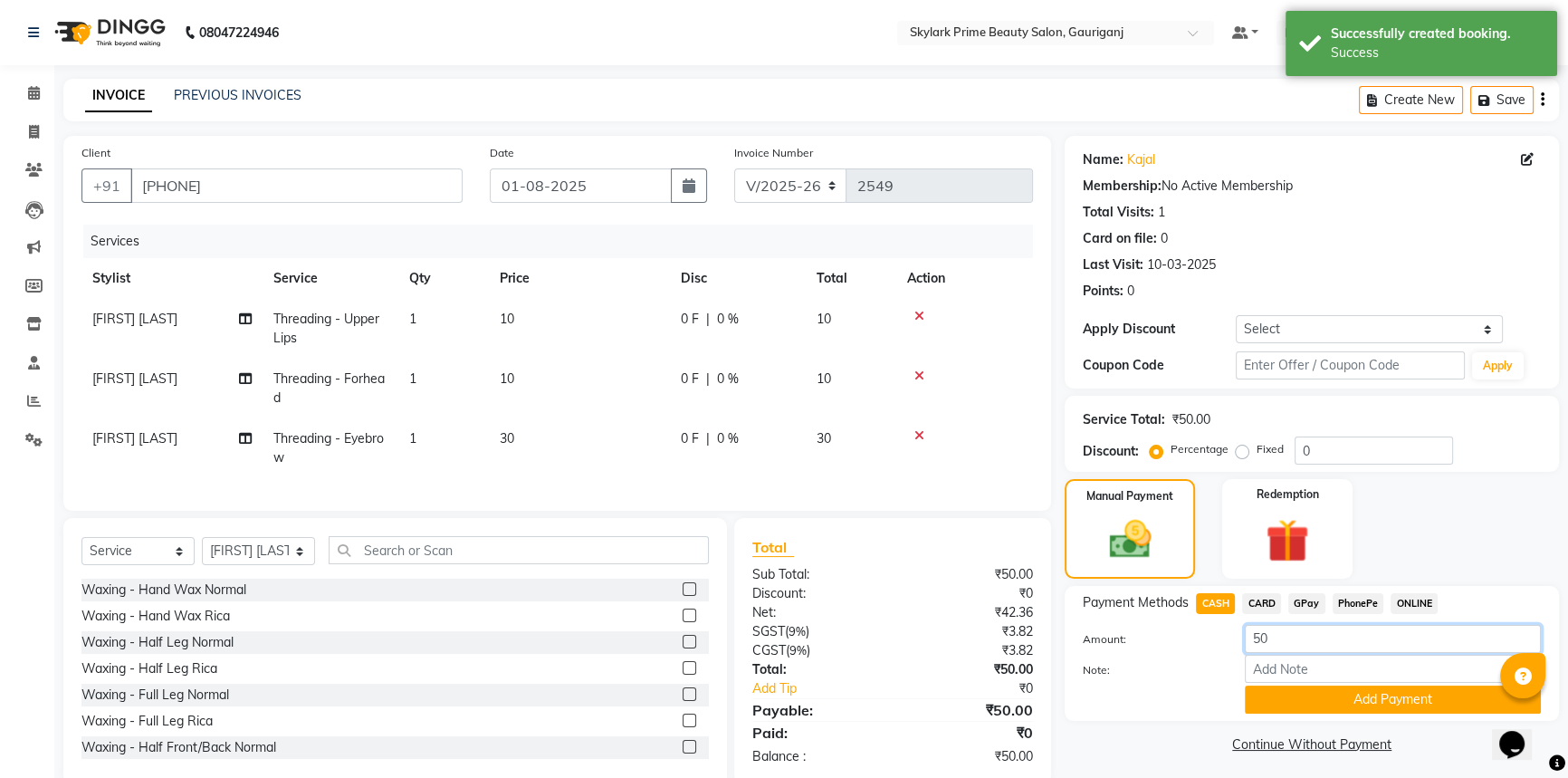 click on "50" 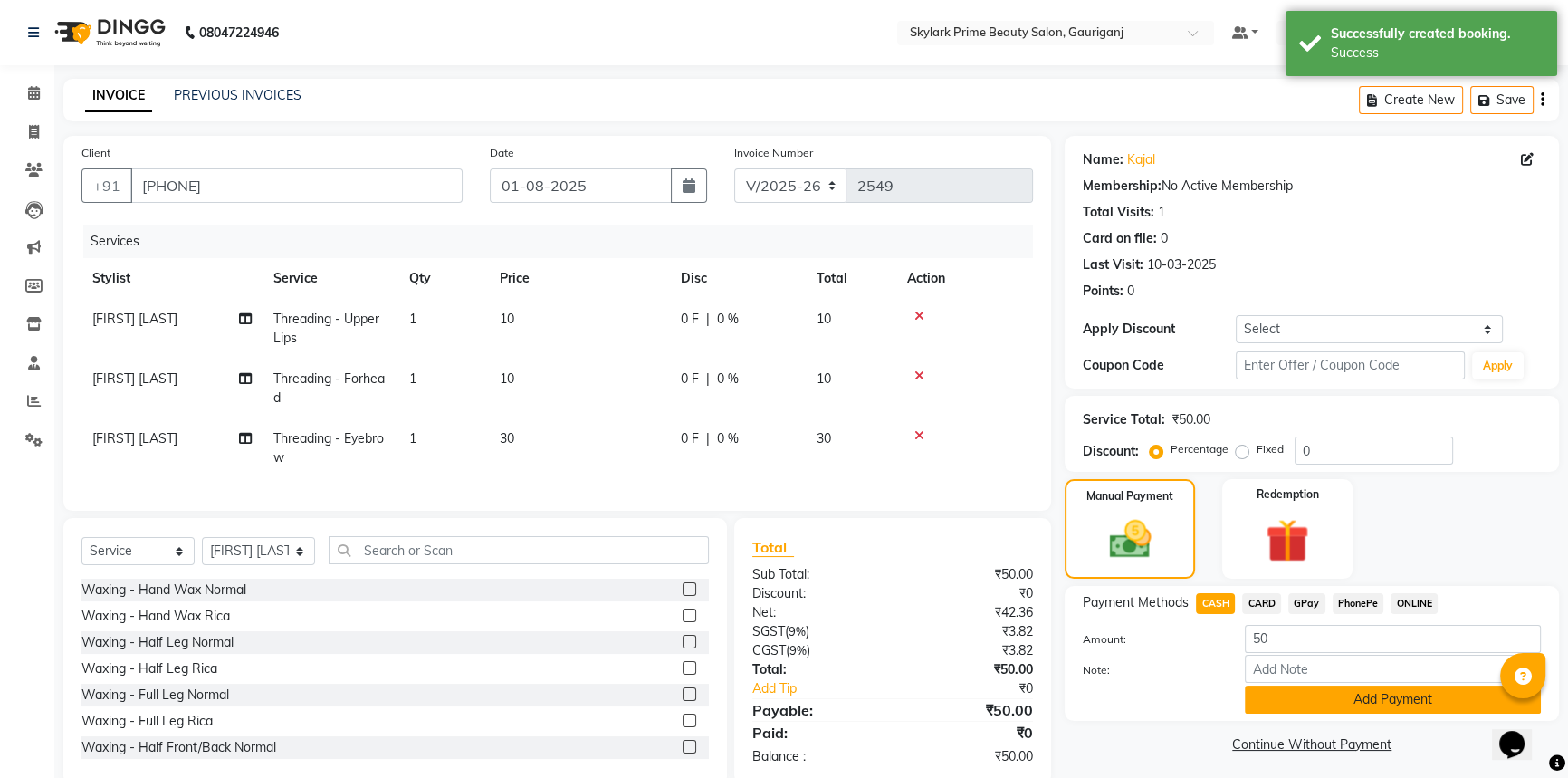click on "Add Payment" 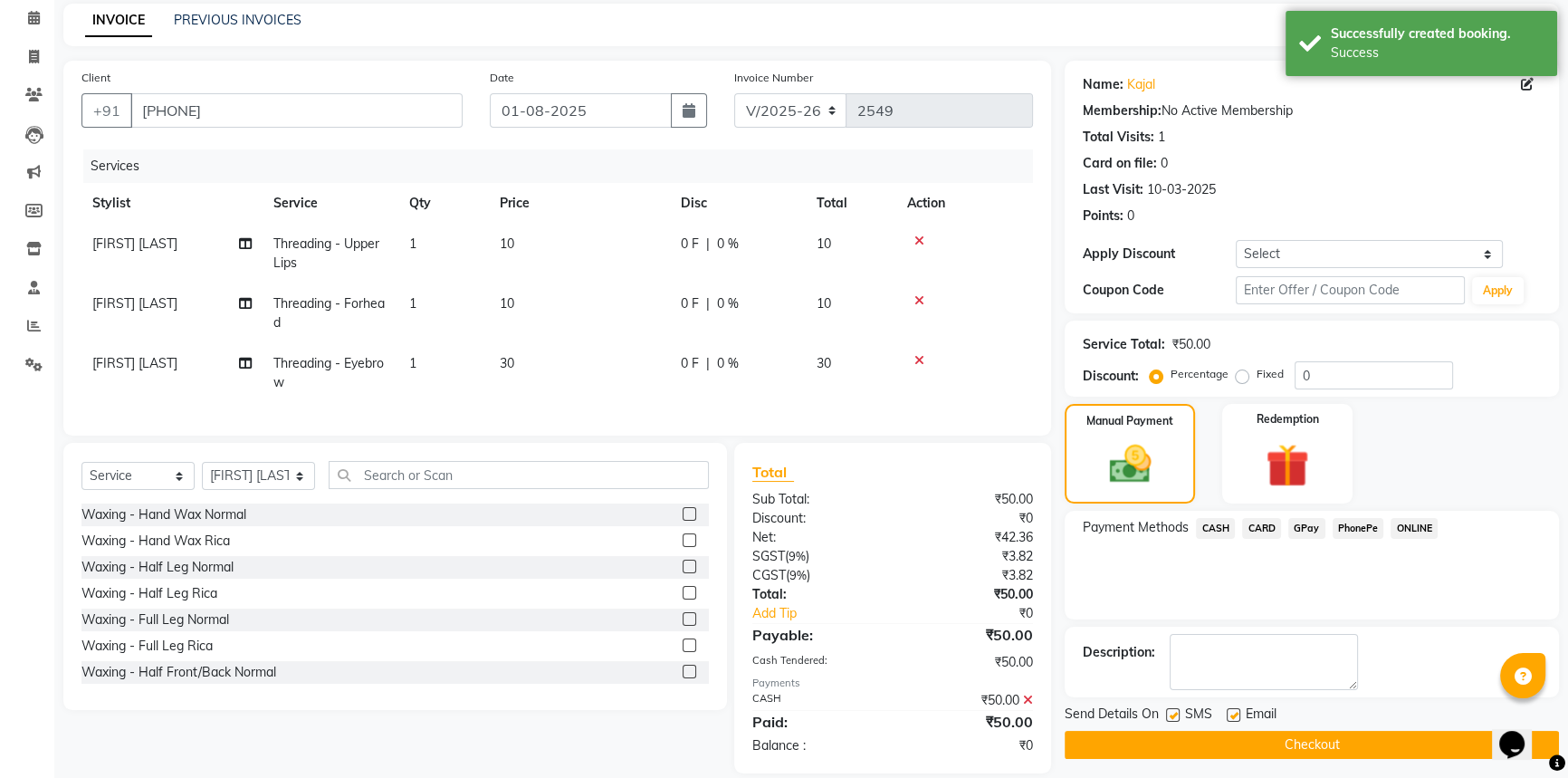 scroll, scrollTop: 110, scrollLeft: 0, axis: vertical 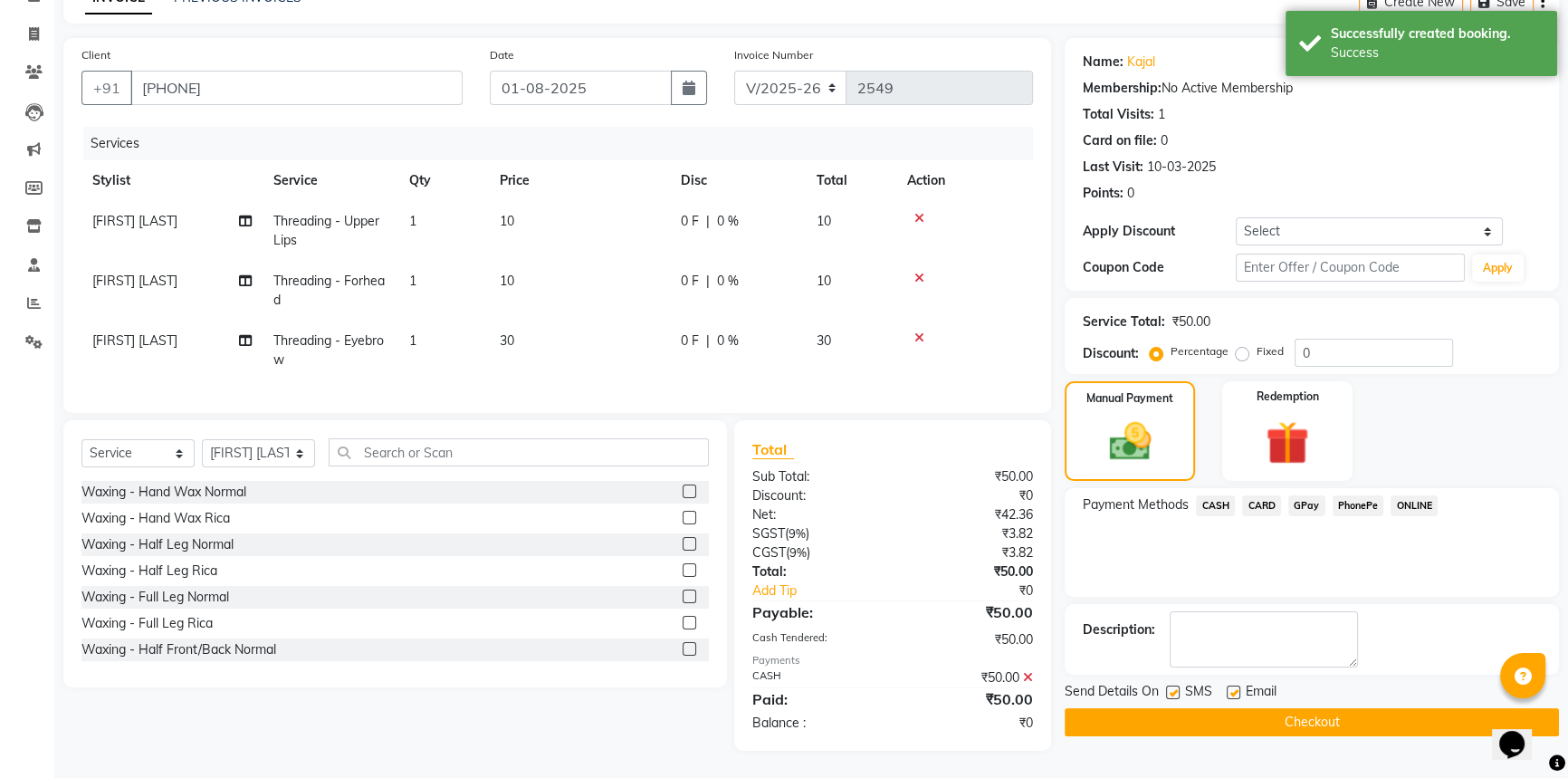 click on "Checkout" 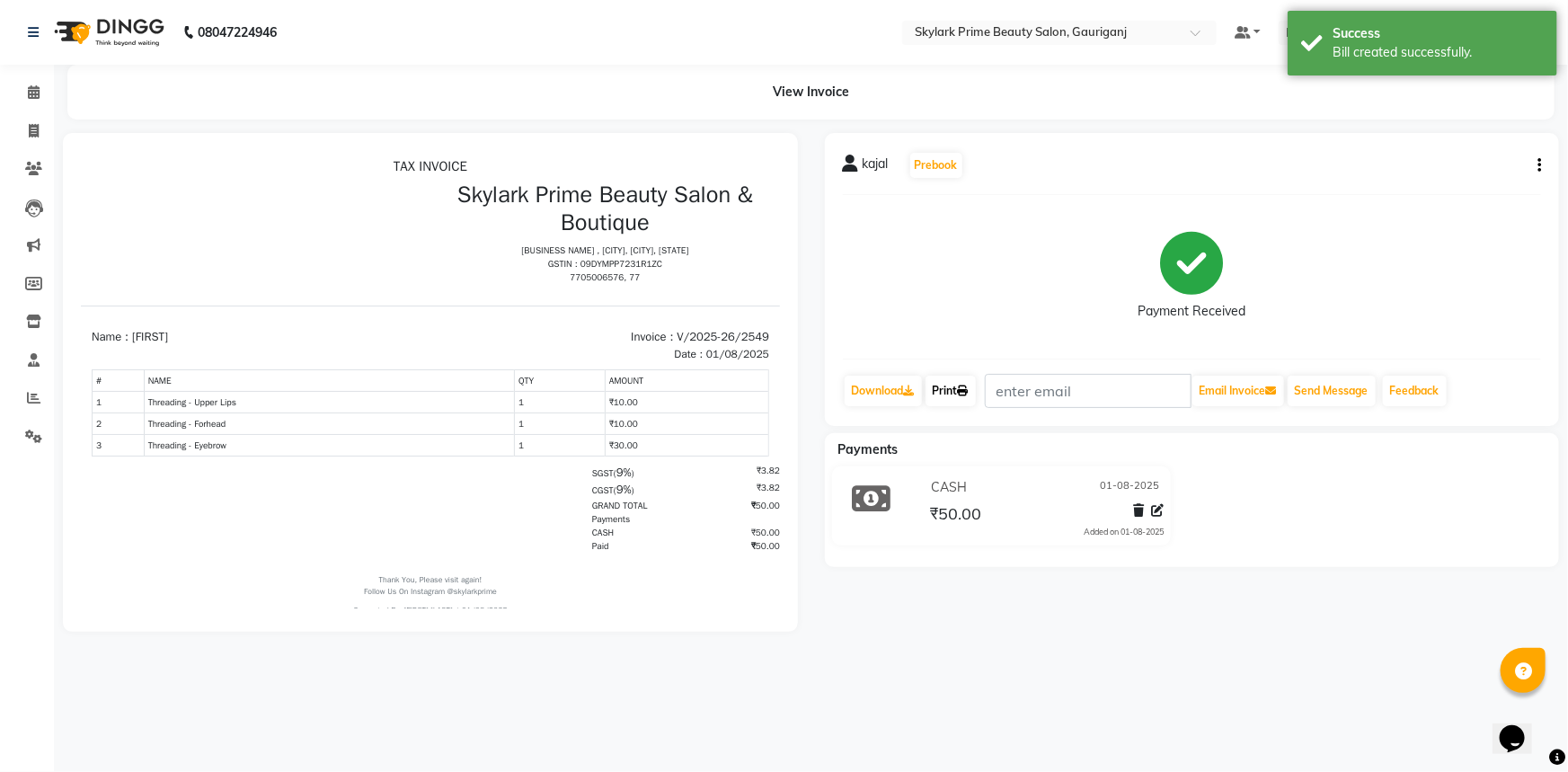 scroll, scrollTop: 0, scrollLeft: 0, axis: both 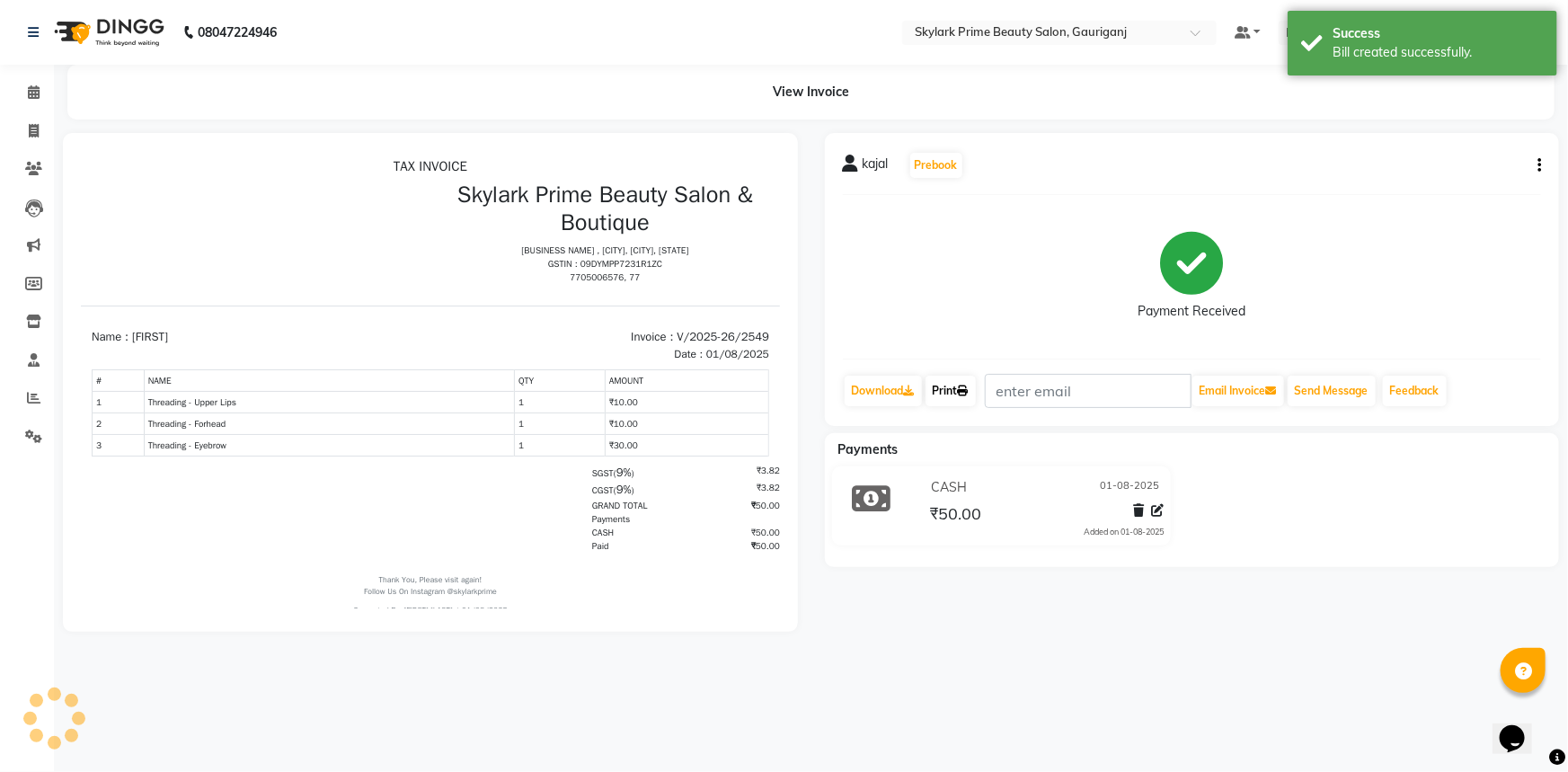 click on "Print" 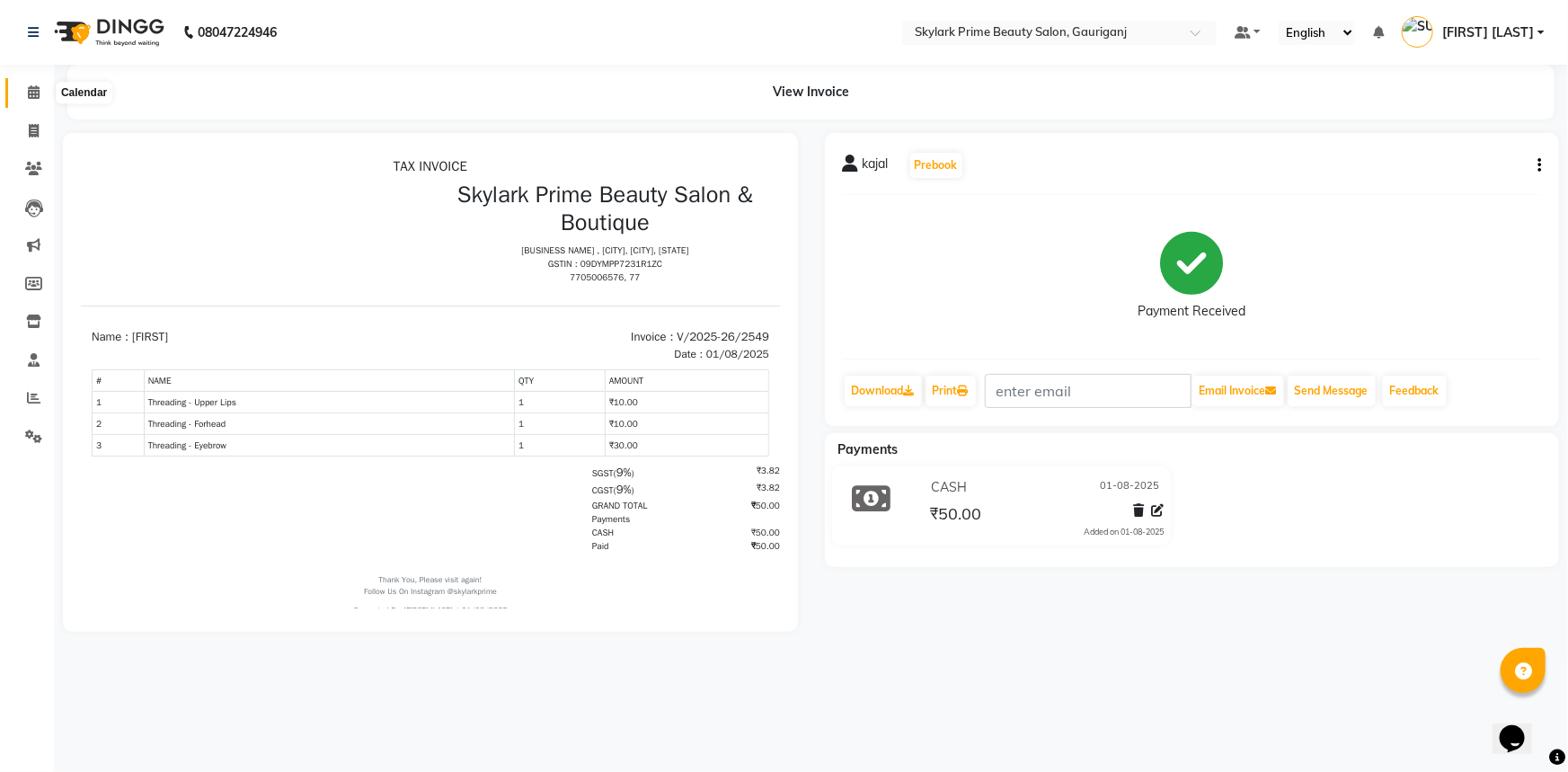 click 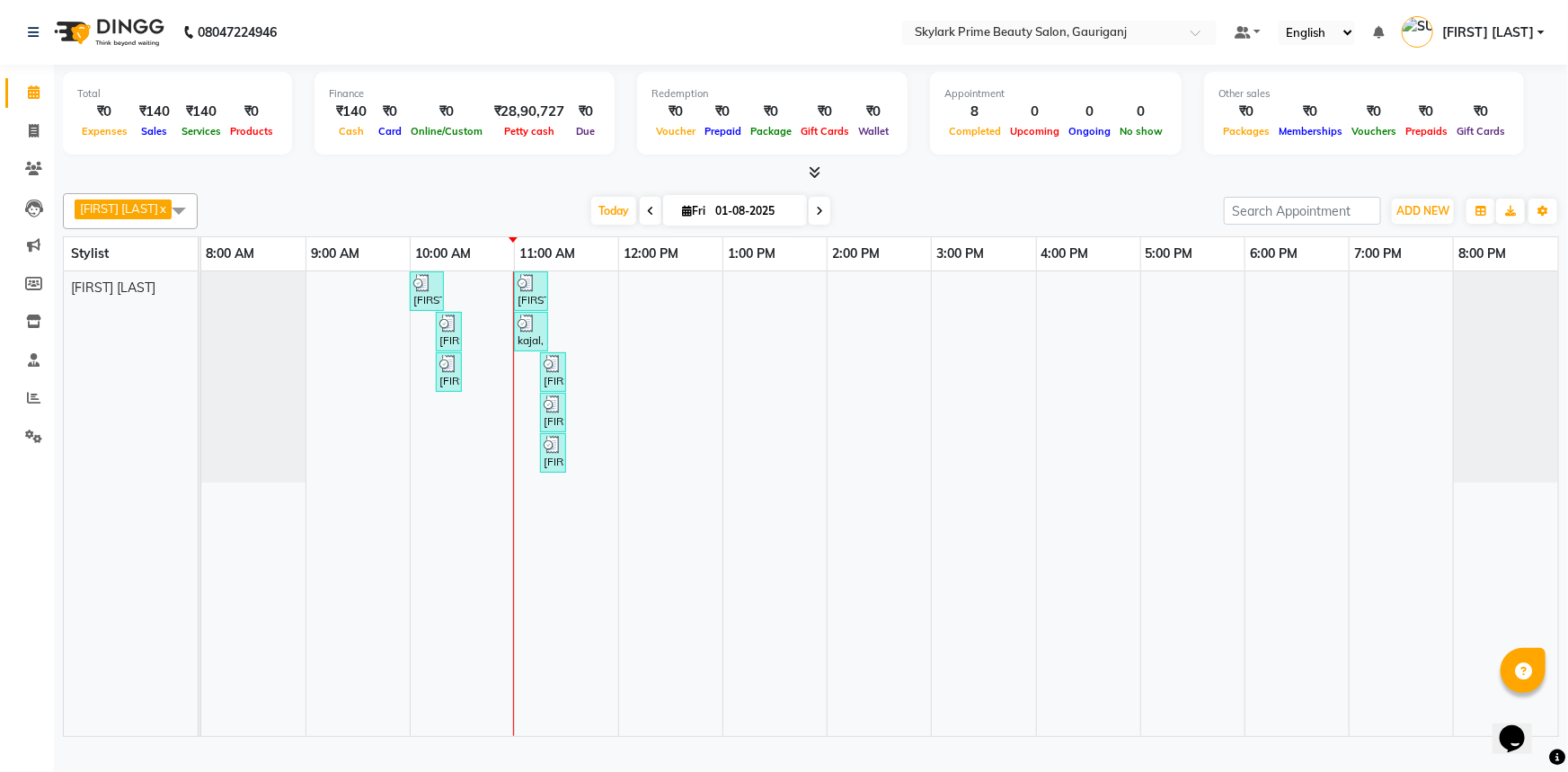 click on "NEETU SINGH, TK02, 10:00 AM-10:20 AM, Threading  - Eyebrow     akansha, TK01, 11:00 AM-11:20 AM, Threading  - Eyebrow     NEETU SINGH, TK02, 10:15 AM-10:20 AM, Threading  - Forhead     kajal, TK03, 11:00 AM-11:20 AM, Threading  - Eyebrow     NEETU SINGH, TK02, 10:15 AM-10:20 AM, Threading  - Upper Lips     akansha, TK01, 11:15 AM-11:20 AM, Threading  - Forhead     kajal, TK03, 11:15 AM-11:20 AM, Threading  - Forhead     kajal, TK03, 11:15 AM-11:20 AM, Threading  - Upper Lips" at bounding box center [880, 503] 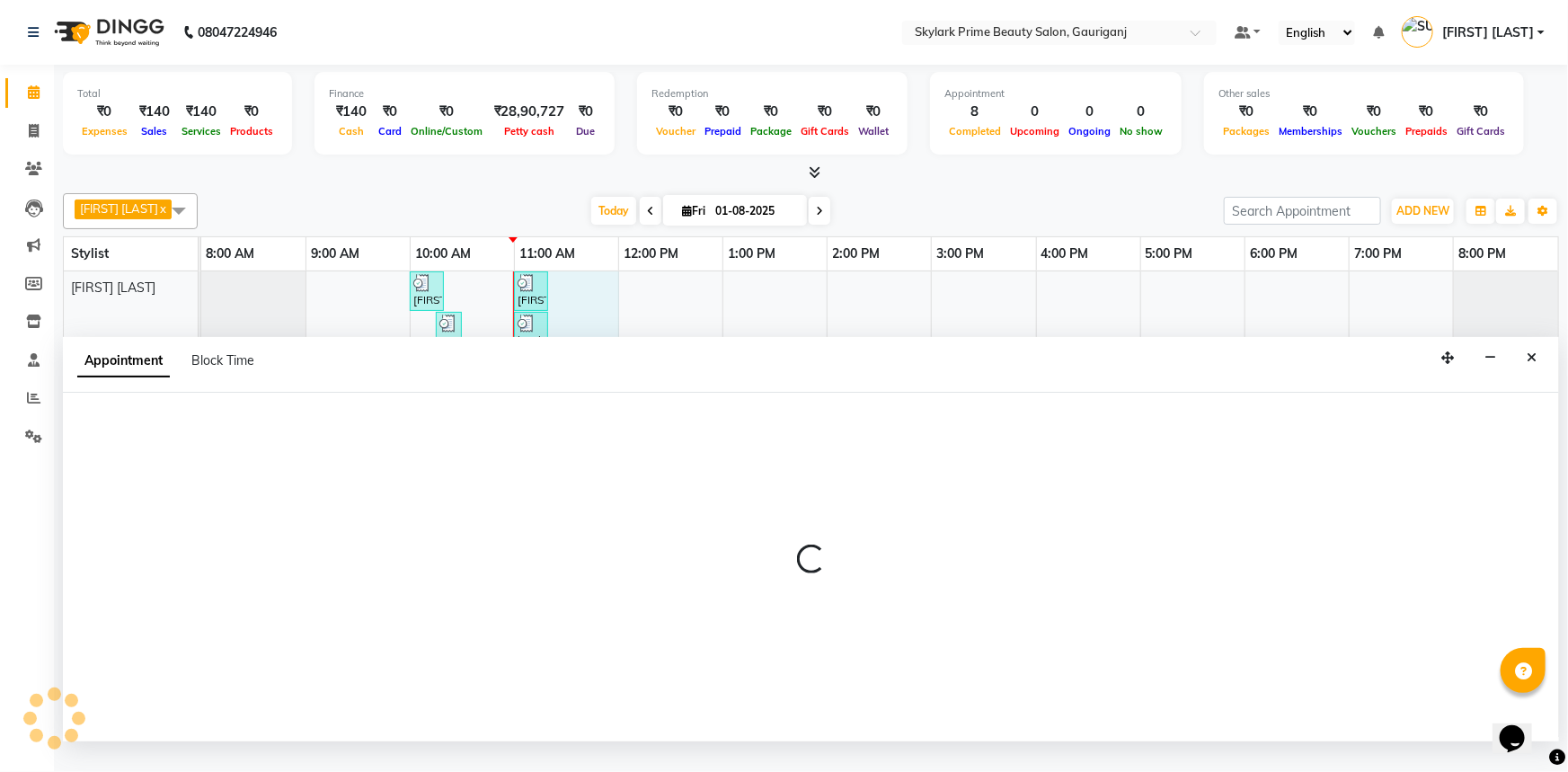 select on "30218" 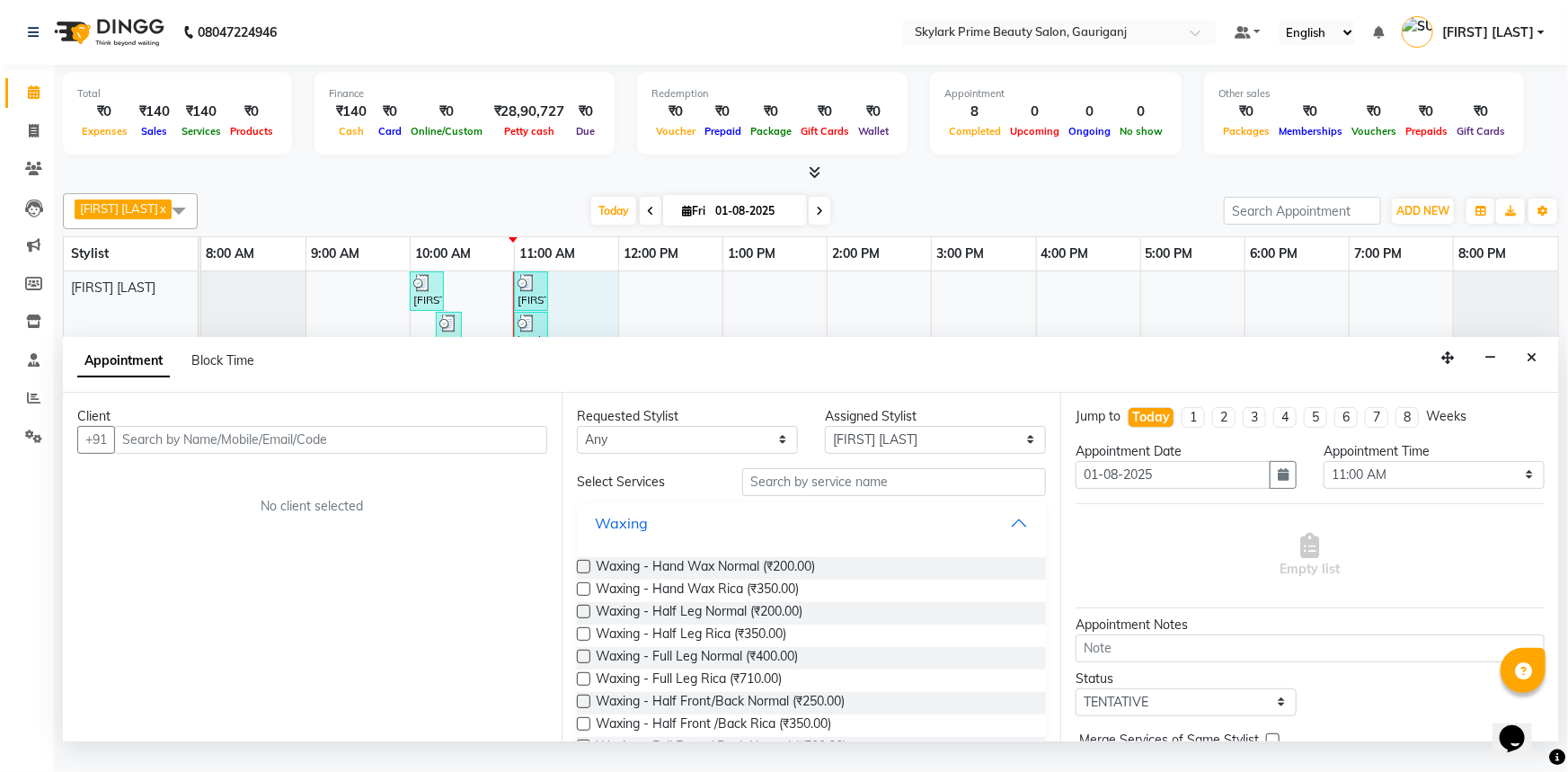 click on "Waxing" at bounding box center [811, 523] 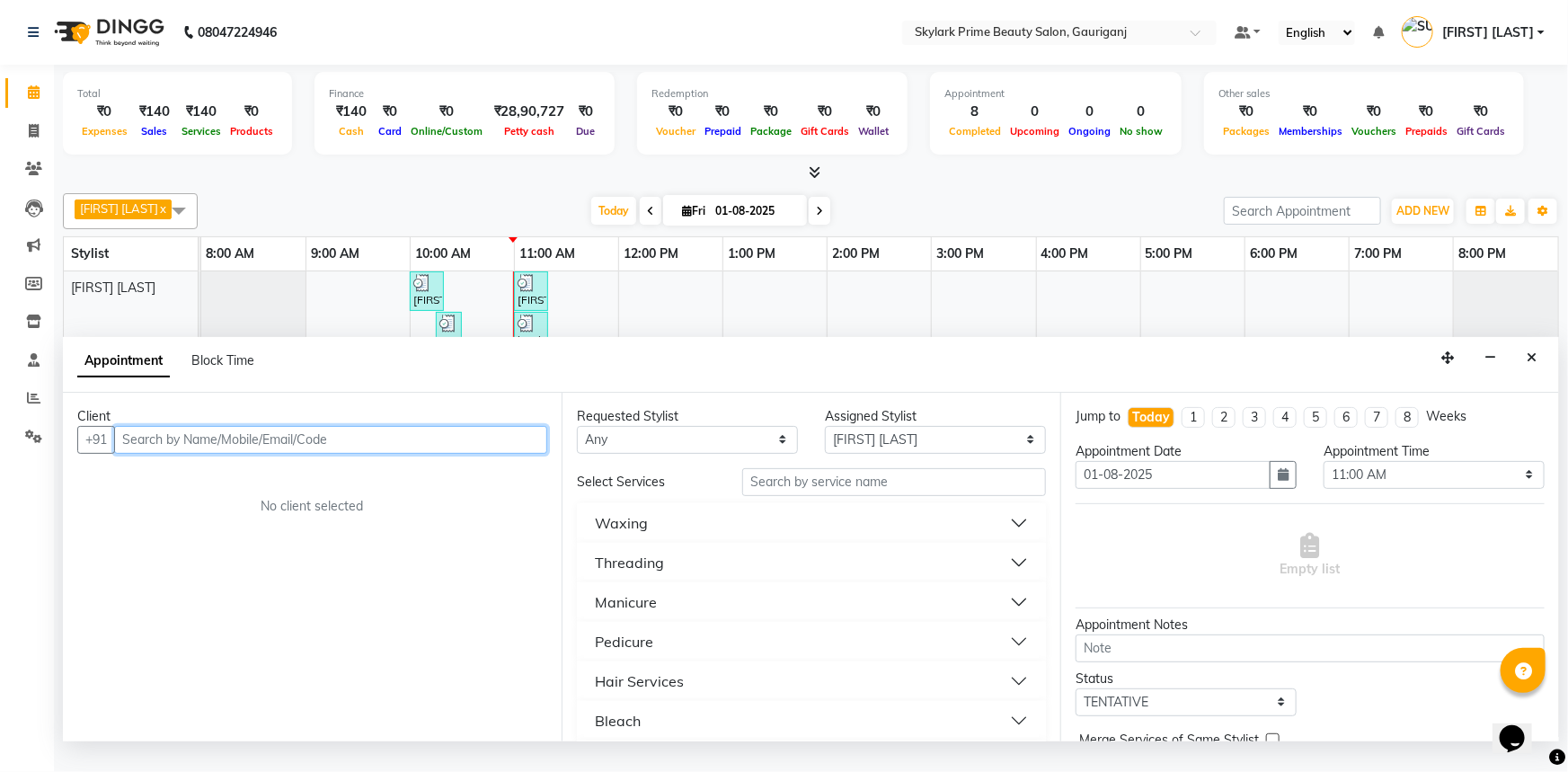 click at bounding box center [331, 439] 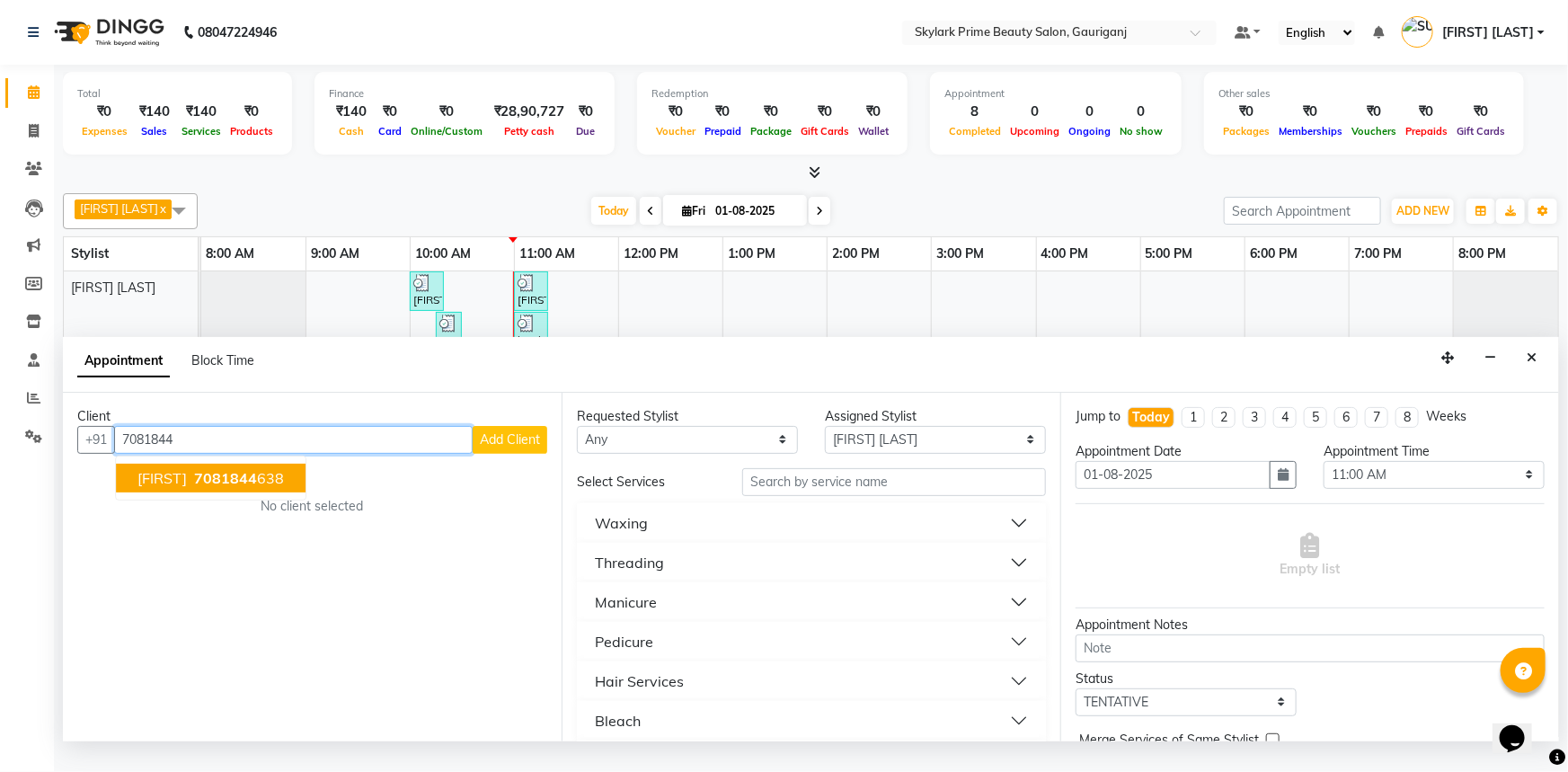 click on "7081844" at bounding box center (293, 439) 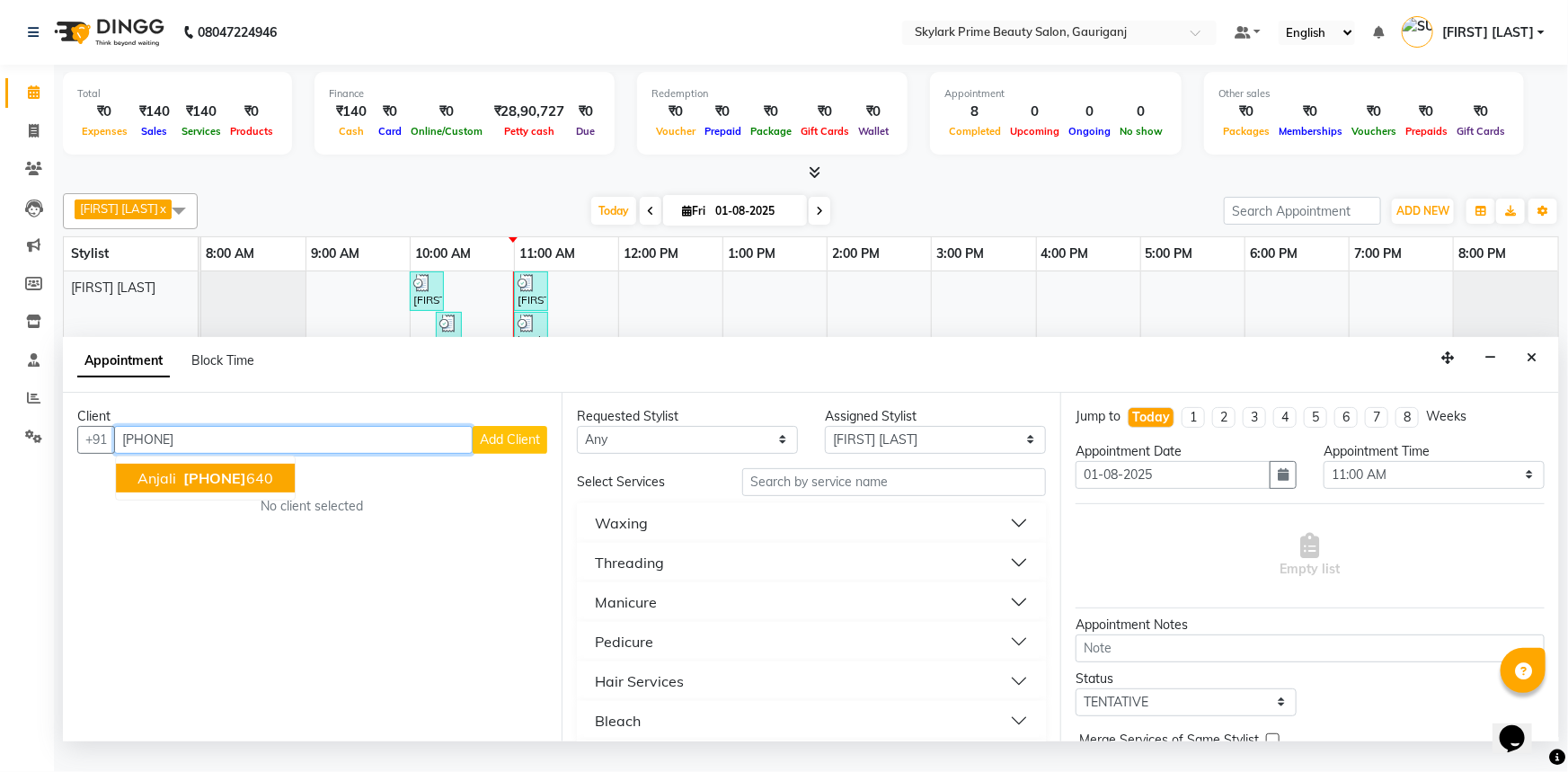 click on "7081840" at bounding box center [215, 478] 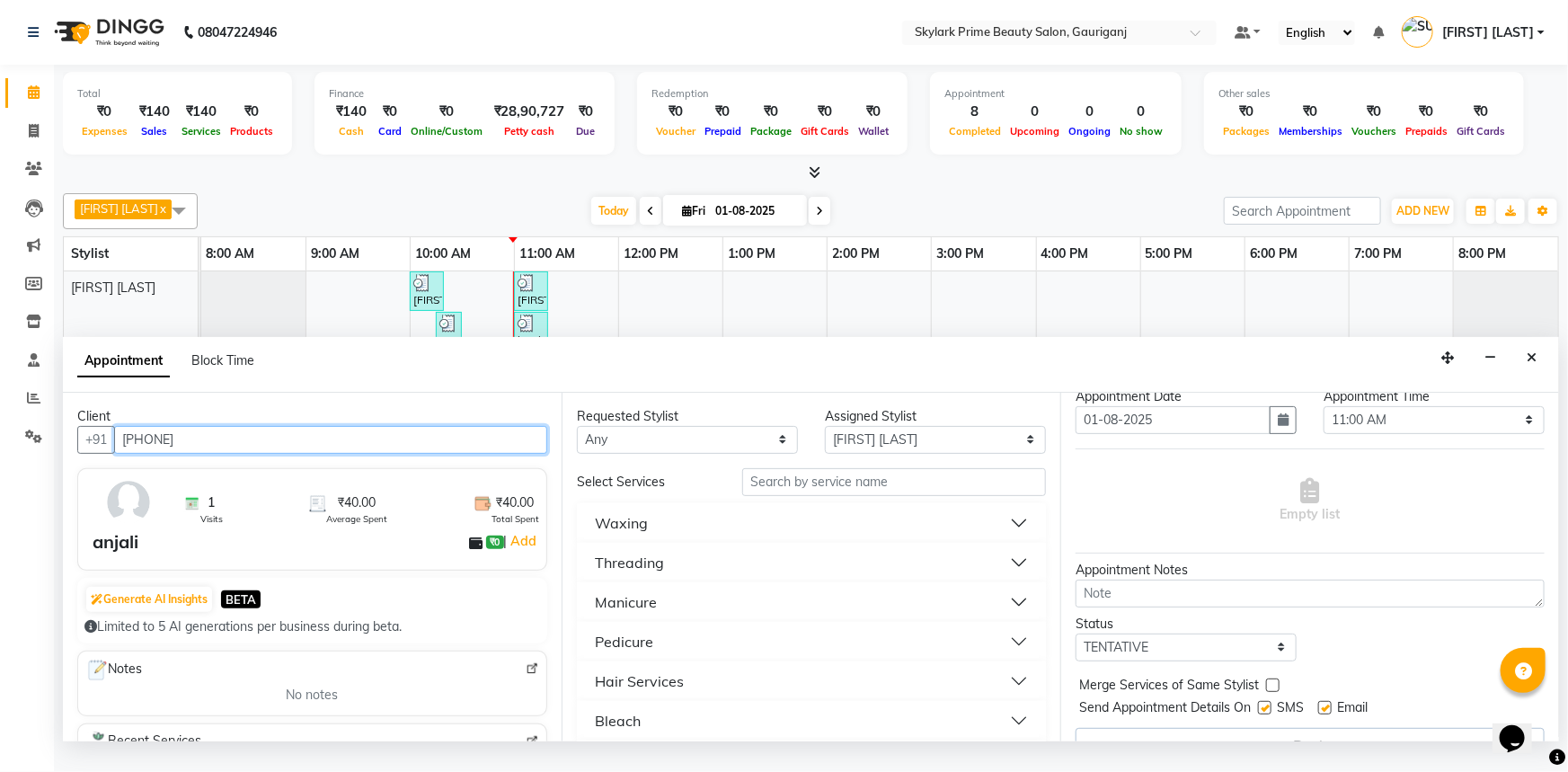 scroll, scrollTop: 81, scrollLeft: 0, axis: vertical 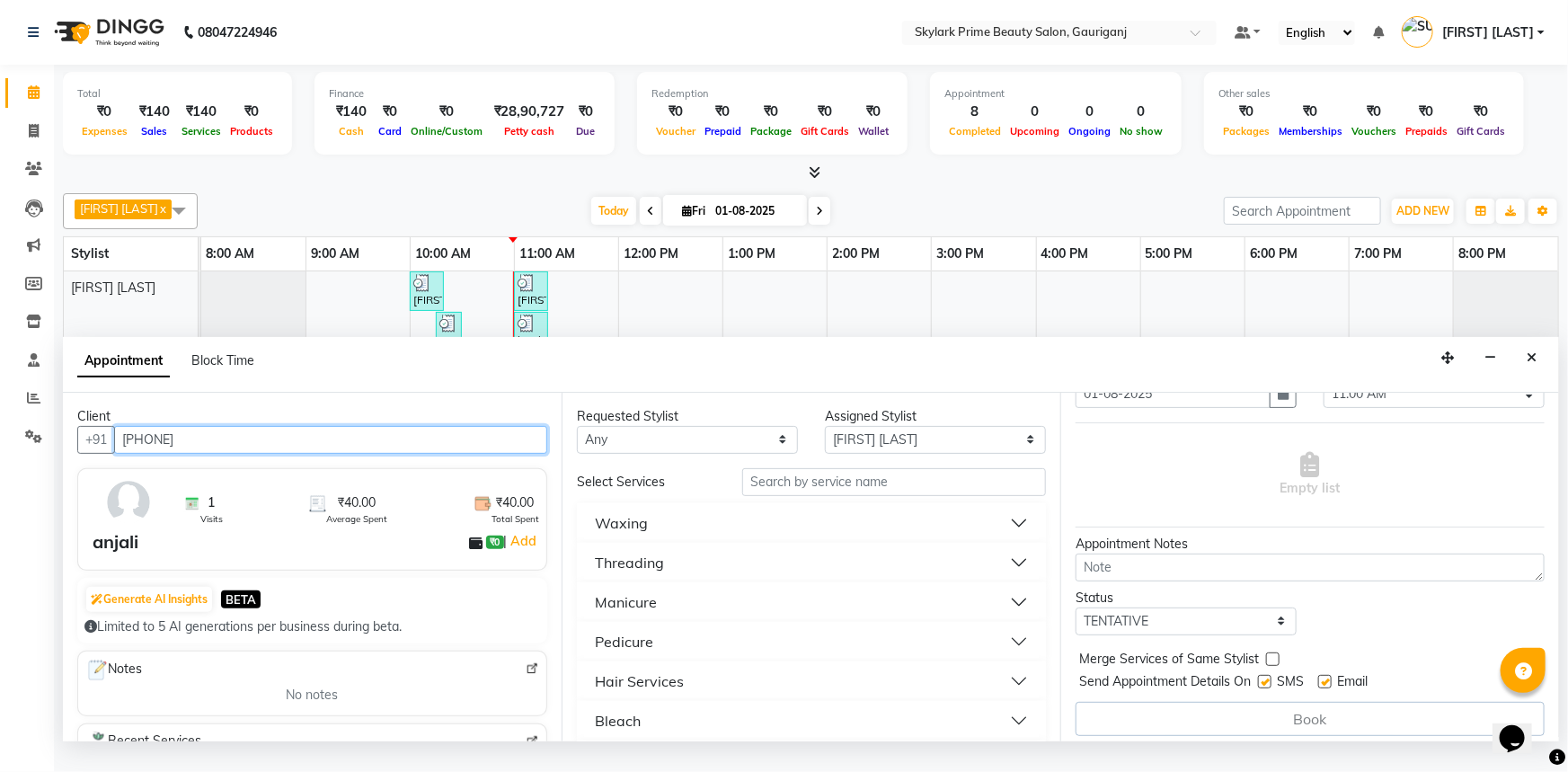 type on "7081840640" 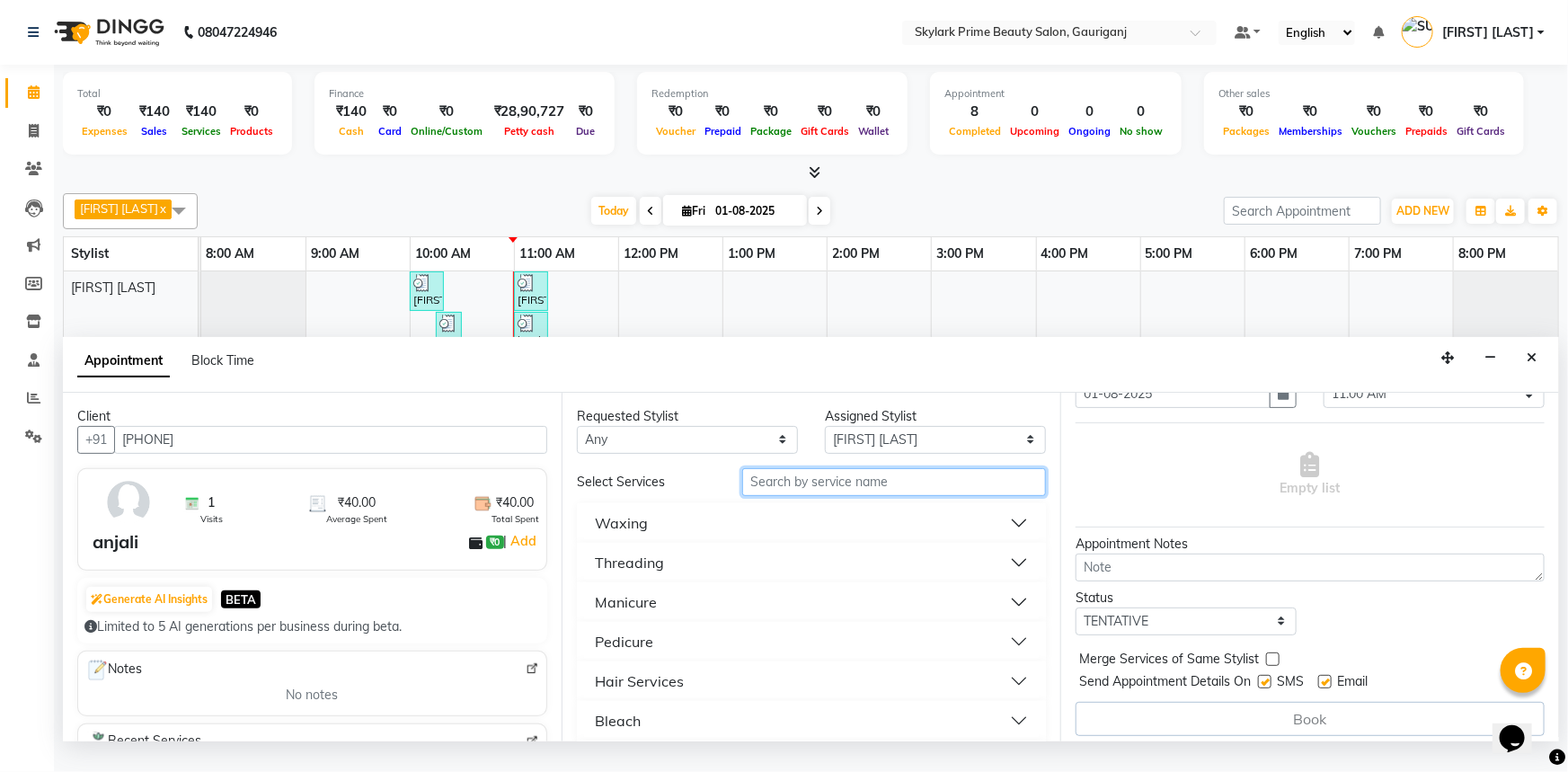 click at bounding box center (894, 482) 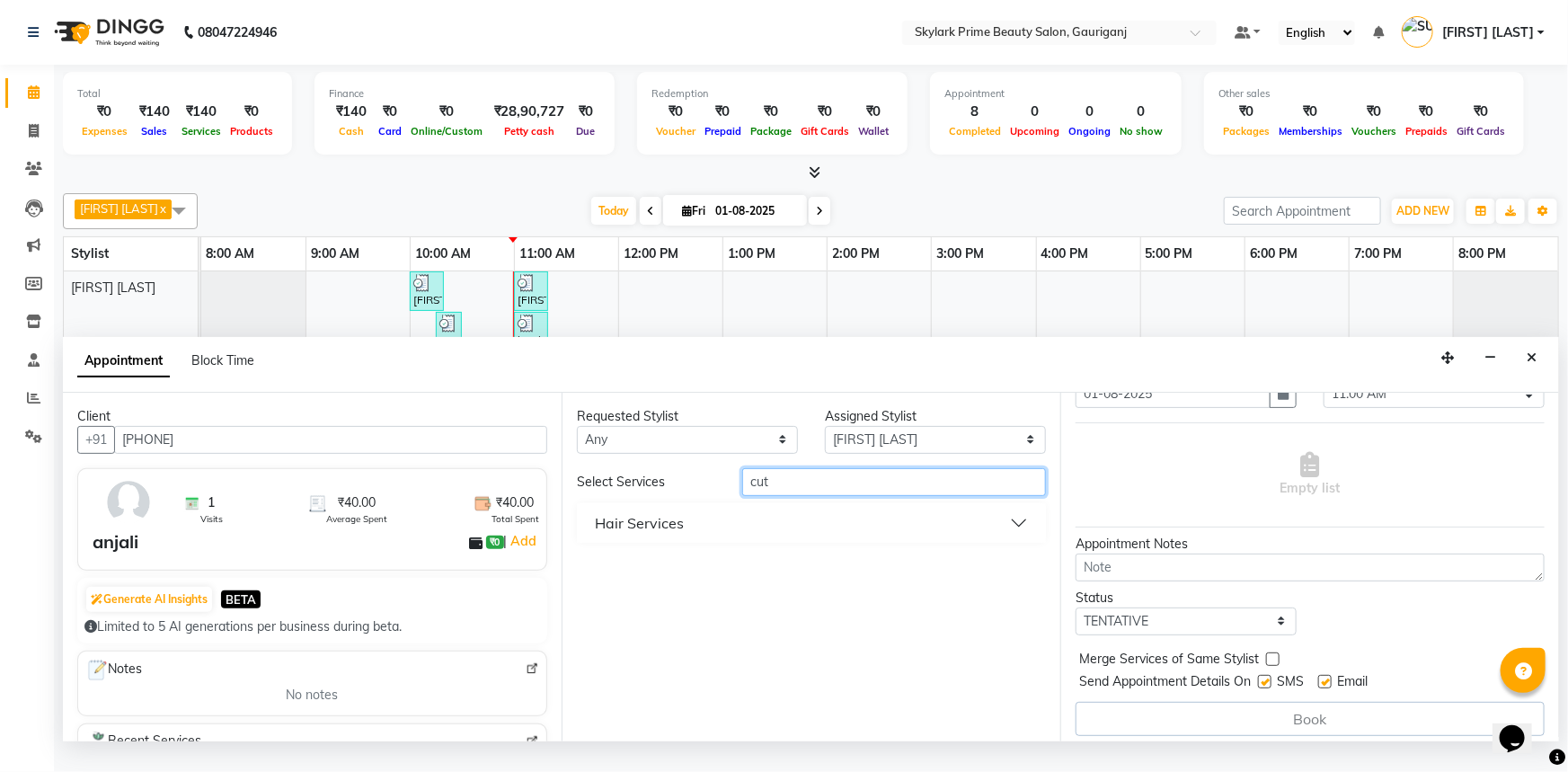 type on "cut" 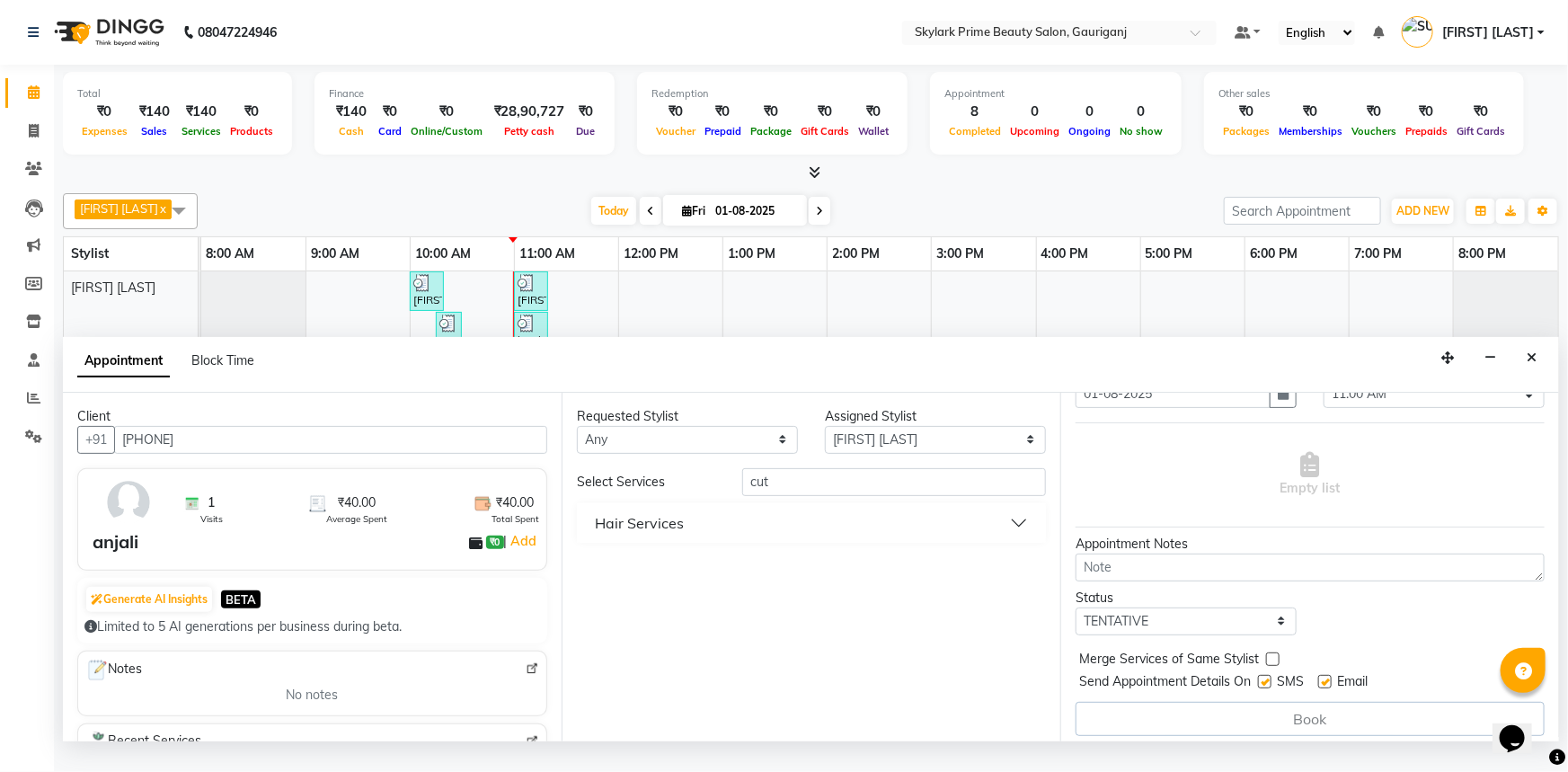 click on "Hair Services" at bounding box center [639, 523] 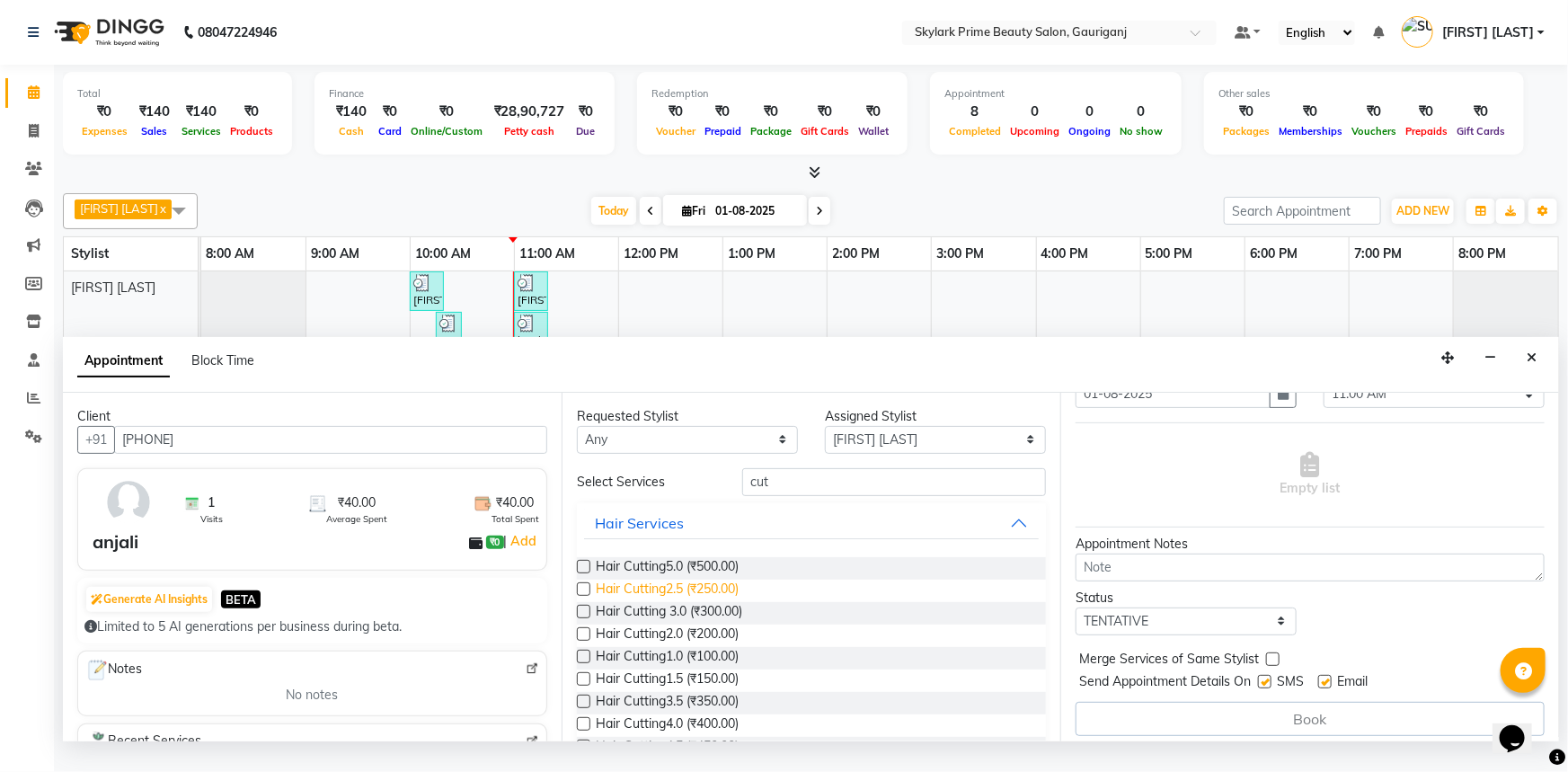 click on "Hair Cutting2.5 (₹250.00)" at bounding box center [667, 590] 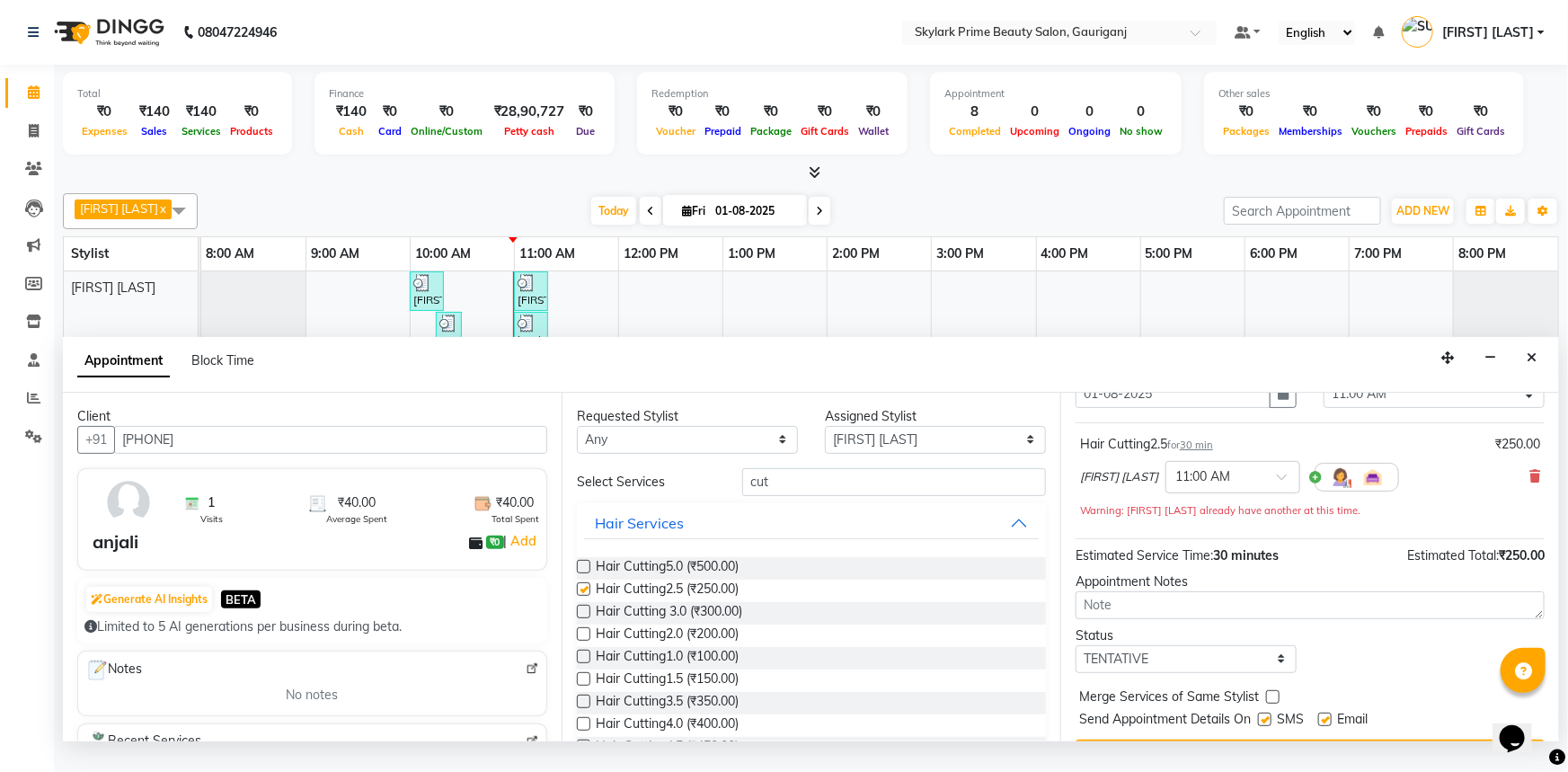 checkbox on "false" 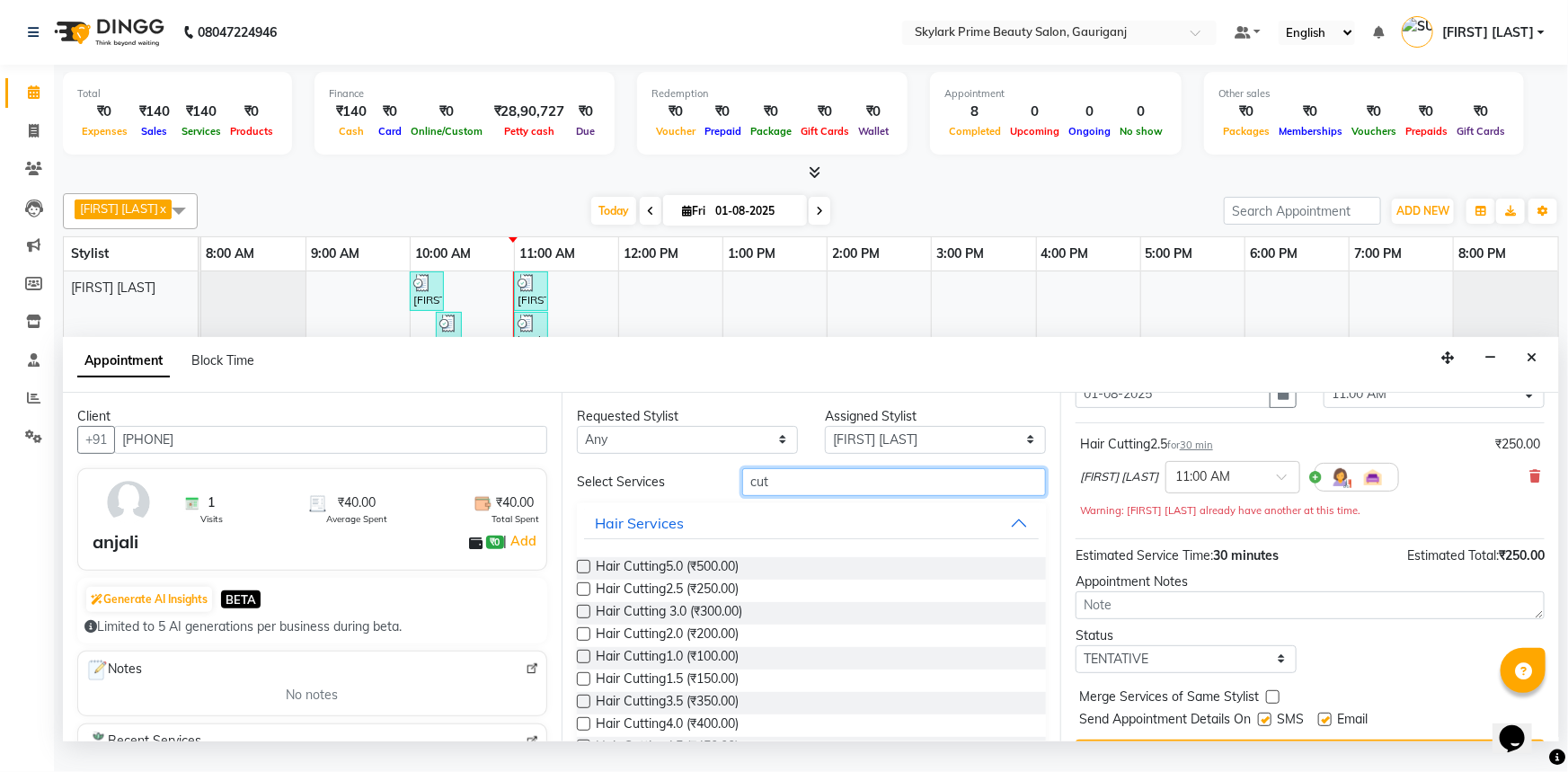 click on "cut" at bounding box center [894, 482] 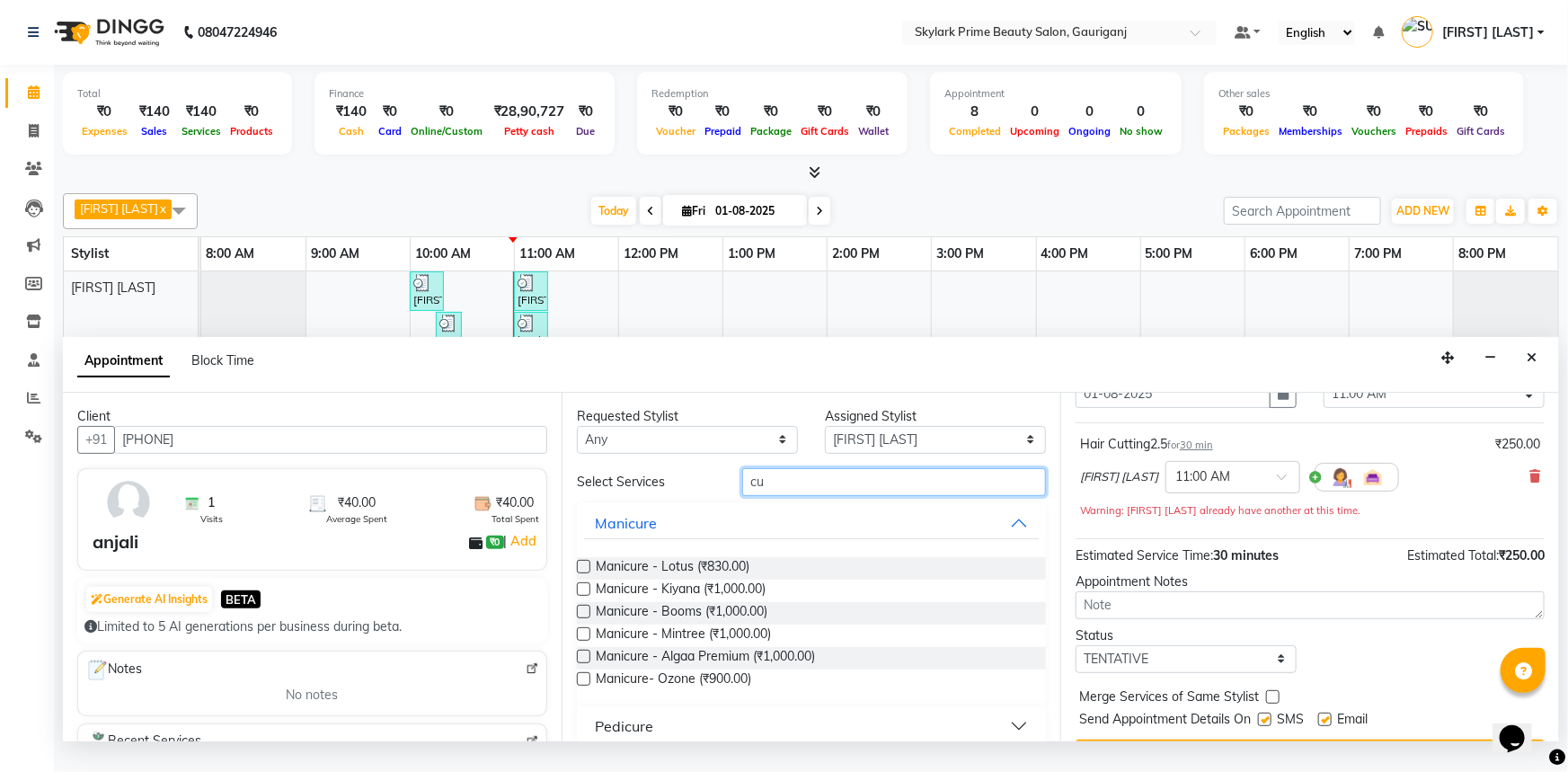 type on "c" 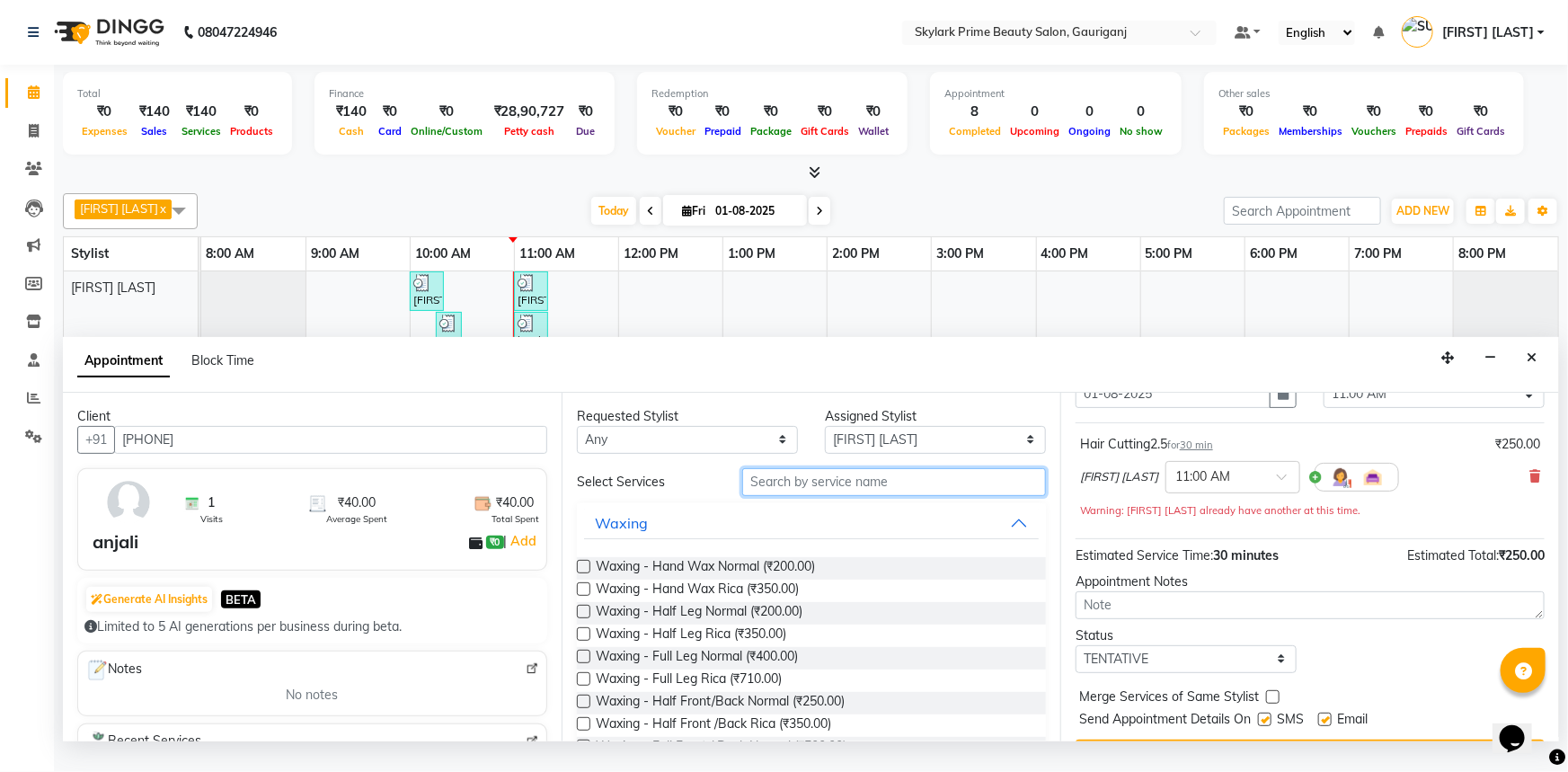 type 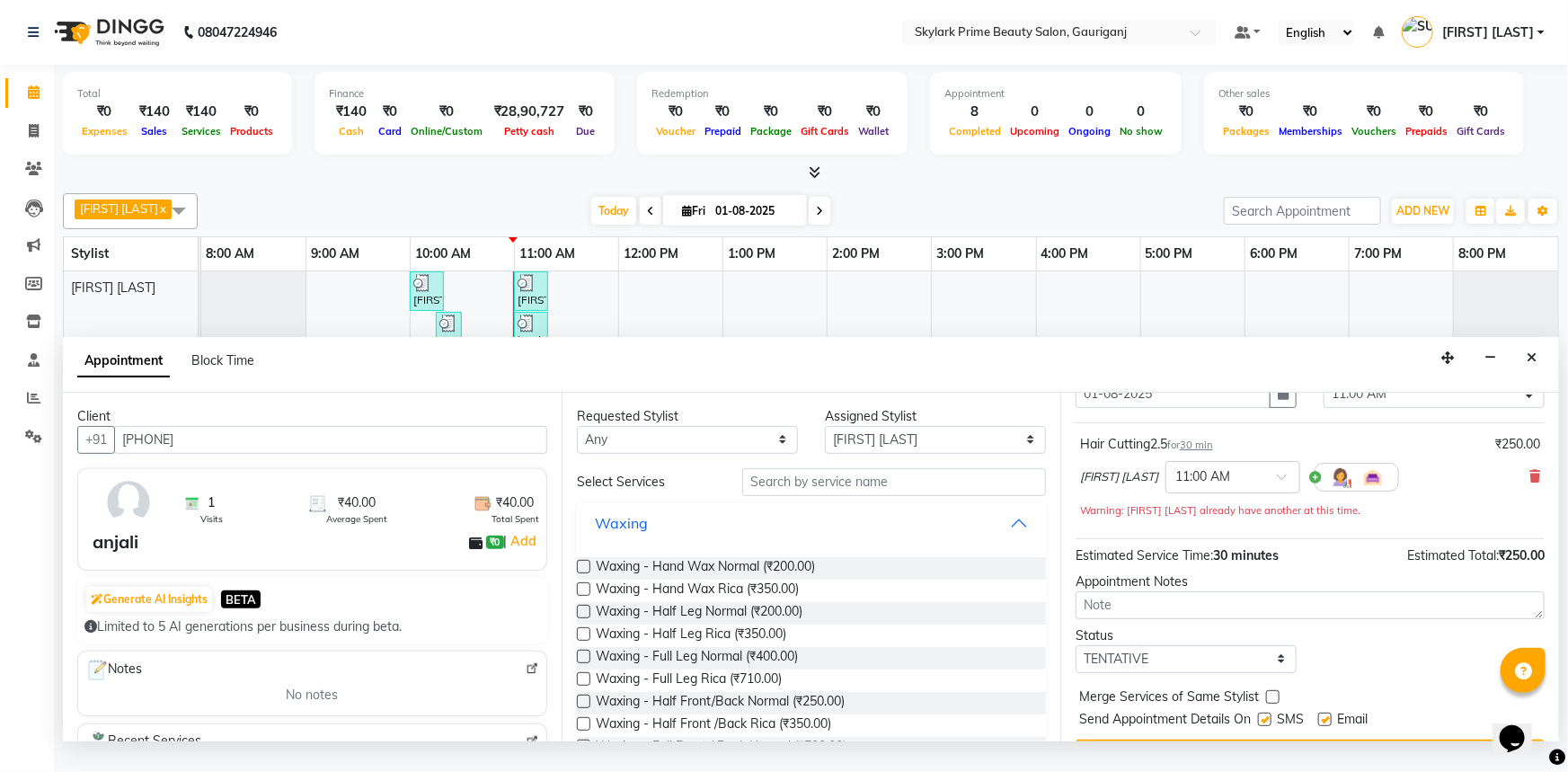 click on "Waxing" at bounding box center [811, 523] 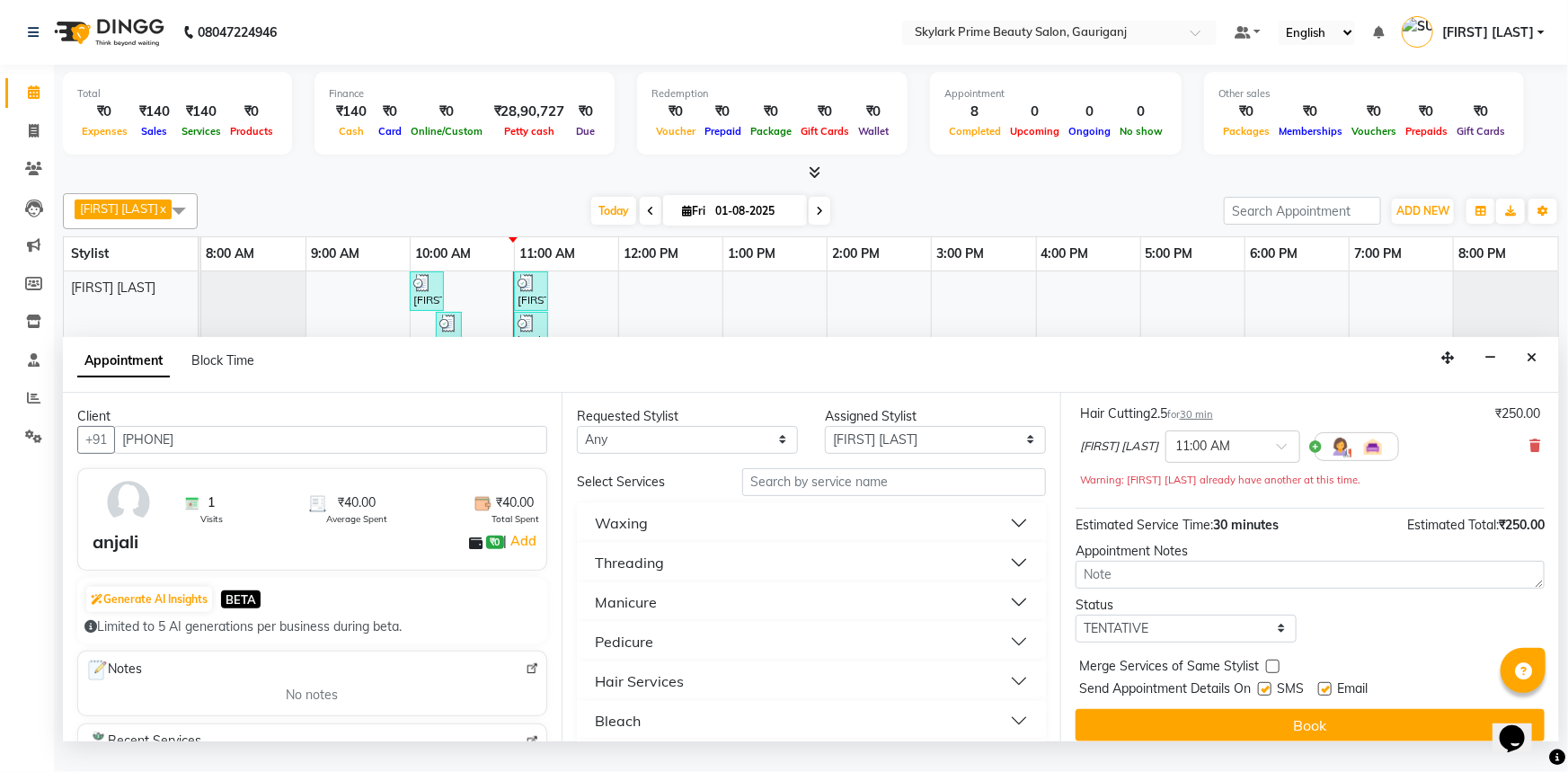 scroll, scrollTop: 125, scrollLeft: 0, axis: vertical 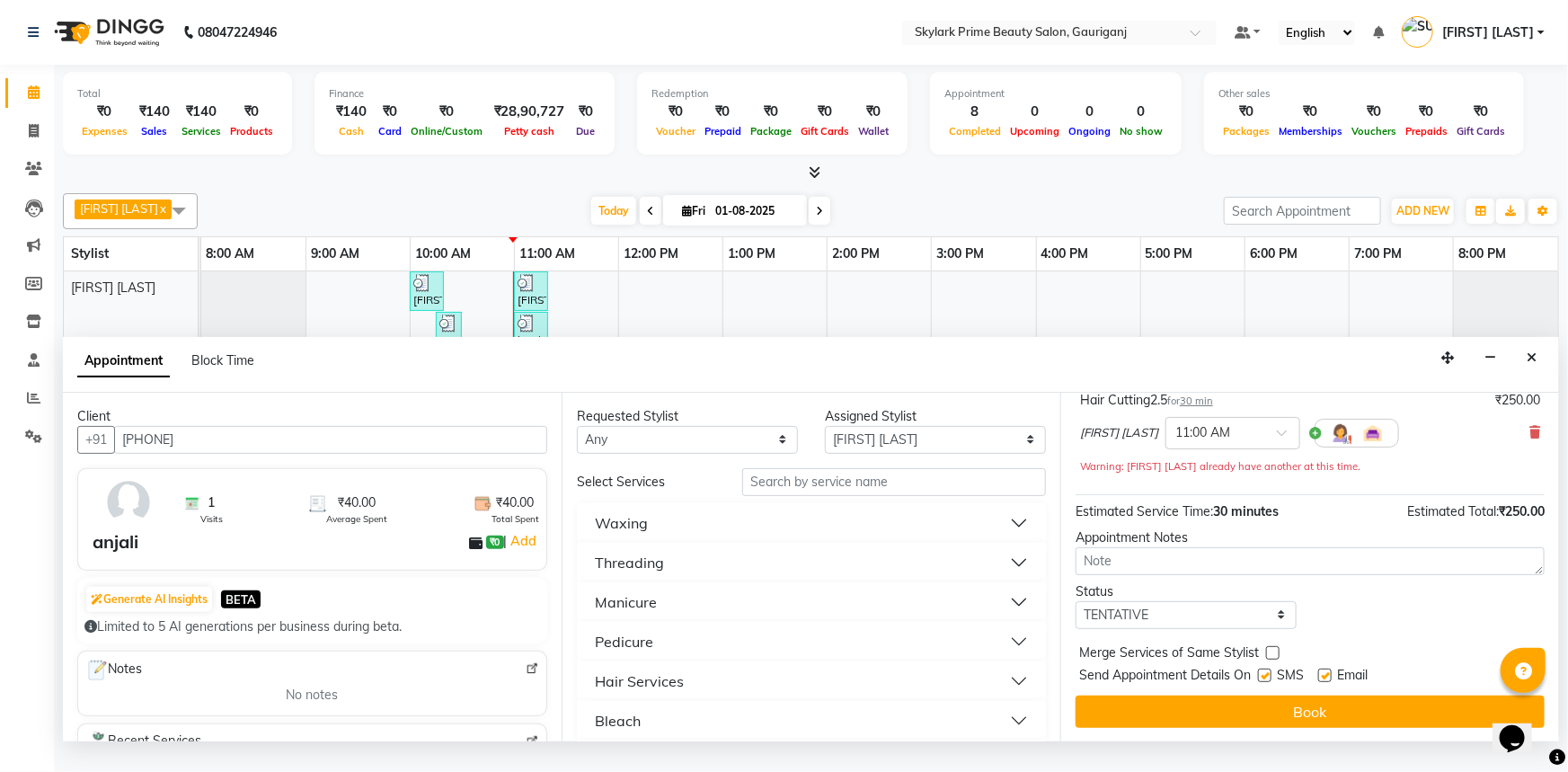 click on "Threading" at bounding box center (811, 563) 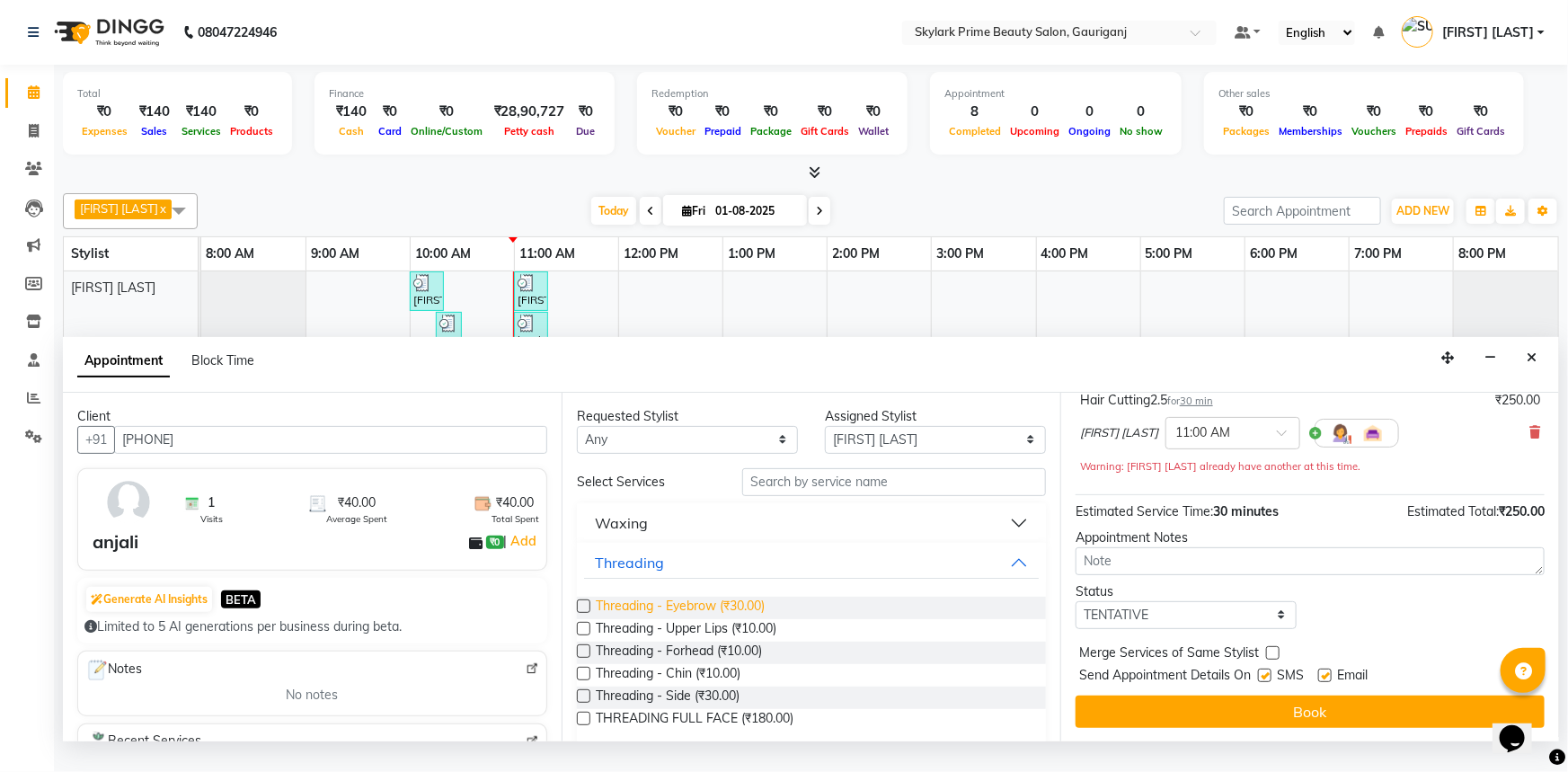 click on "Threading  - Eyebrow (₹30.00)" at bounding box center [680, 608] 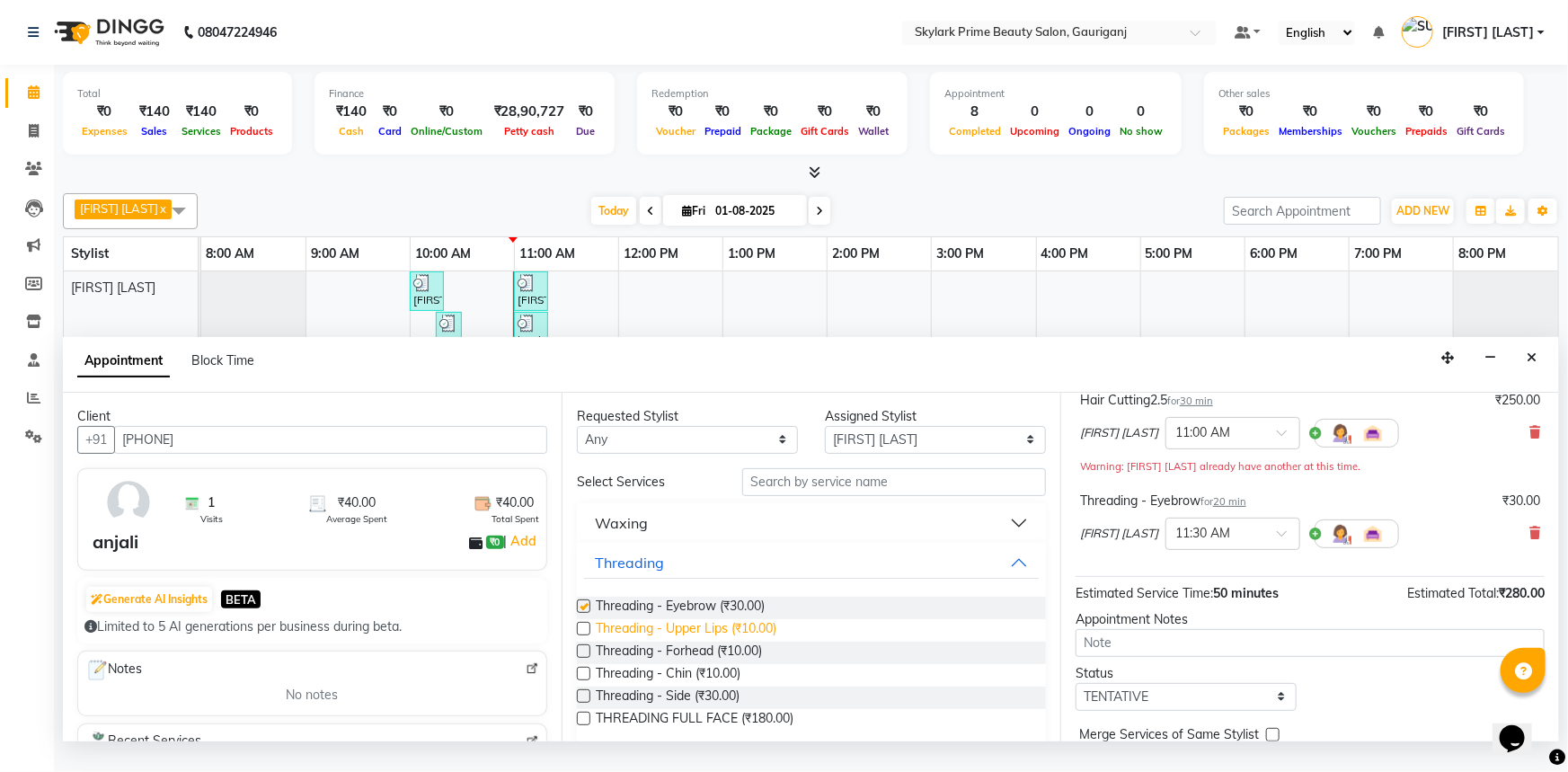 checkbox on "false" 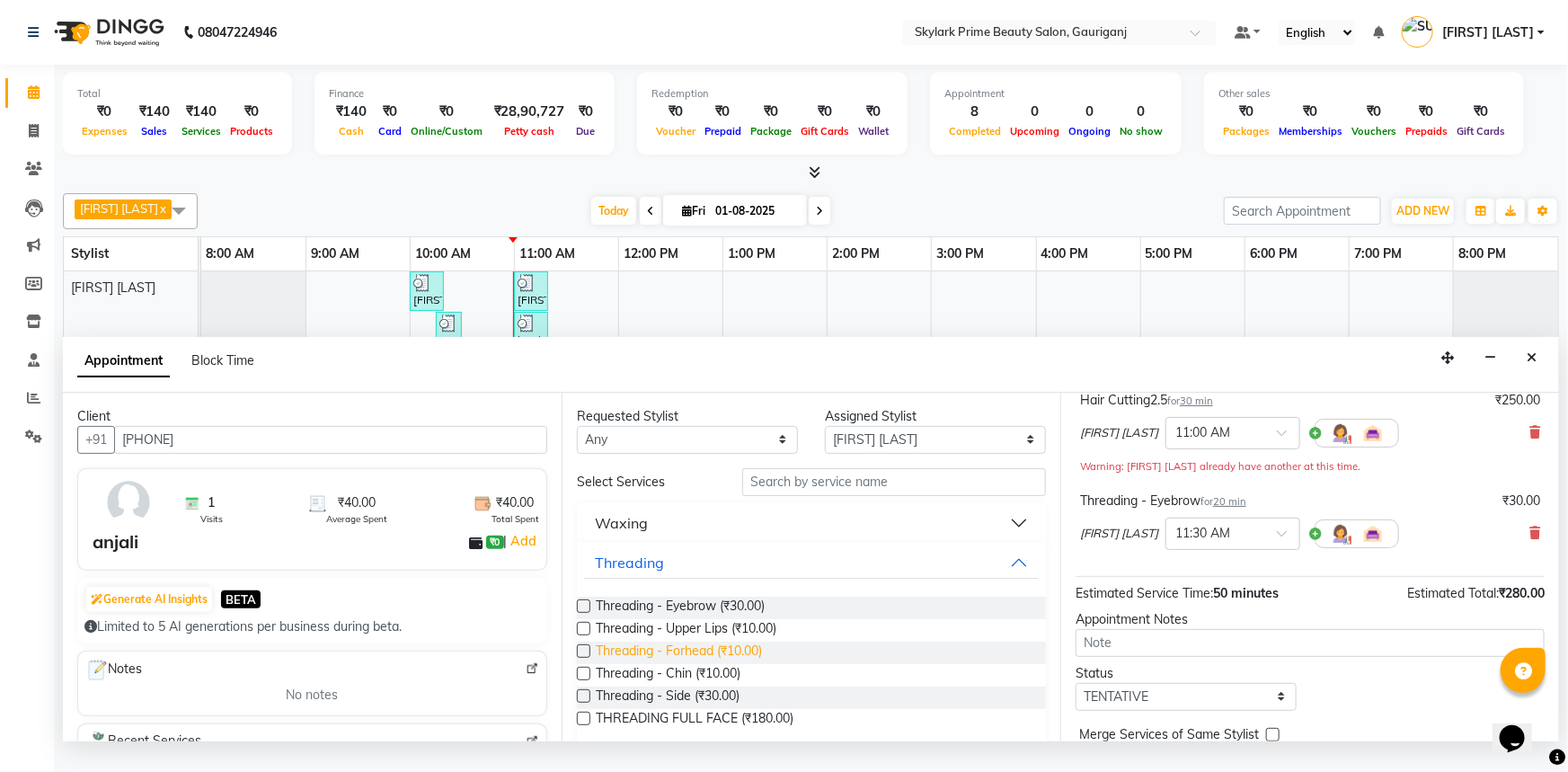 click on "Threading  - Forhead (₹10.00)" at bounding box center [678, 652] 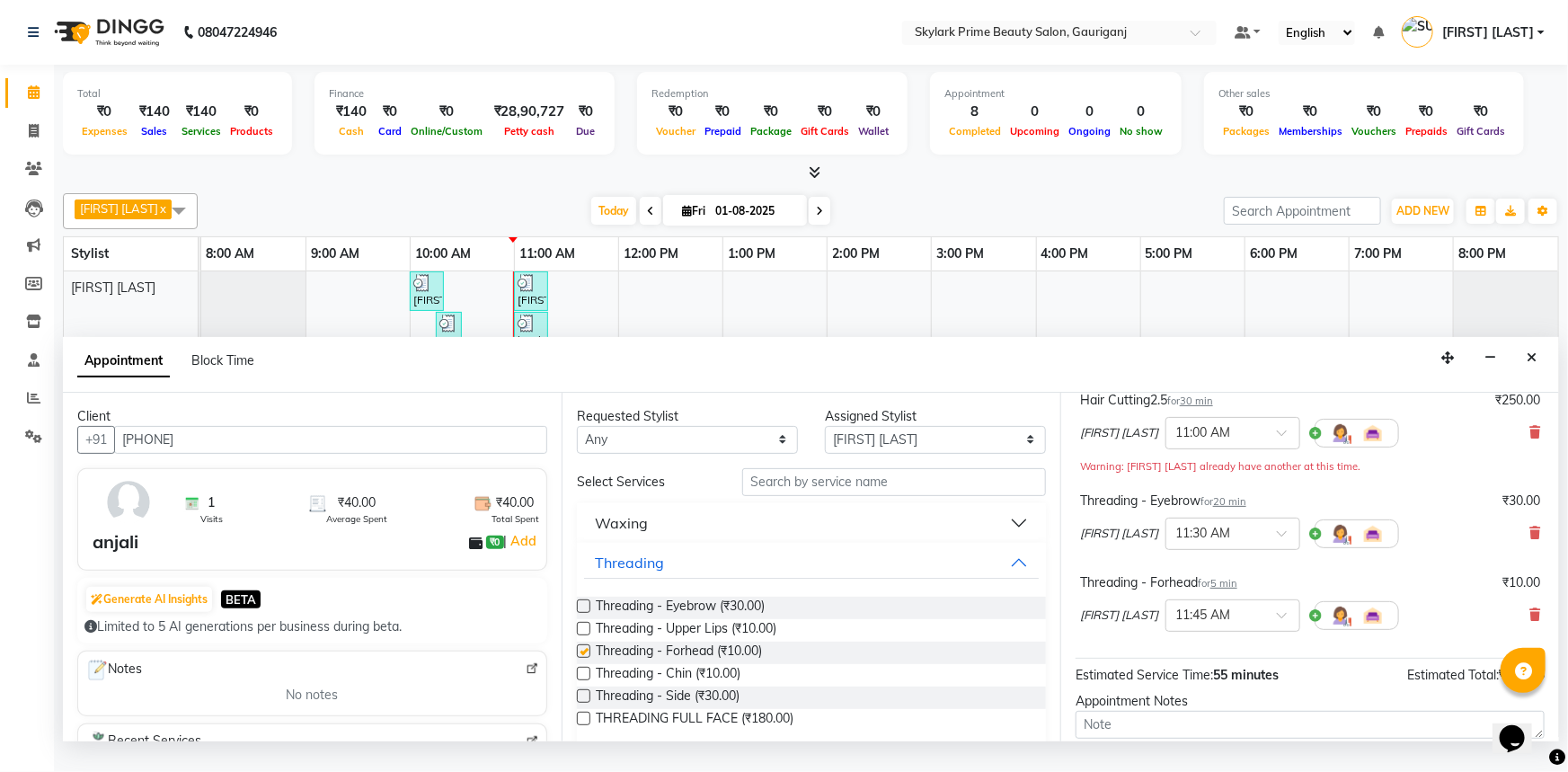 checkbox on "false" 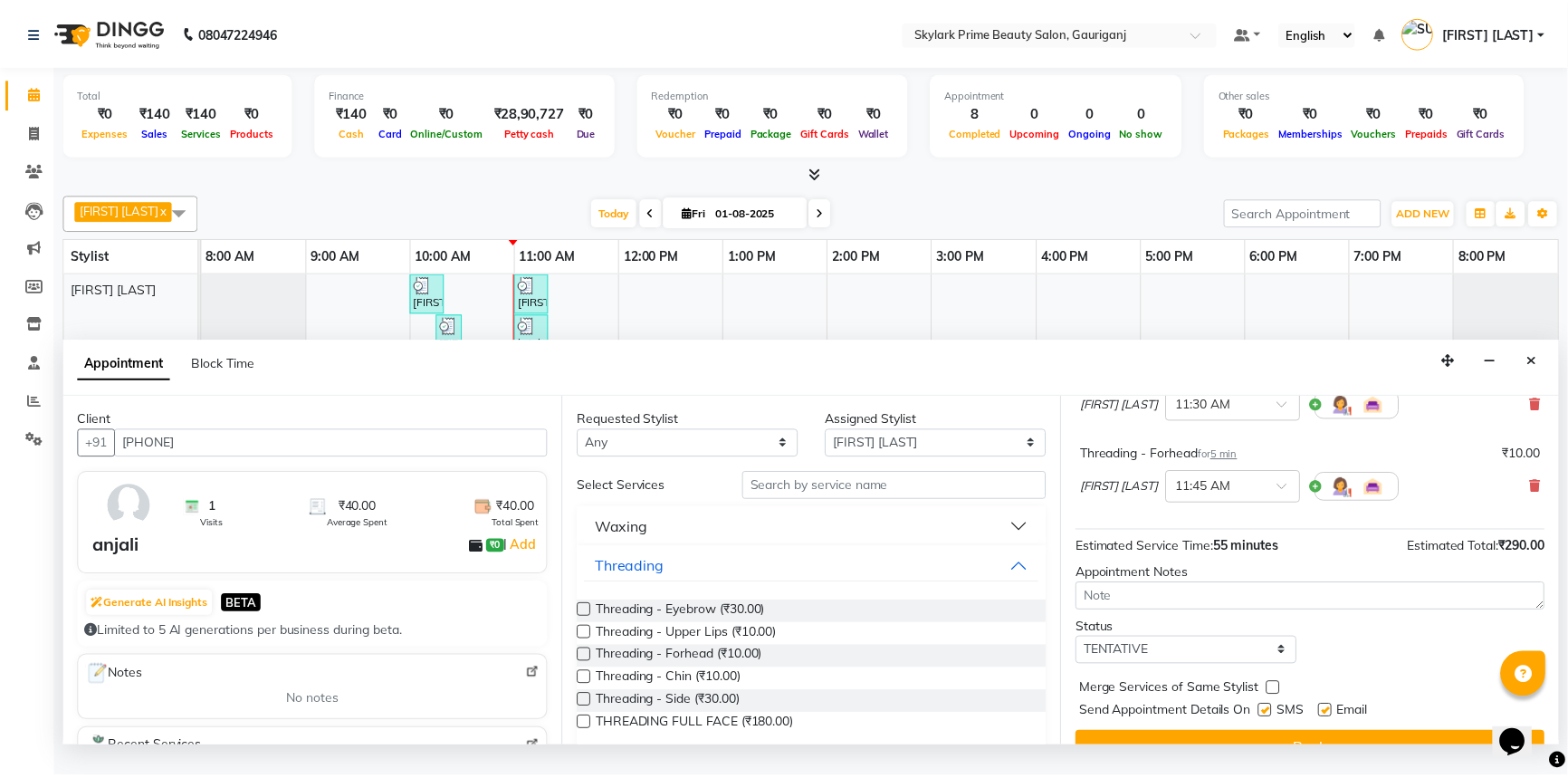 scroll, scrollTop: 291, scrollLeft: 0, axis: vertical 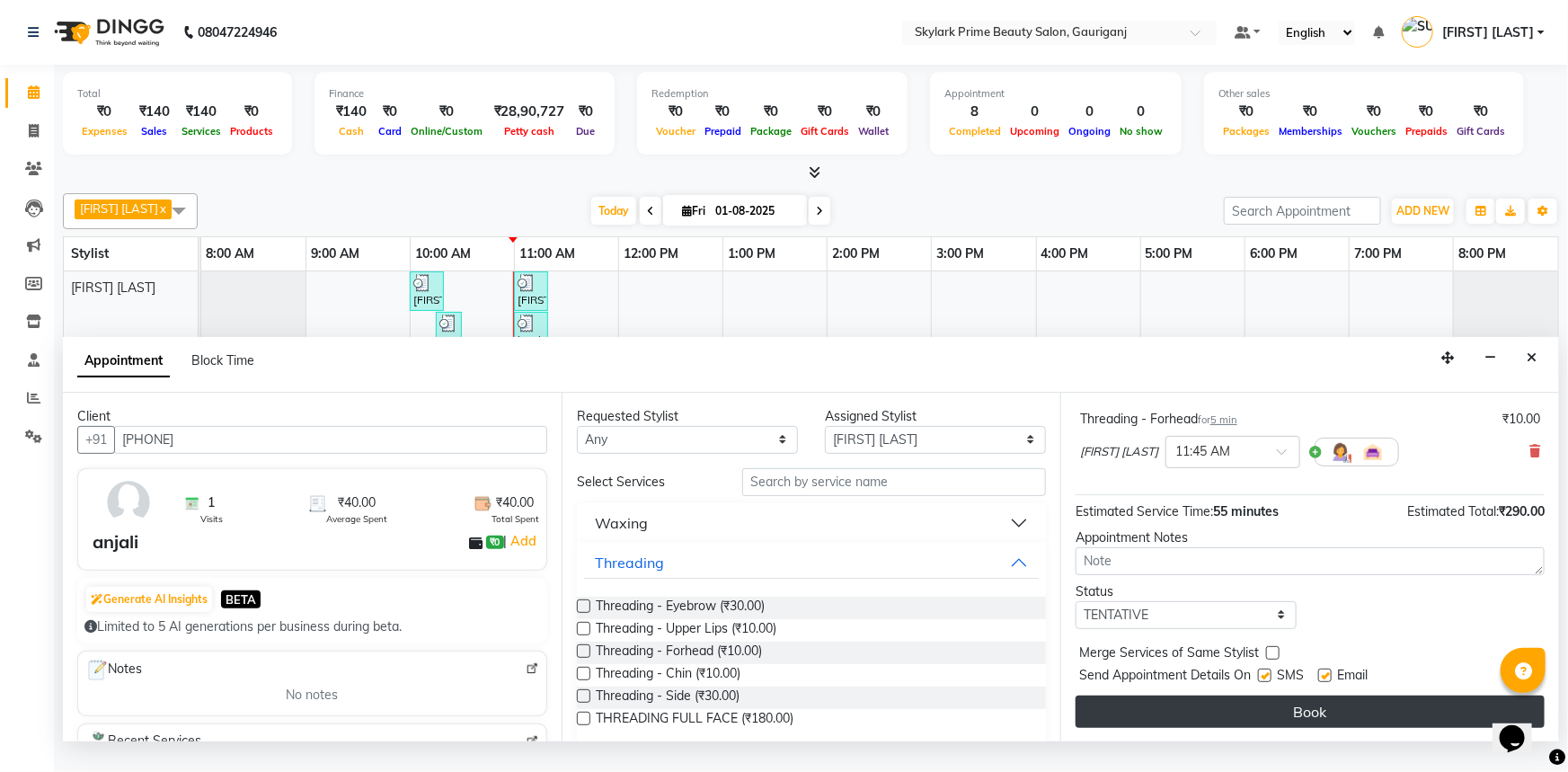 click on "Book" at bounding box center [1310, 712] 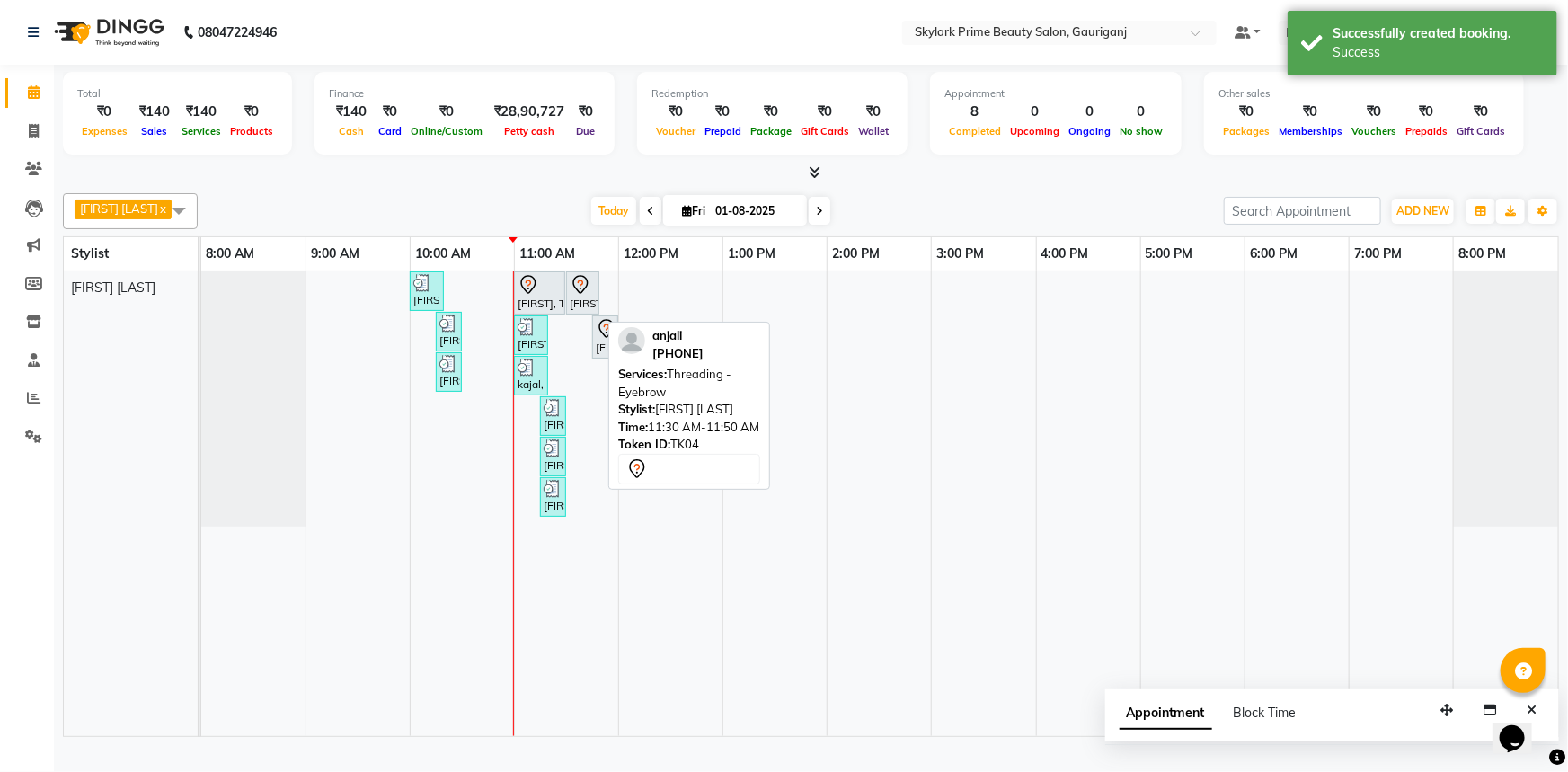 click 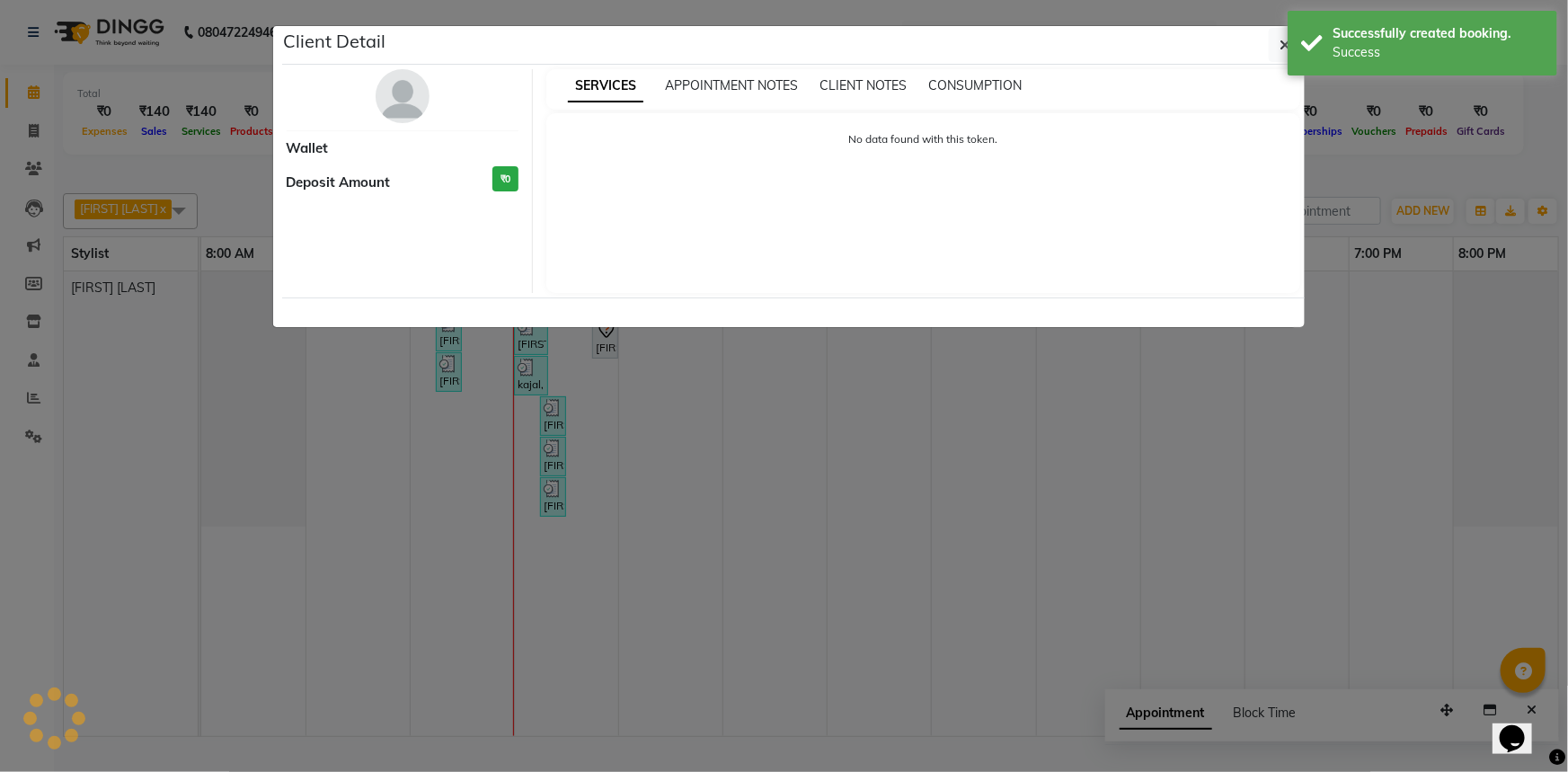 select on "7" 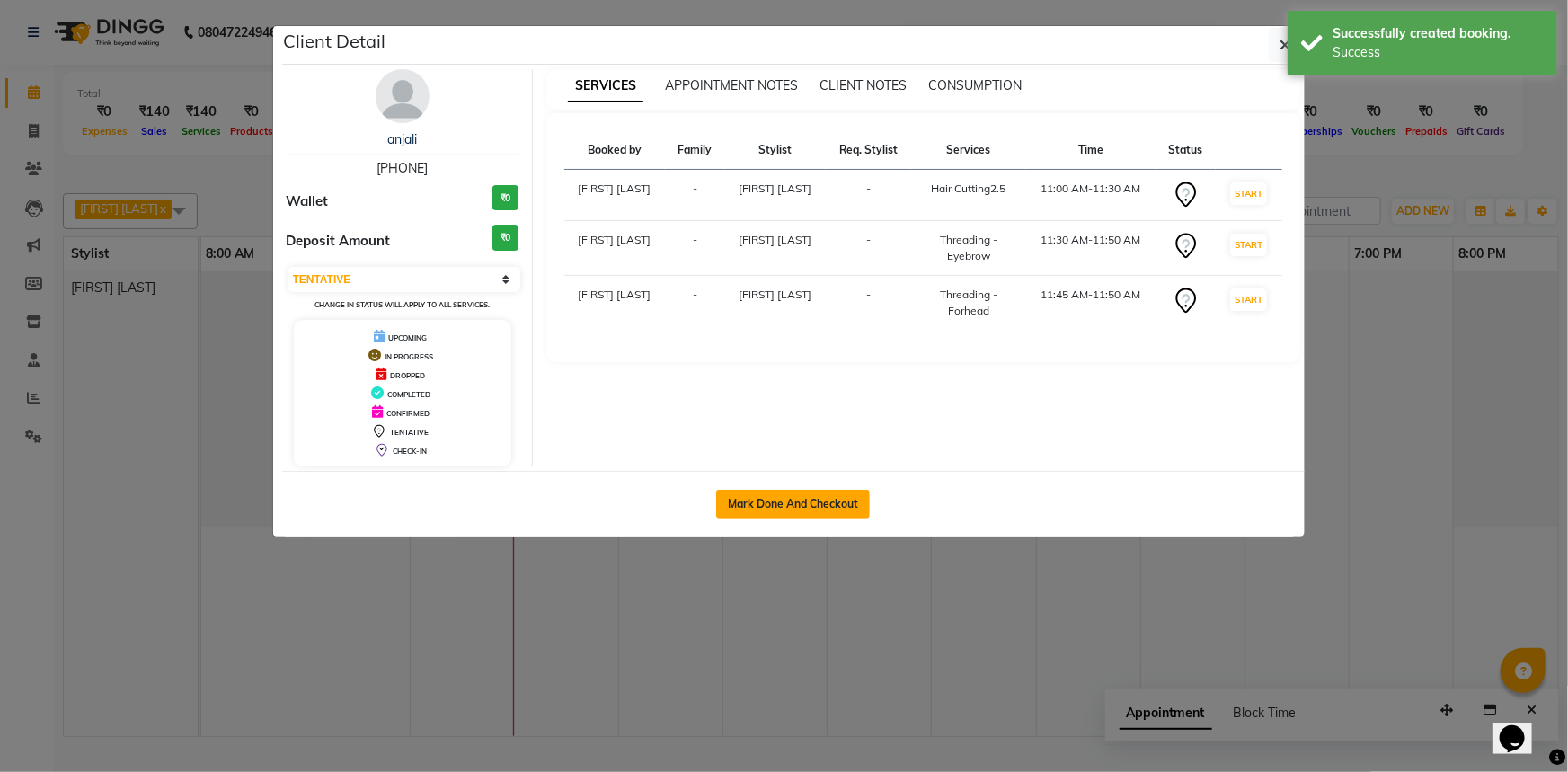 click on "Mark Done And Checkout" 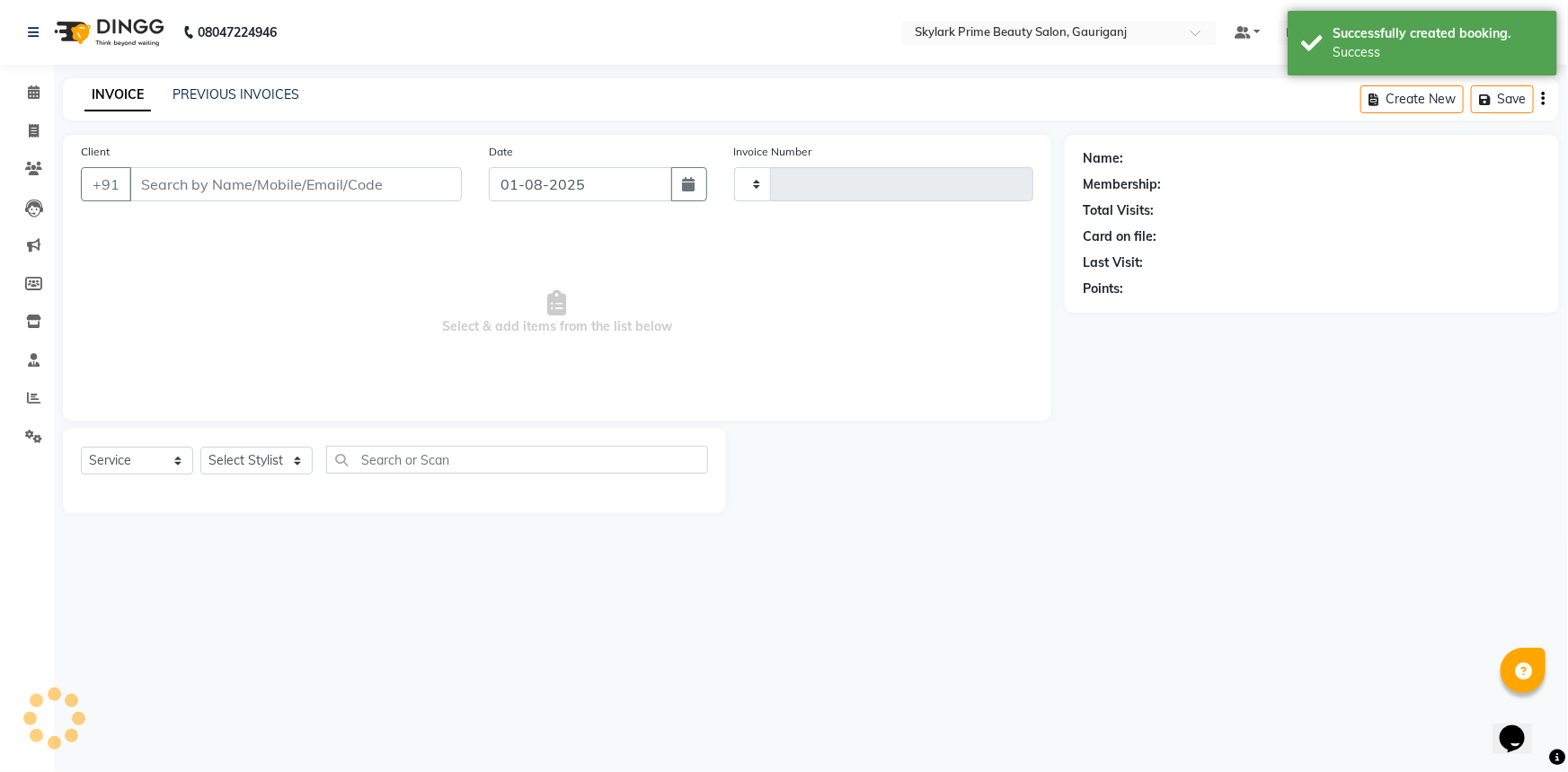 type on "2550" 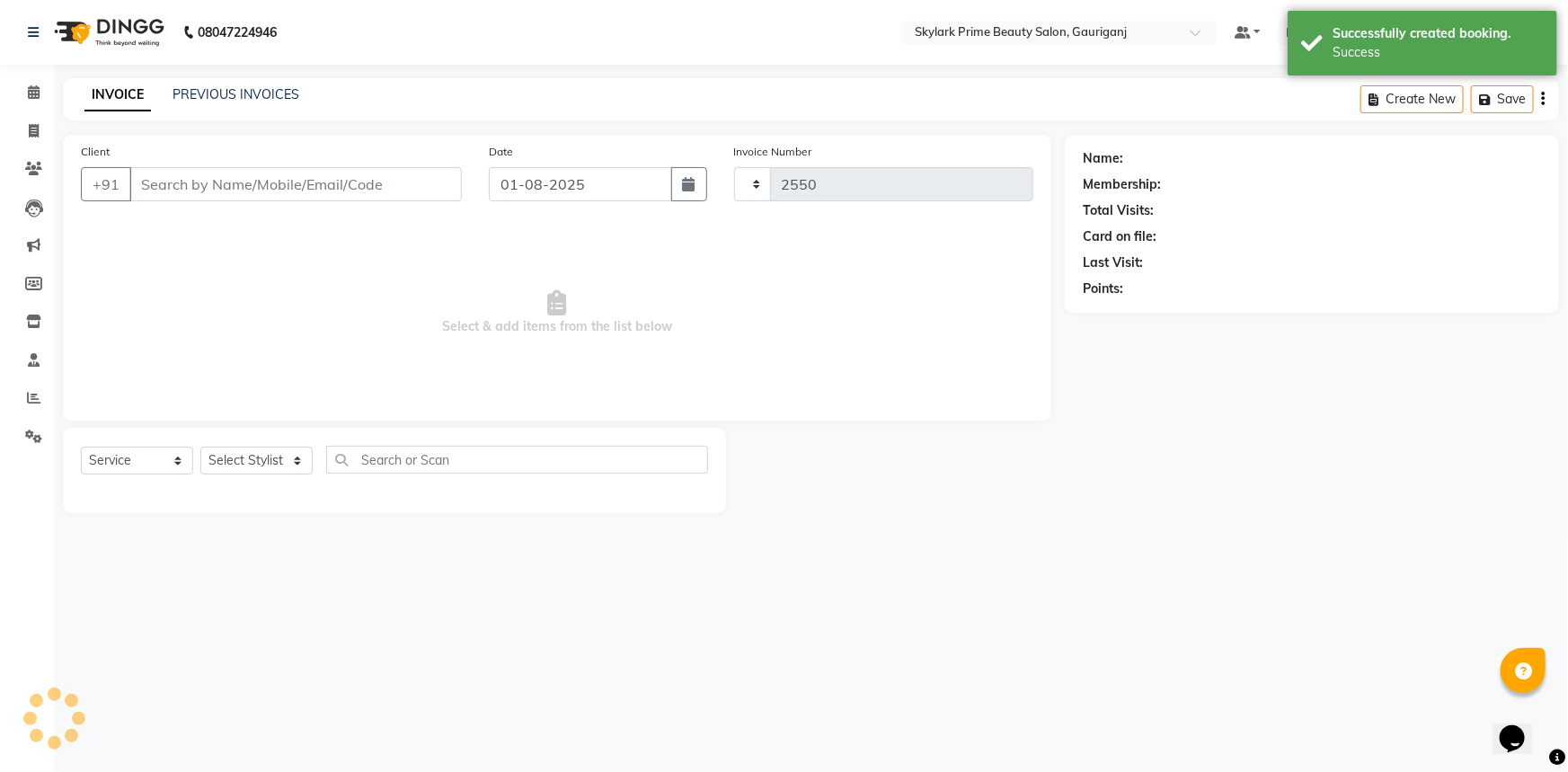select on "4735" 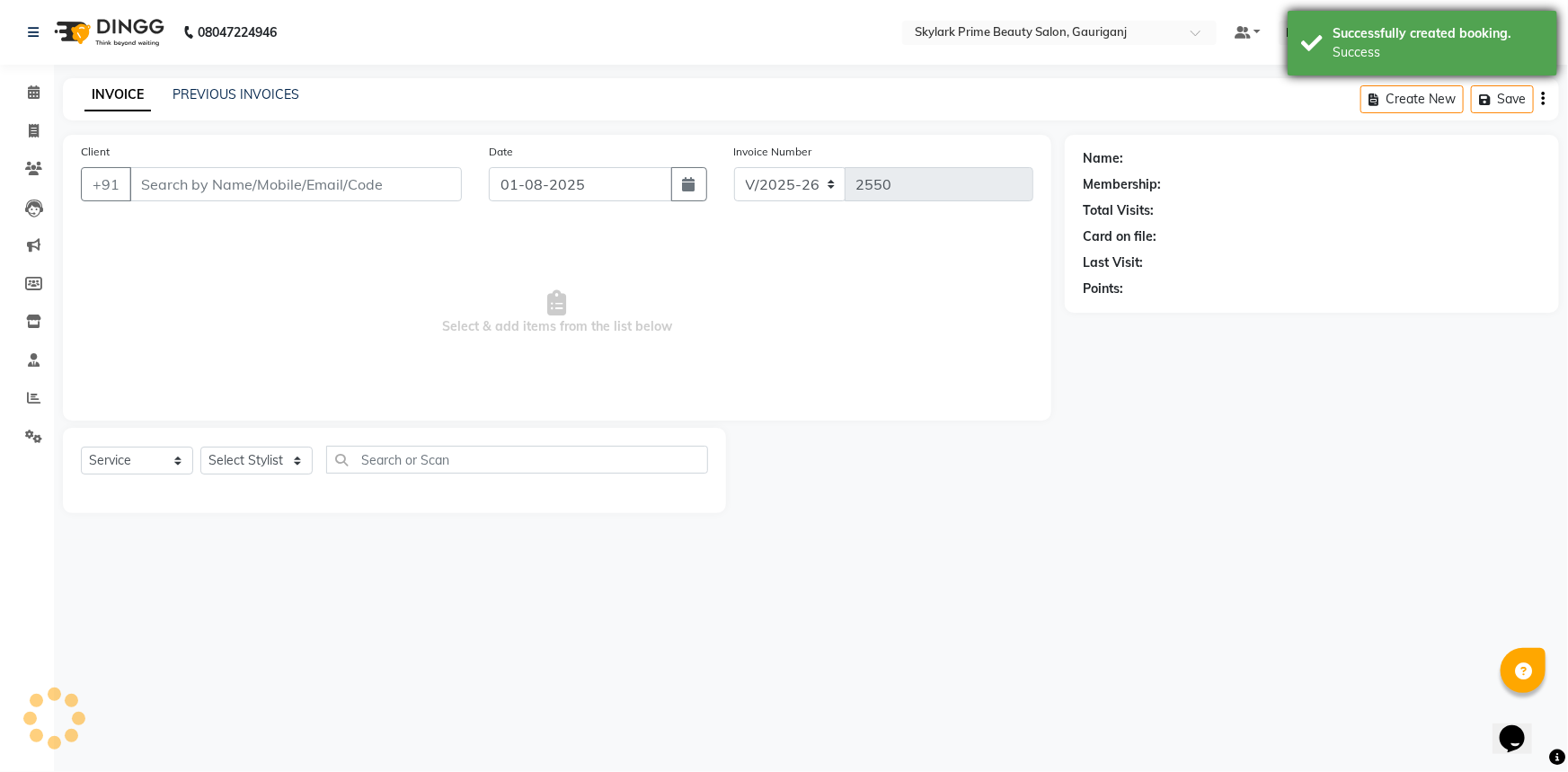 type on "7081840640" 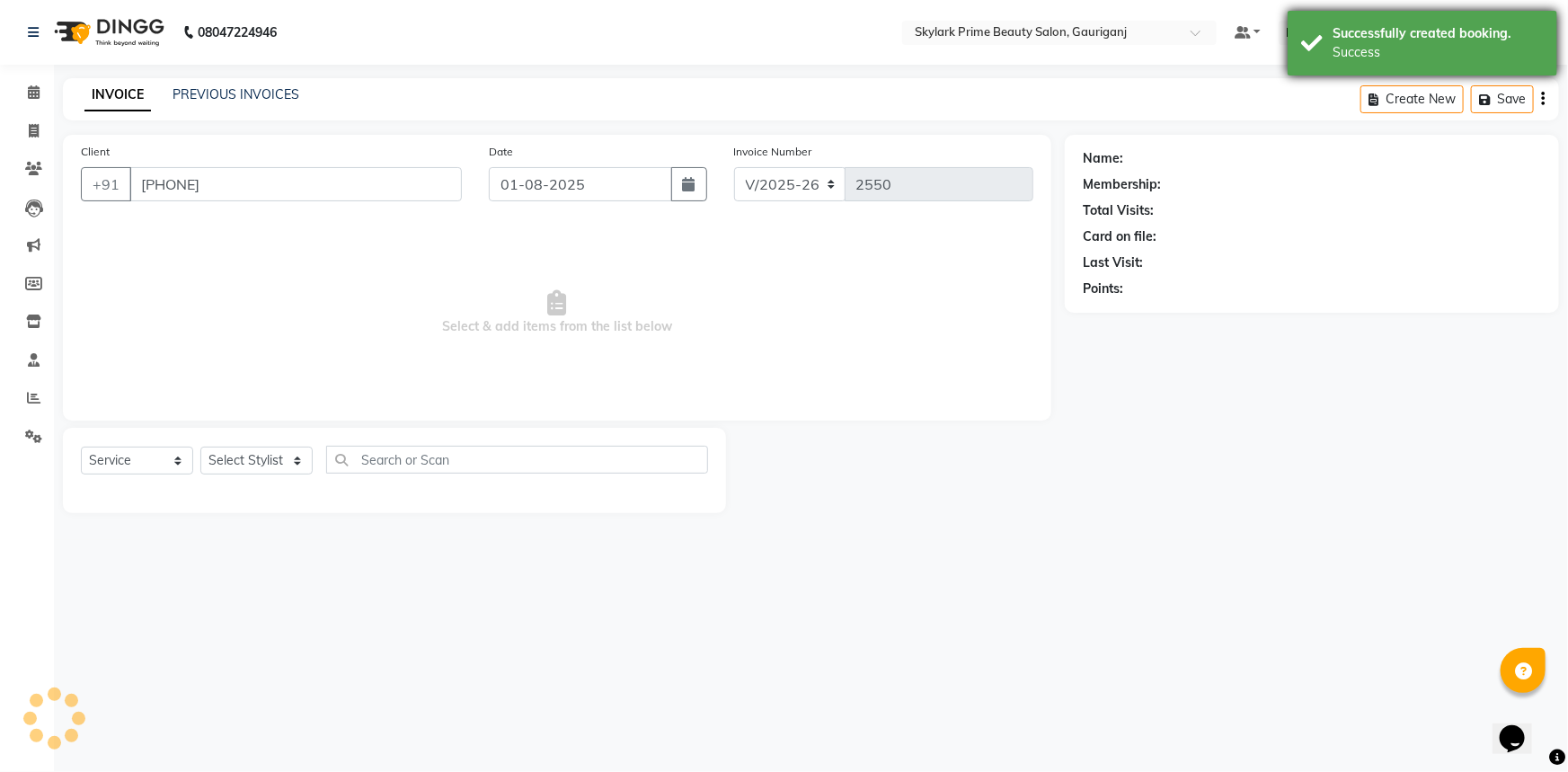 select on "30218" 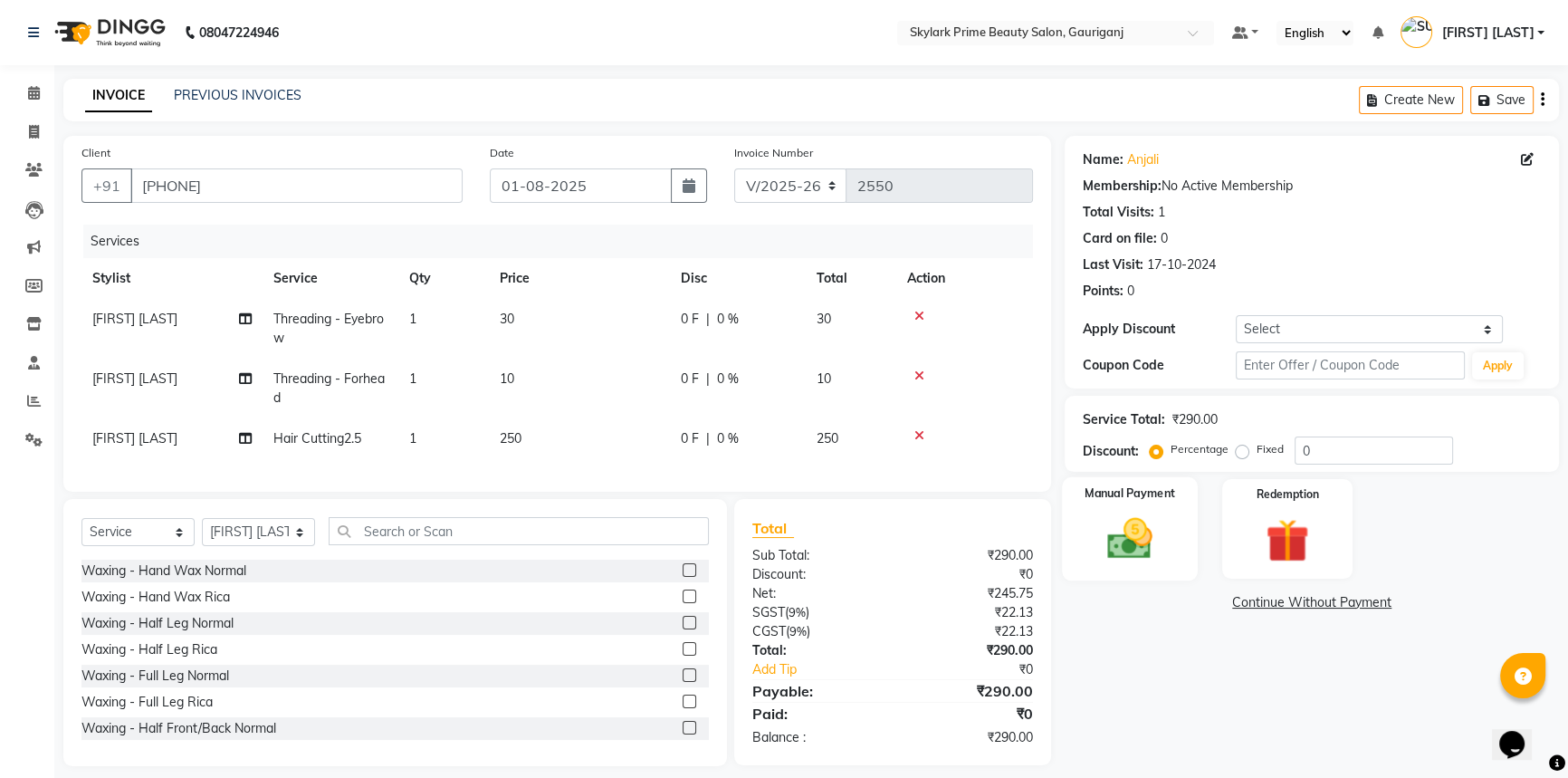 click 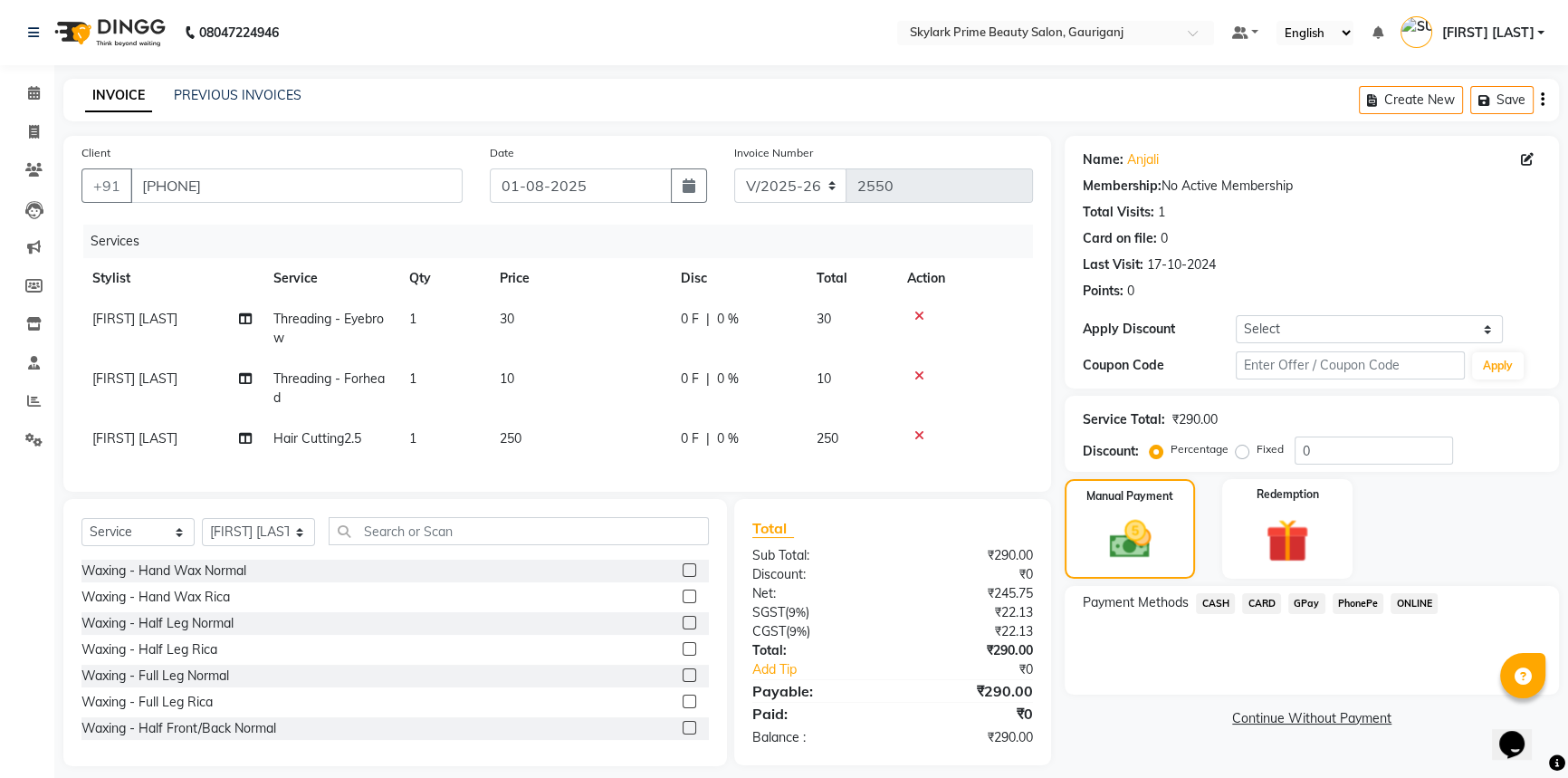 click on "GPay" 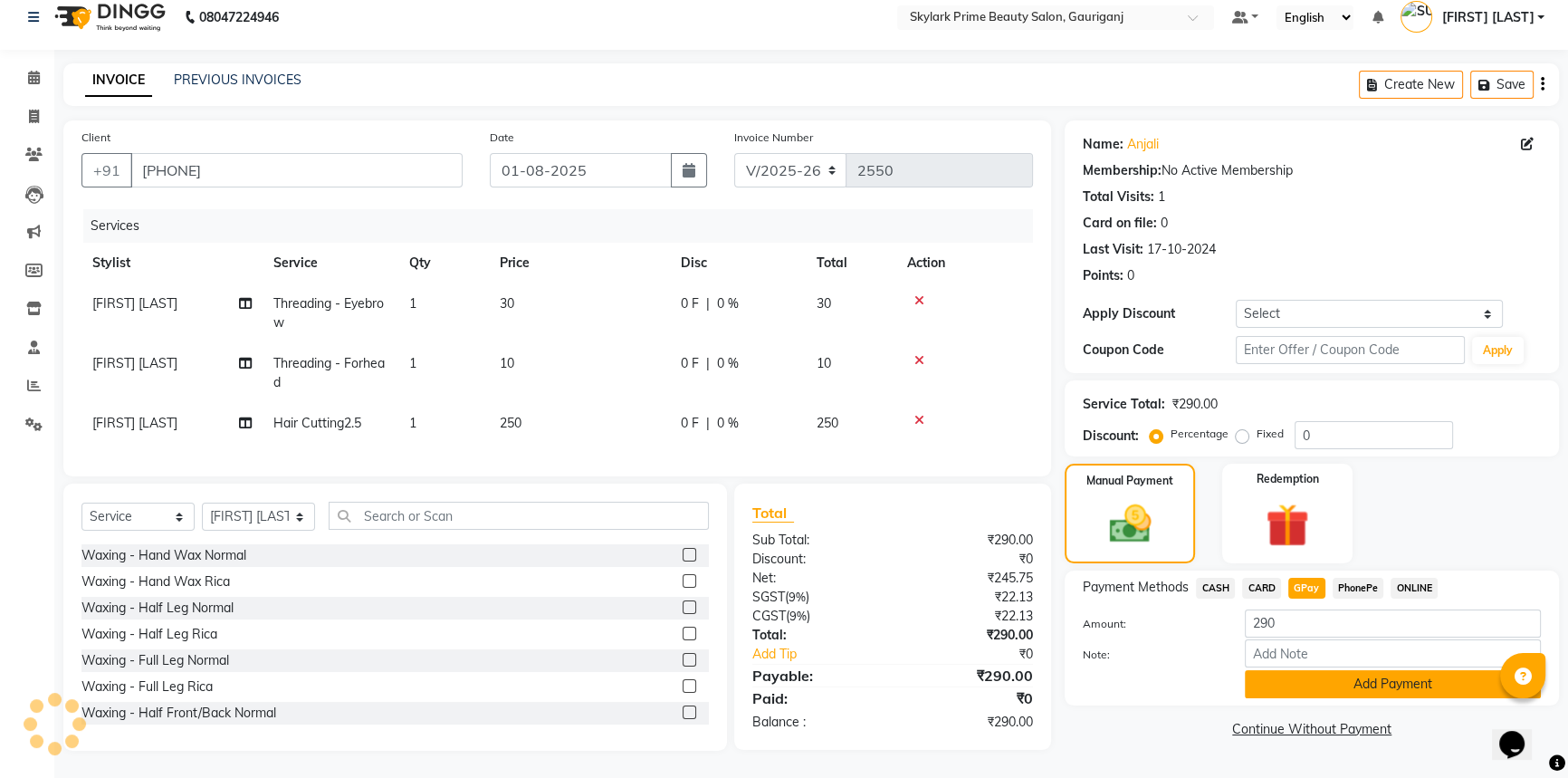 scroll, scrollTop: 27, scrollLeft: 0, axis: vertical 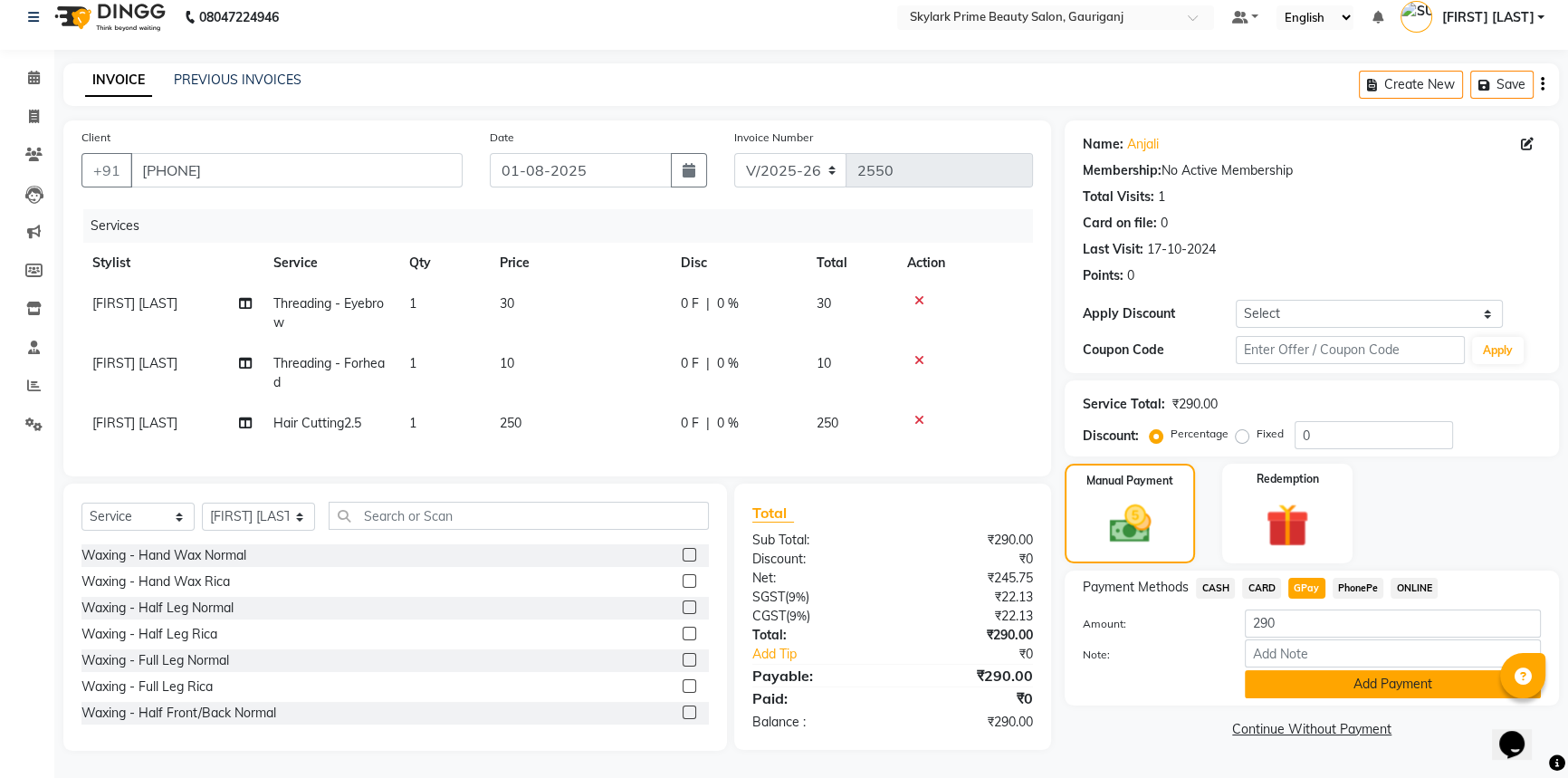 click on "Add Payment" 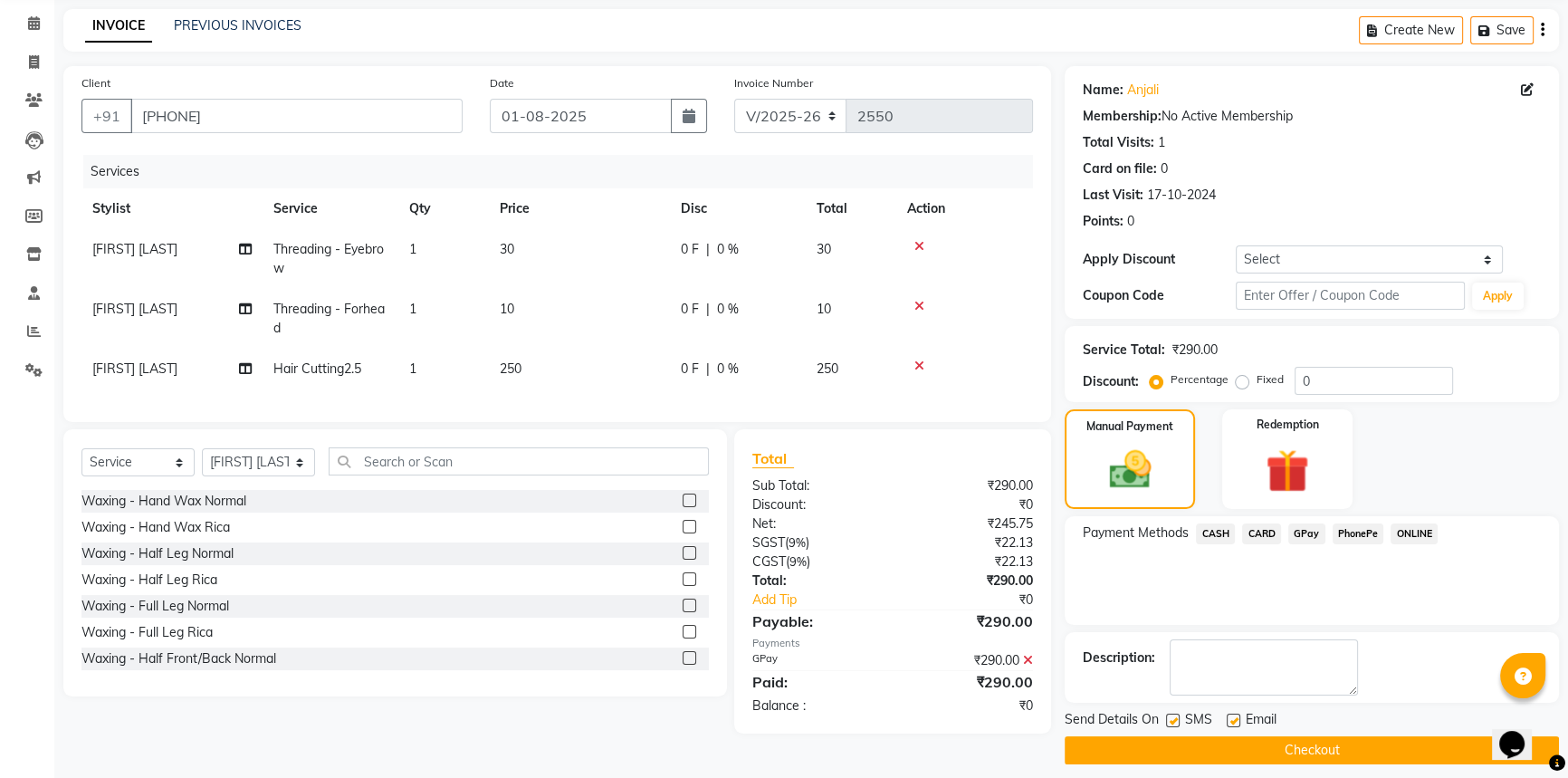 scroll, scrollTop: 82, scrollLeft: 0, axis: vertical 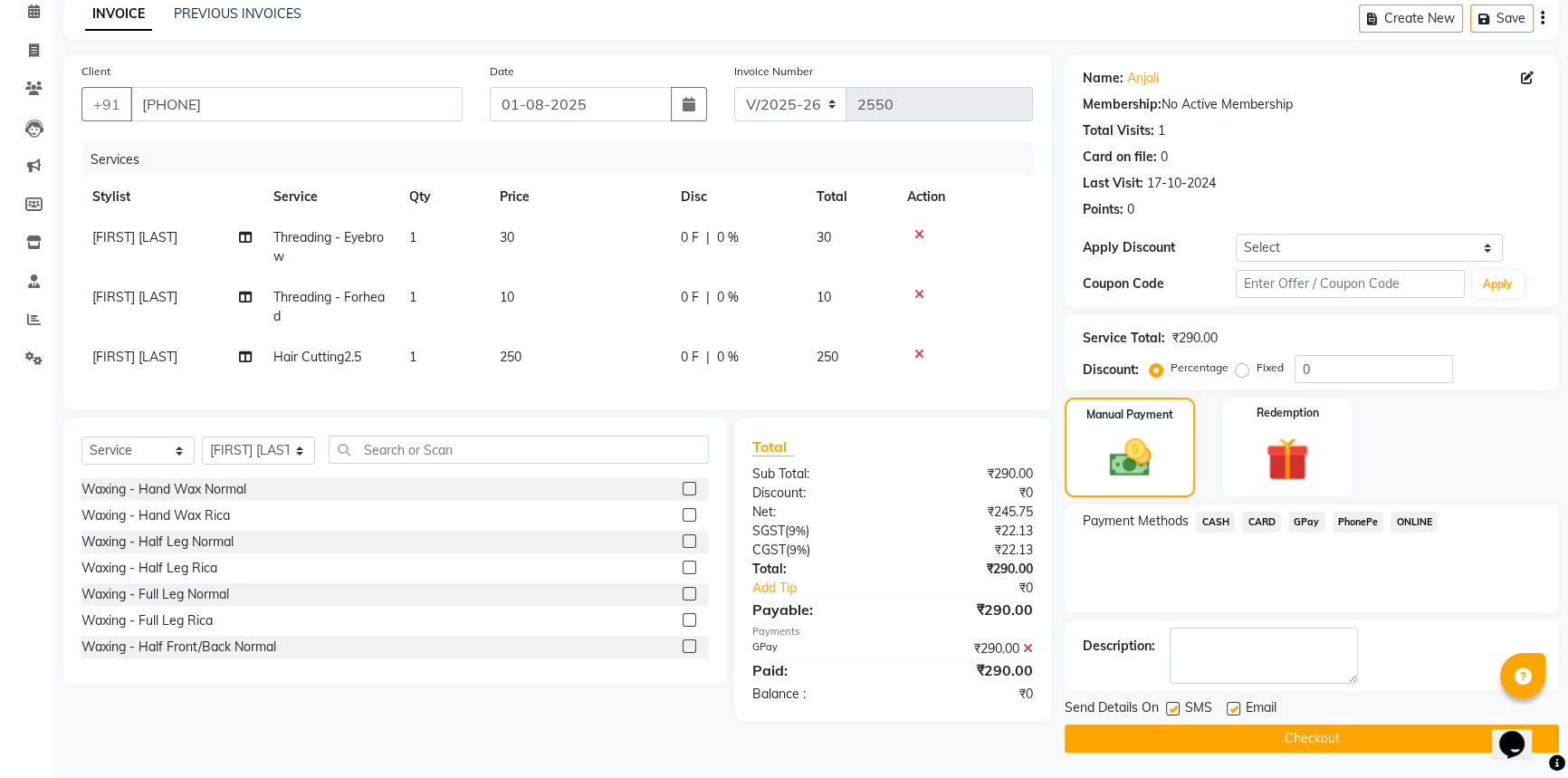 click on "Checkout" 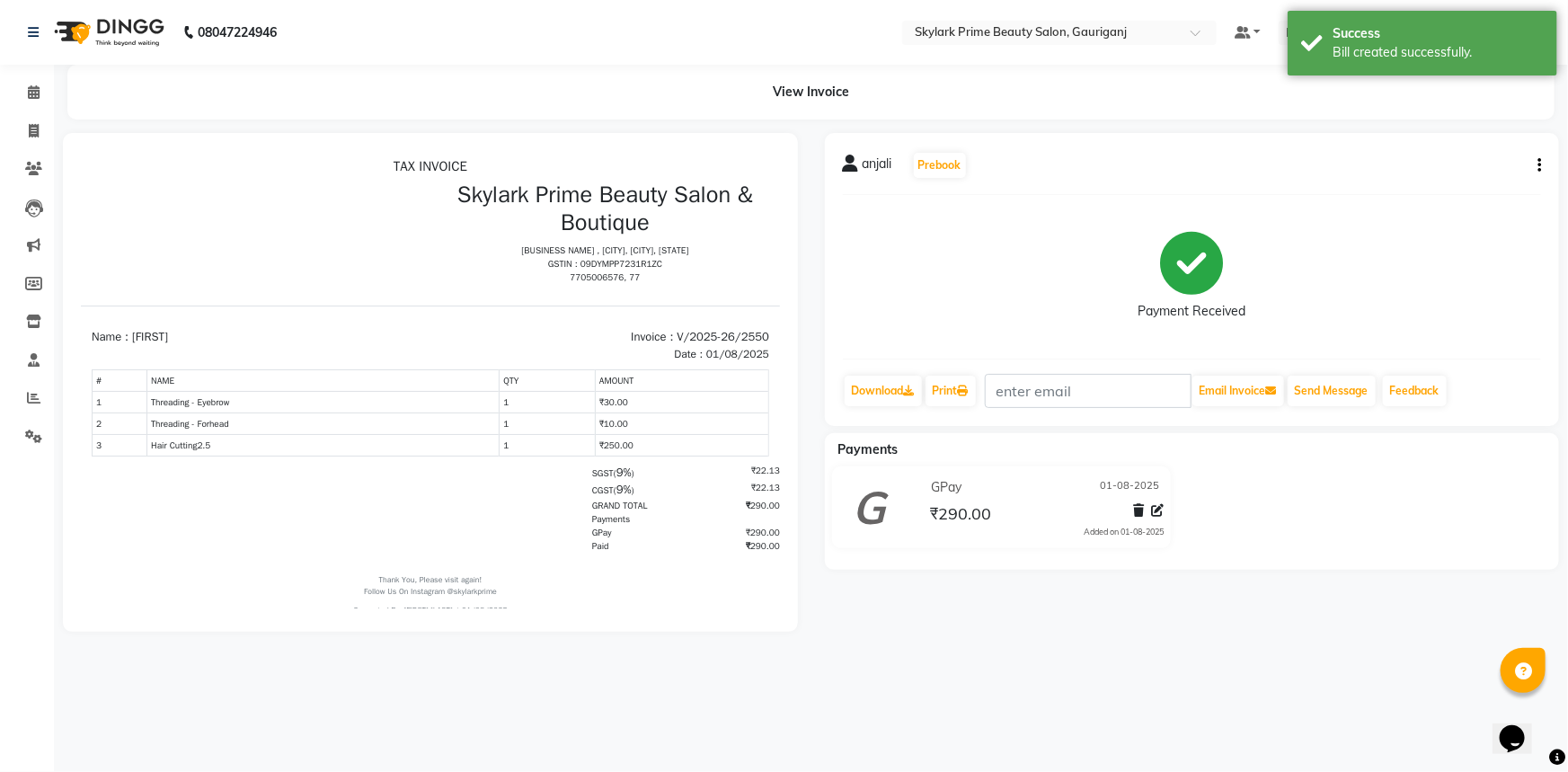scroll, scrollTop: 0, scrollLeft: 0, axis: both 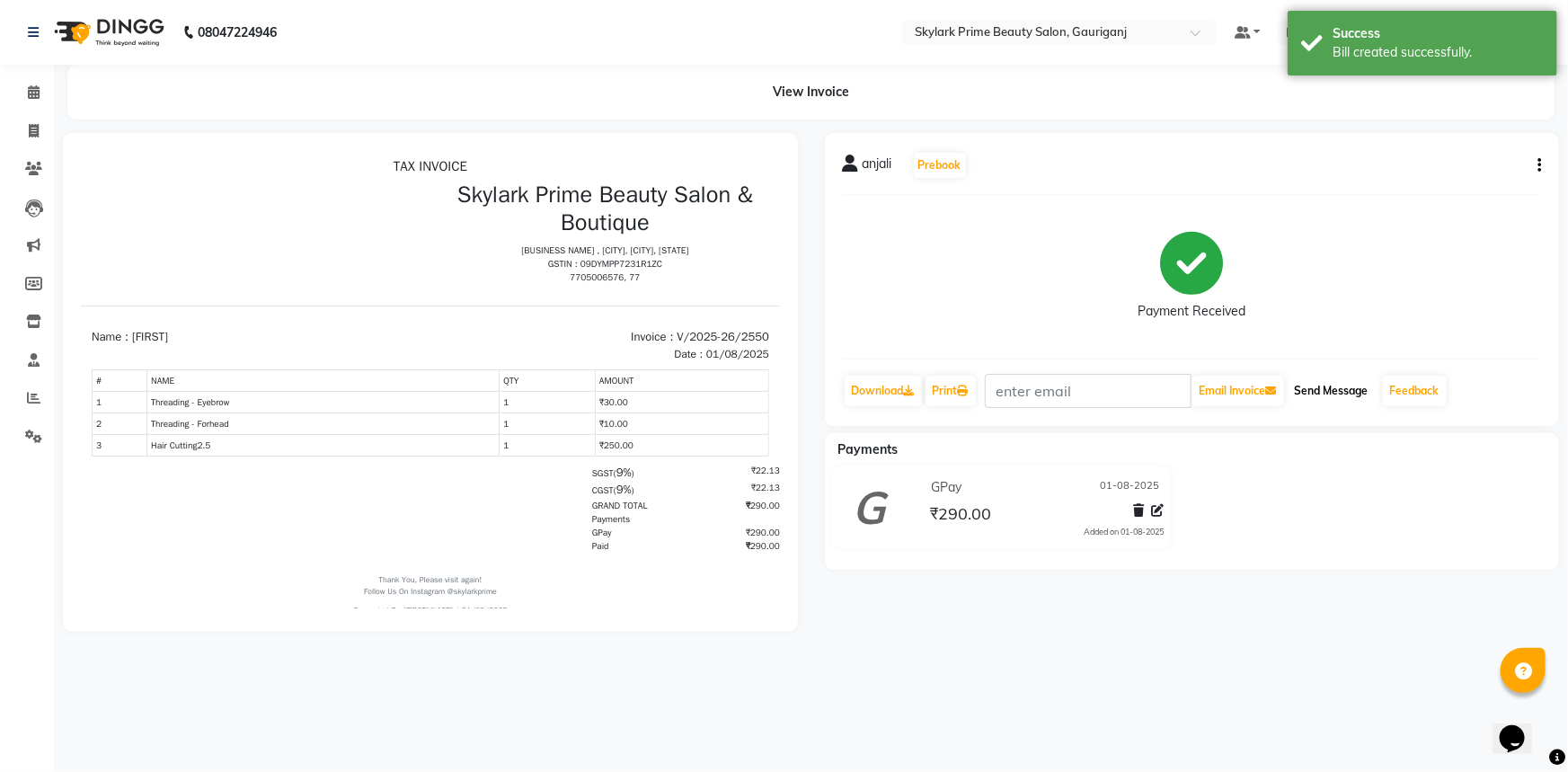 click on "Send Message" 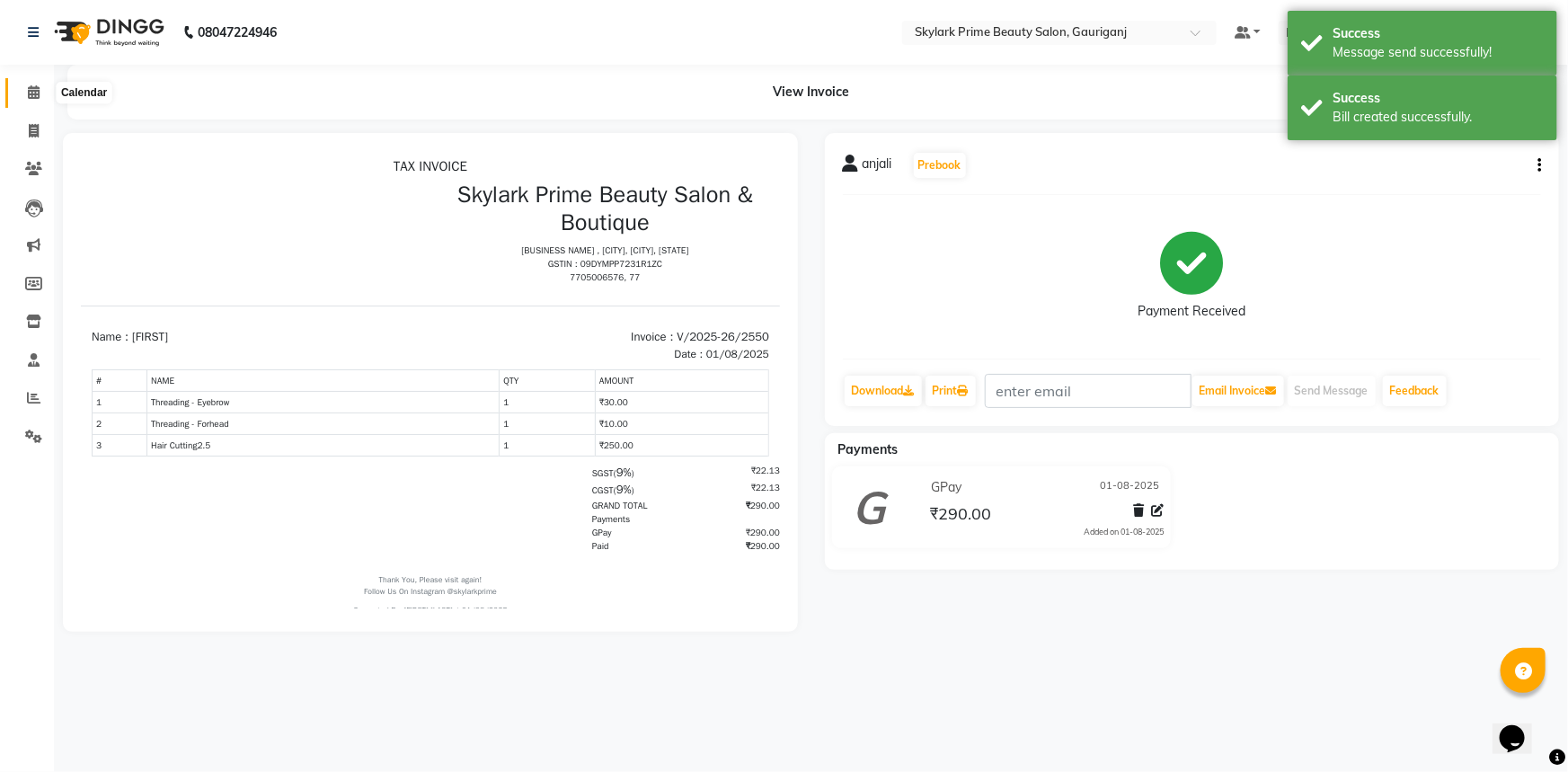 click 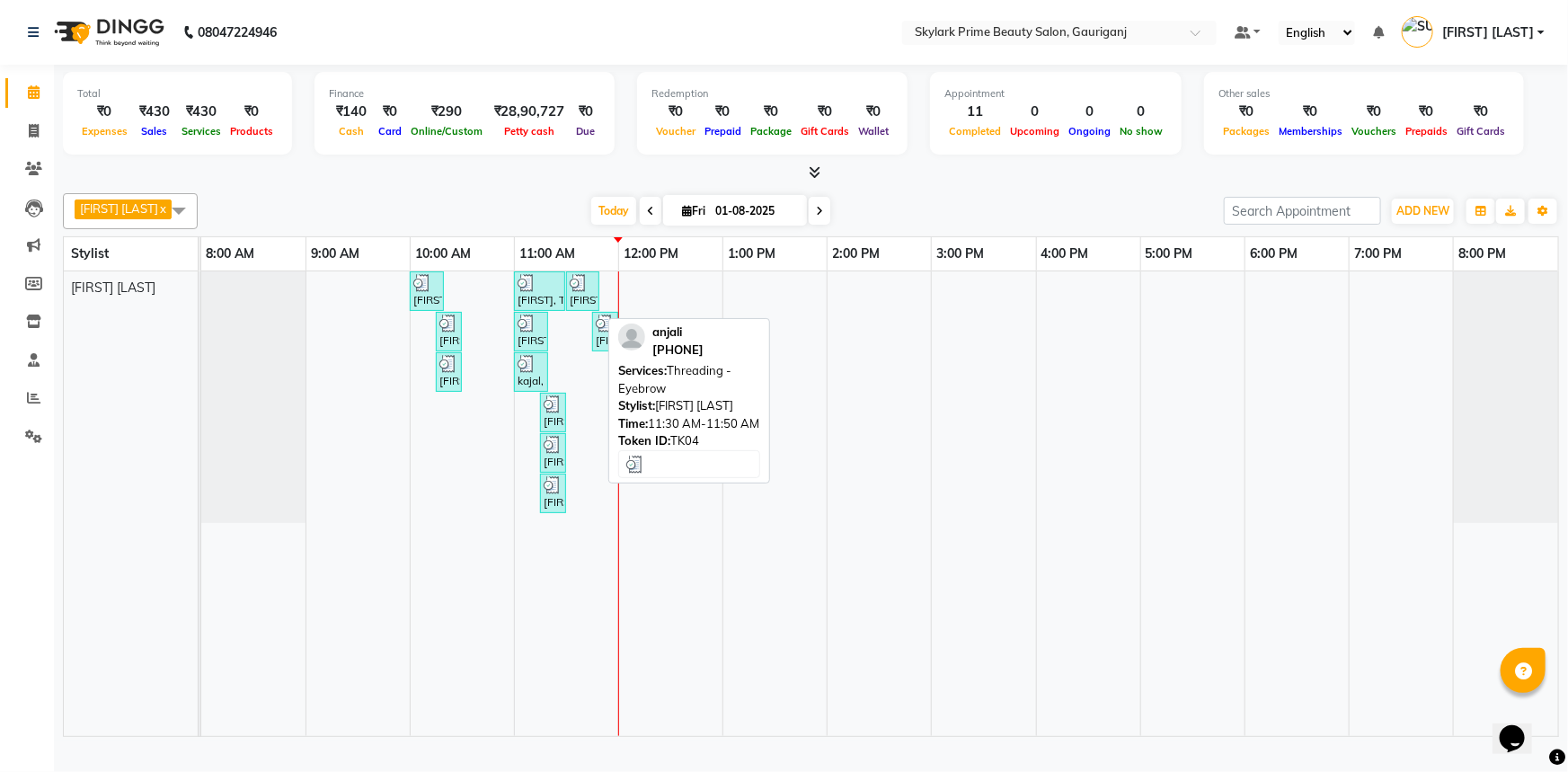 click on "anjali, TK04, 11:30 AM-11:50 AM, Threading  - Eyebrow" at bounding box center (582, 291) 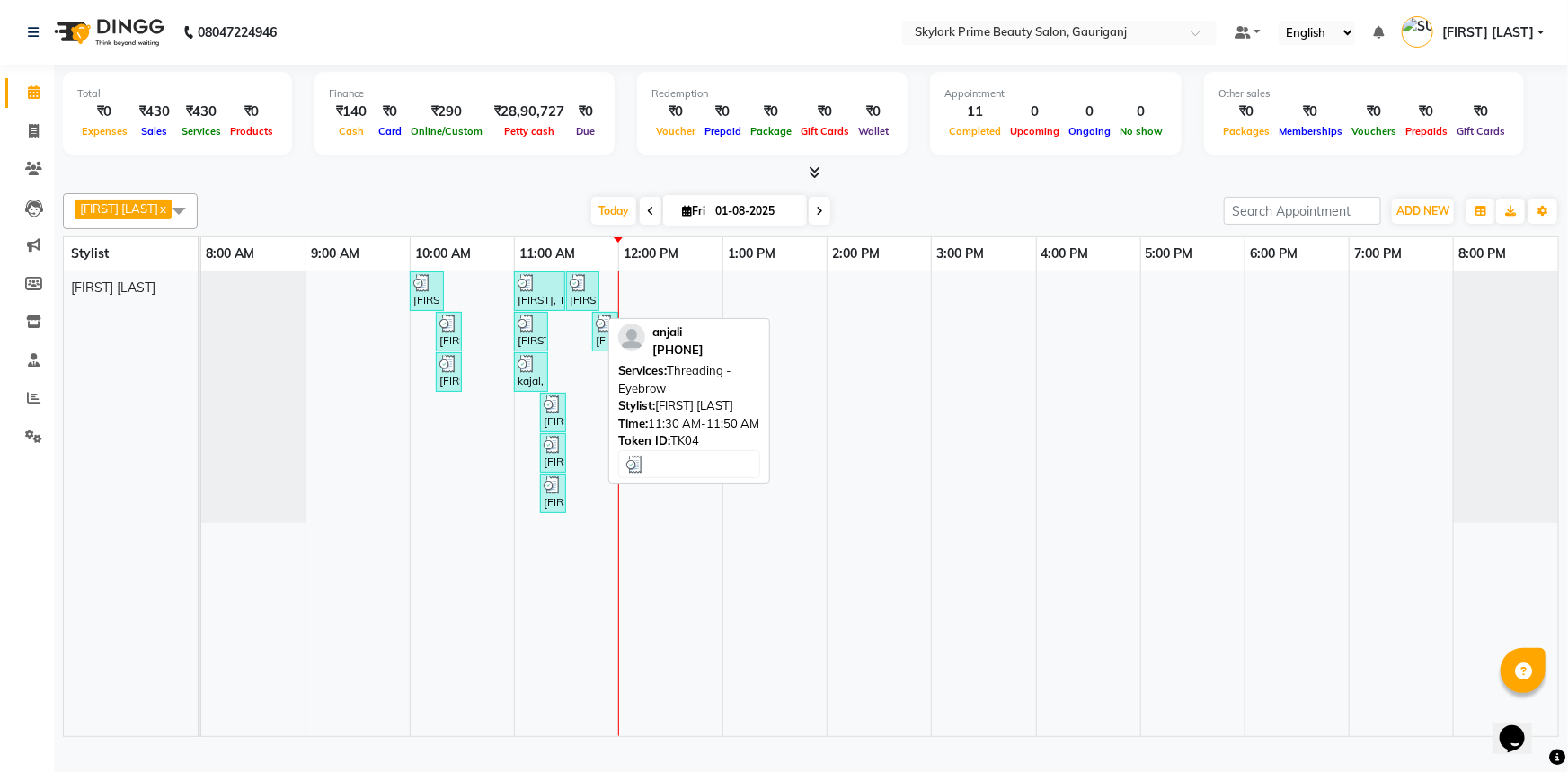 click on "anjali, TK04, 11:30 AM-11:50 AM, Threading  - Eyebrow" at bounding box center [582, 291] 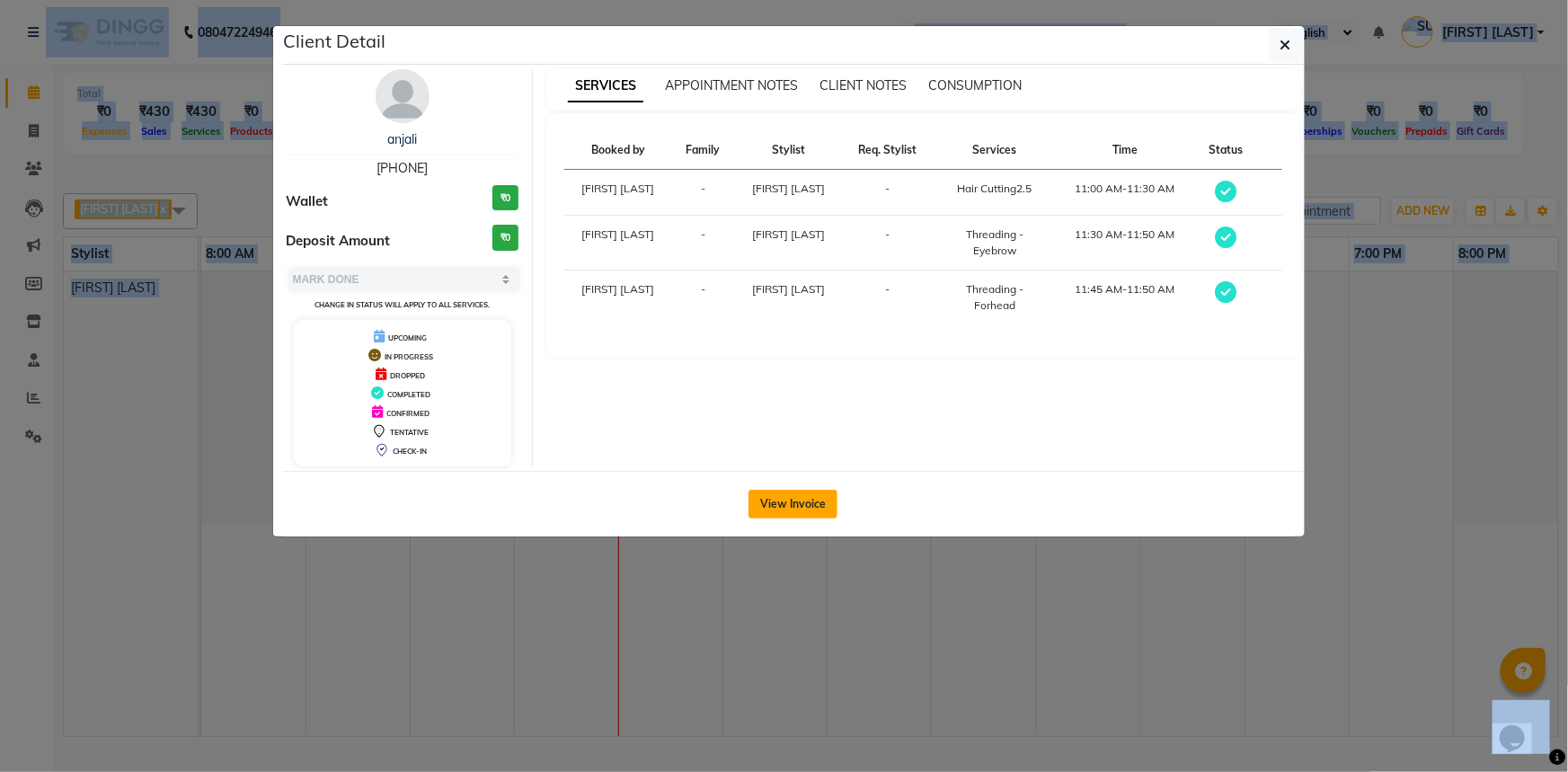 click on "View Invoice" 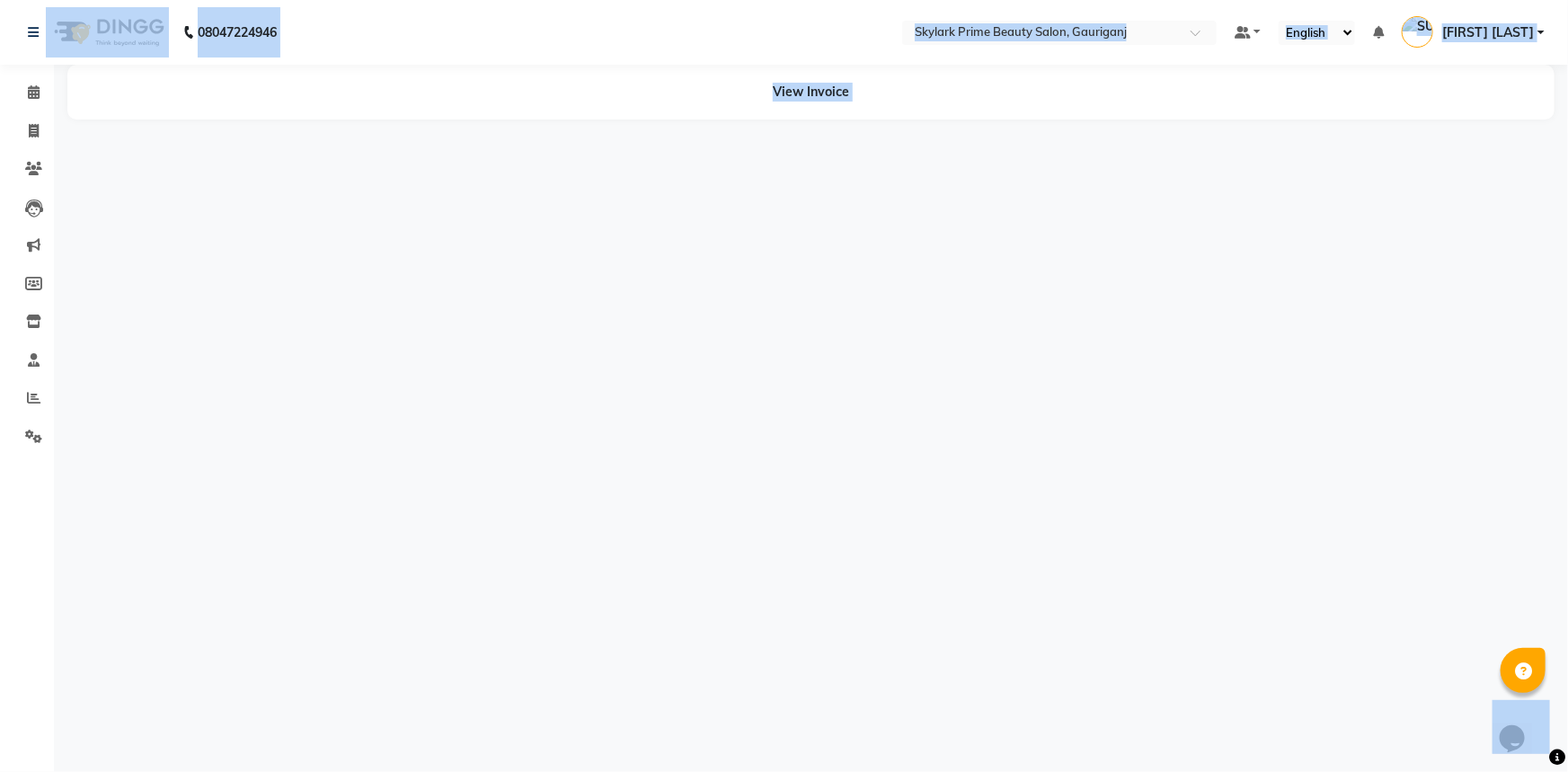 click on "Client Detail  anjali    7081840640 Wallet ₹0 Deposit Amount  ₹0  Select MARK DONE UPCOMING Change in status will apply to all services. UPCOMING IN PROGRESS DROPPED COMPLETED CONFIRMED TENTATIVE CHECK-IN SERVICES APPOINTMENT NOTES CLIENT NOTES CONSUMPTION Booked by Family Stylist Req. Stylist Services Time Status  SUVIDHA PANDEY  - Gurwinder Singh -  Hair Cutting2.5   11:00 AM-11:30 AM   SUVIDHA PANDEY  - Gurwinder Singh -  Threading  - Eyebrow   11:30 AM-11:50 AM   SUVIDHA PANDEY  - Gurwinder Singh -  Threading  - Forhead   11:45 AM-11:50 AM   View Invoice" 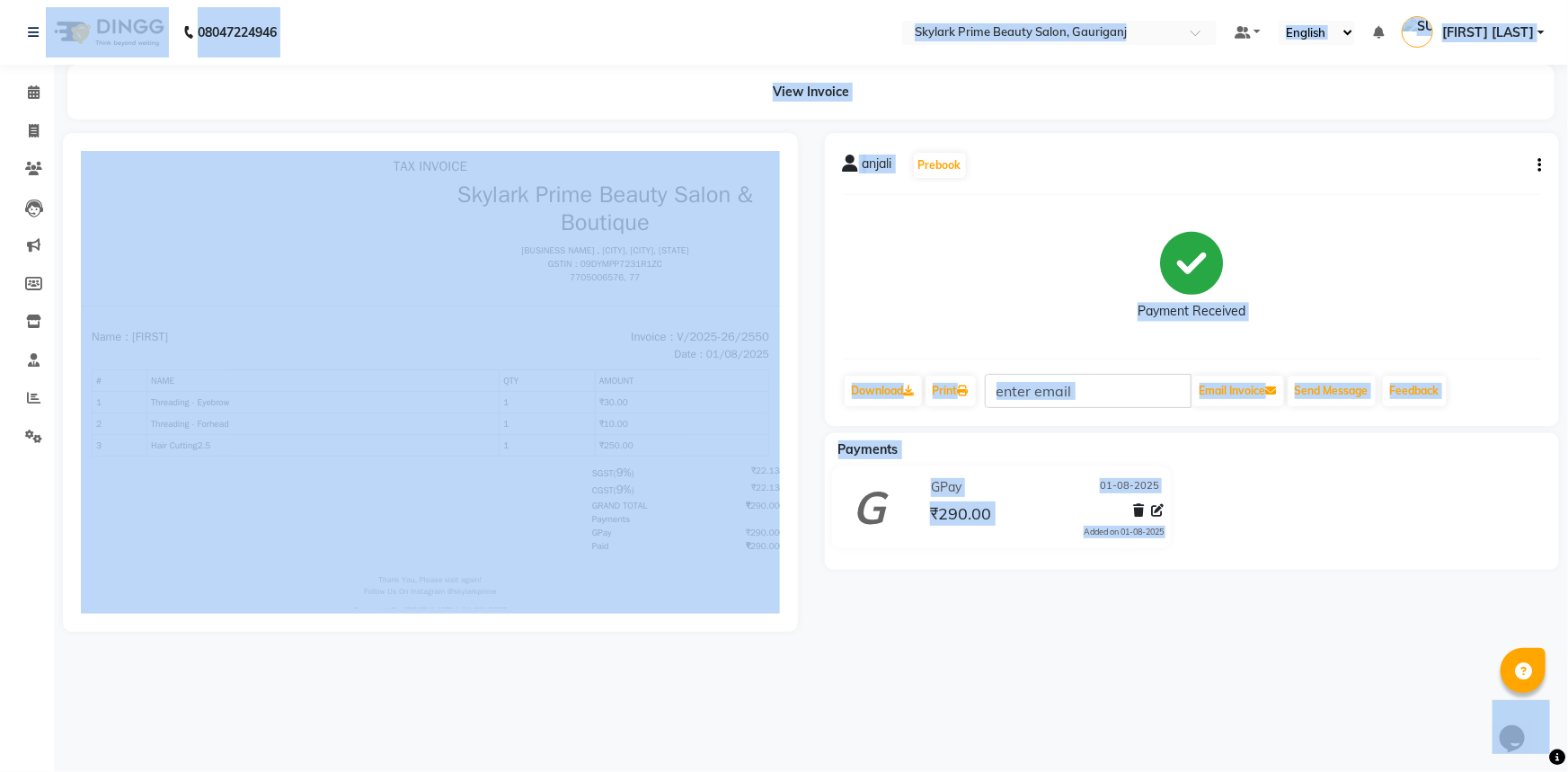 scroll, scrollTop: 0, scrollLeft: 0, axis: both 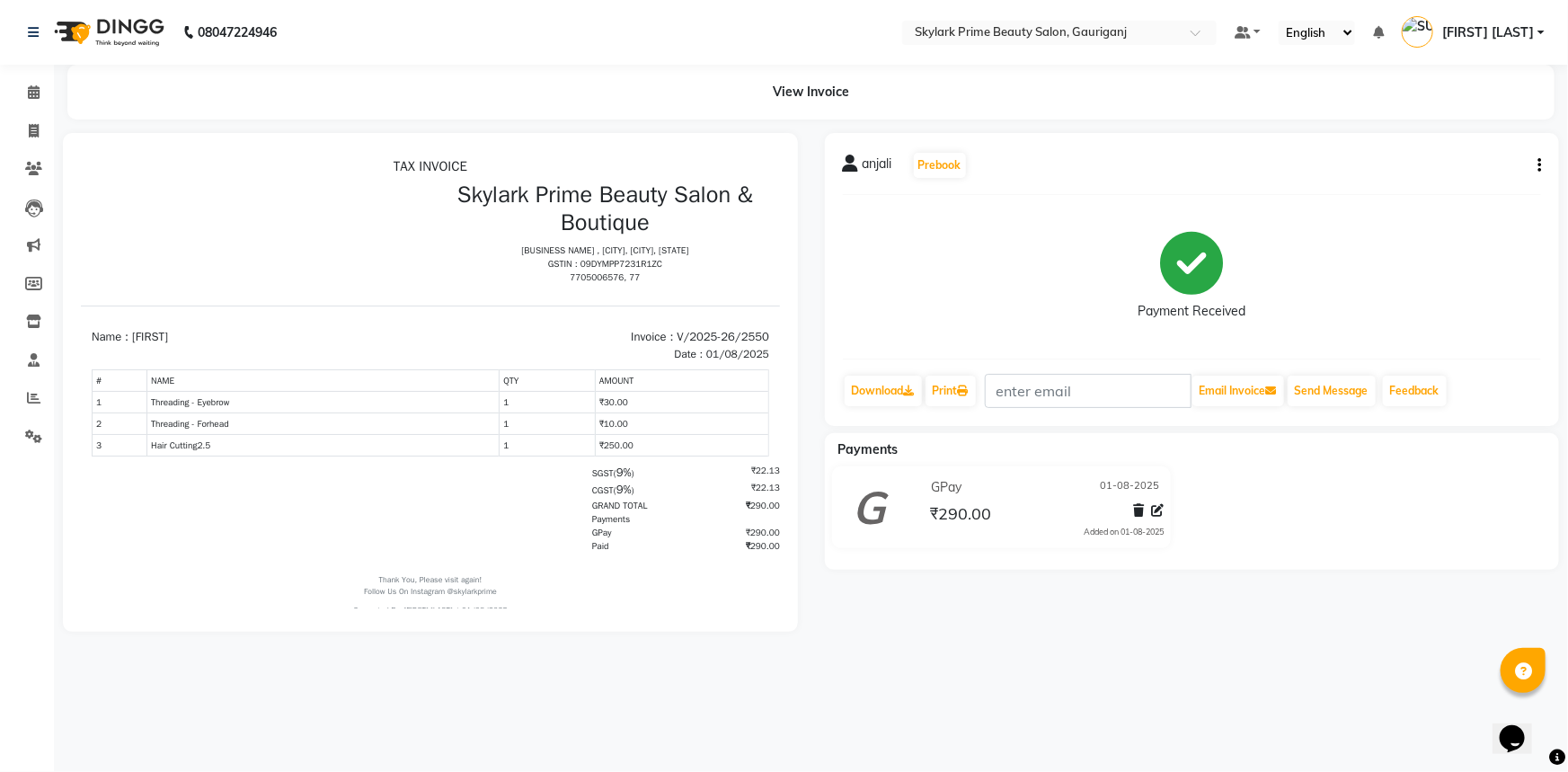 click 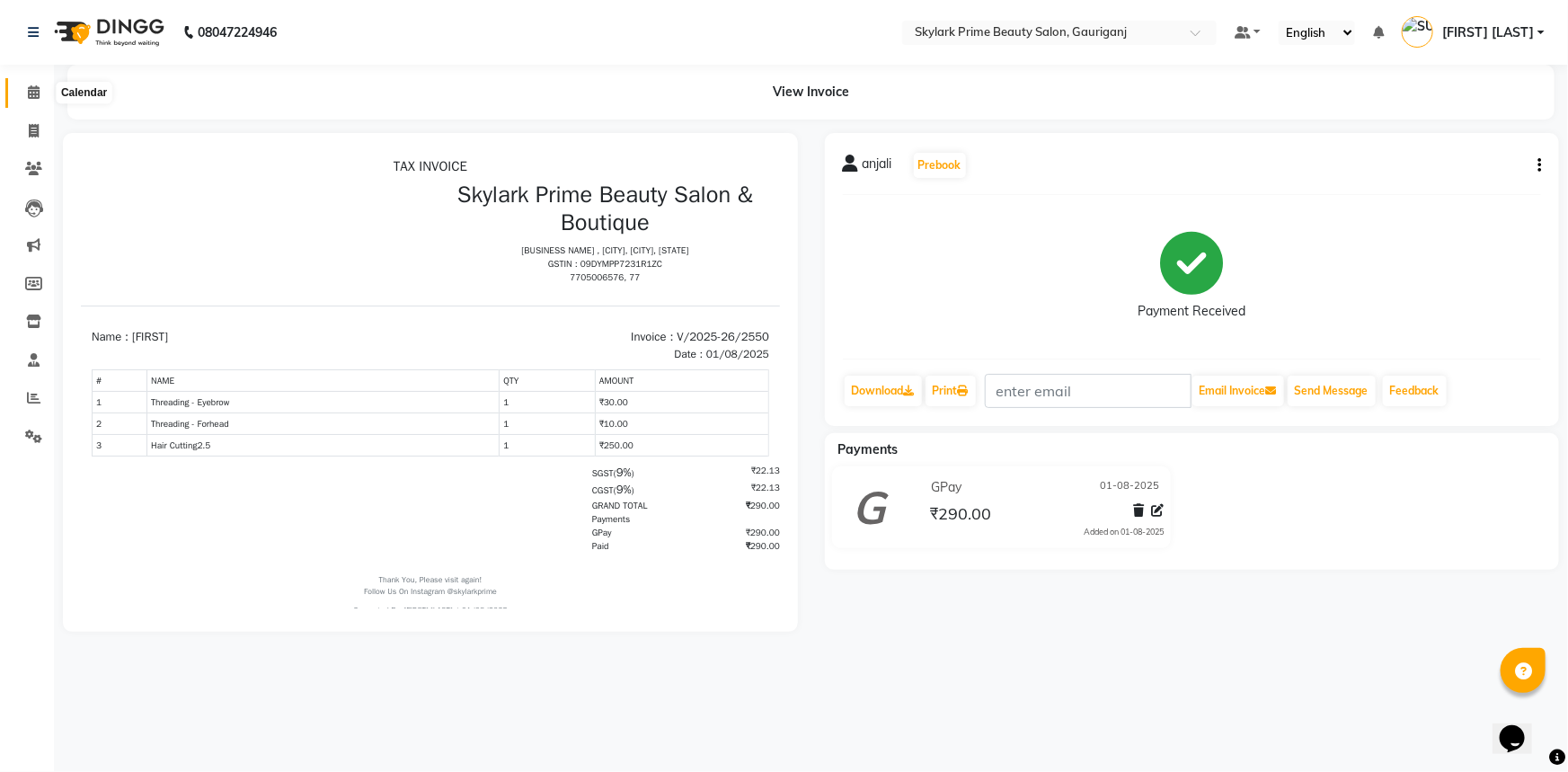 click 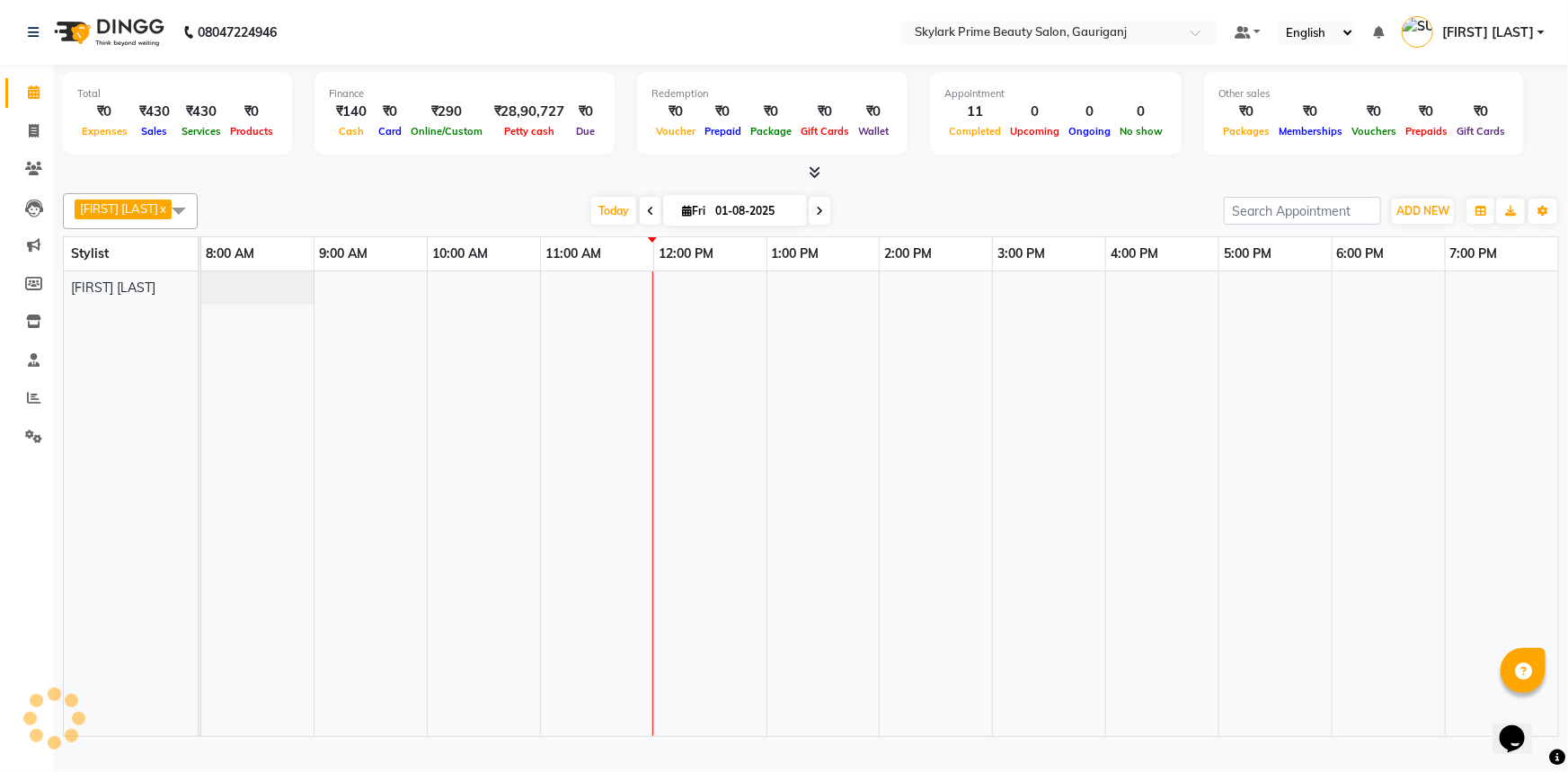 scroll, scrollTop: 0, scrollLeft: 0, axis: both 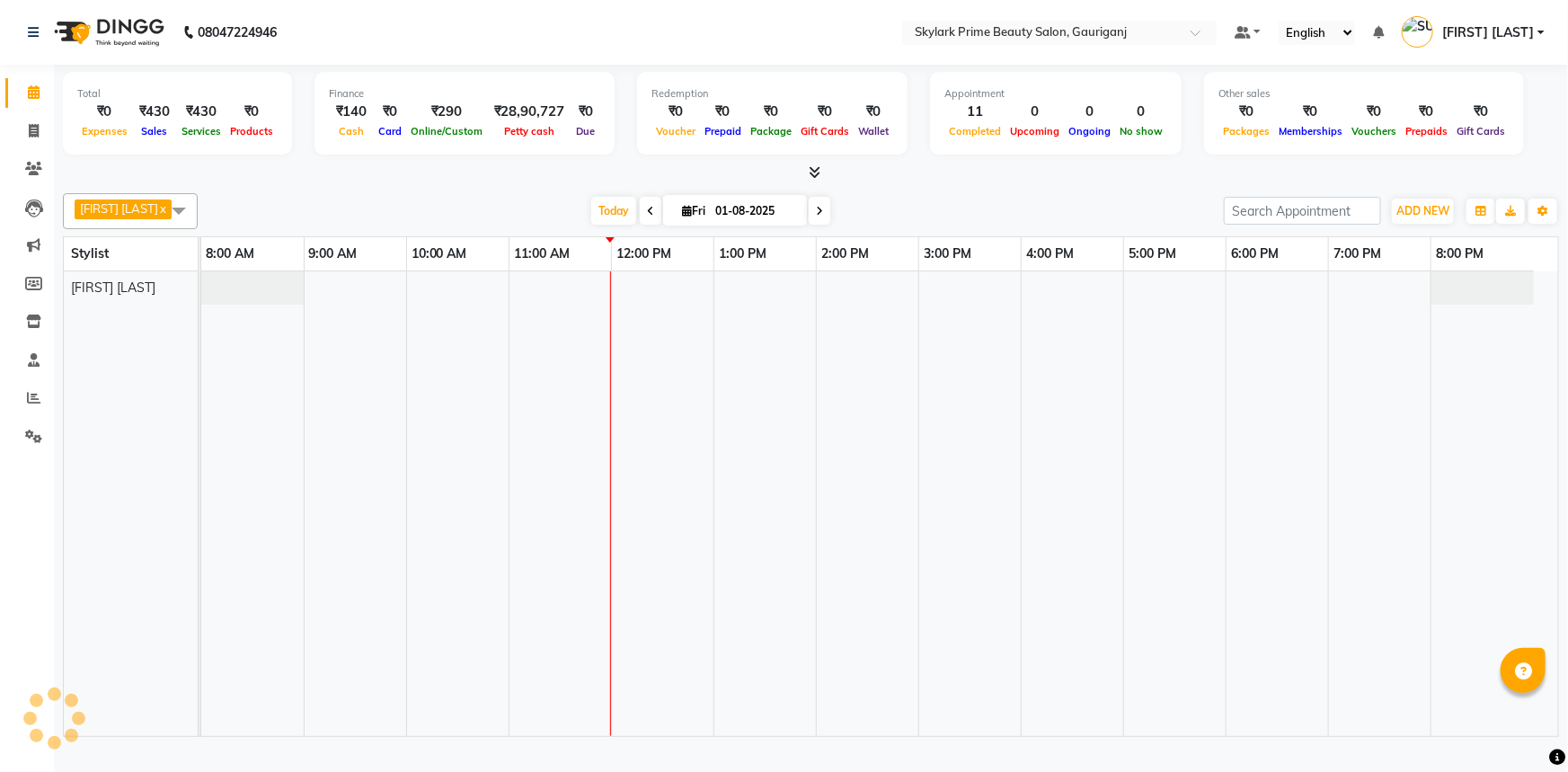 select on "en" 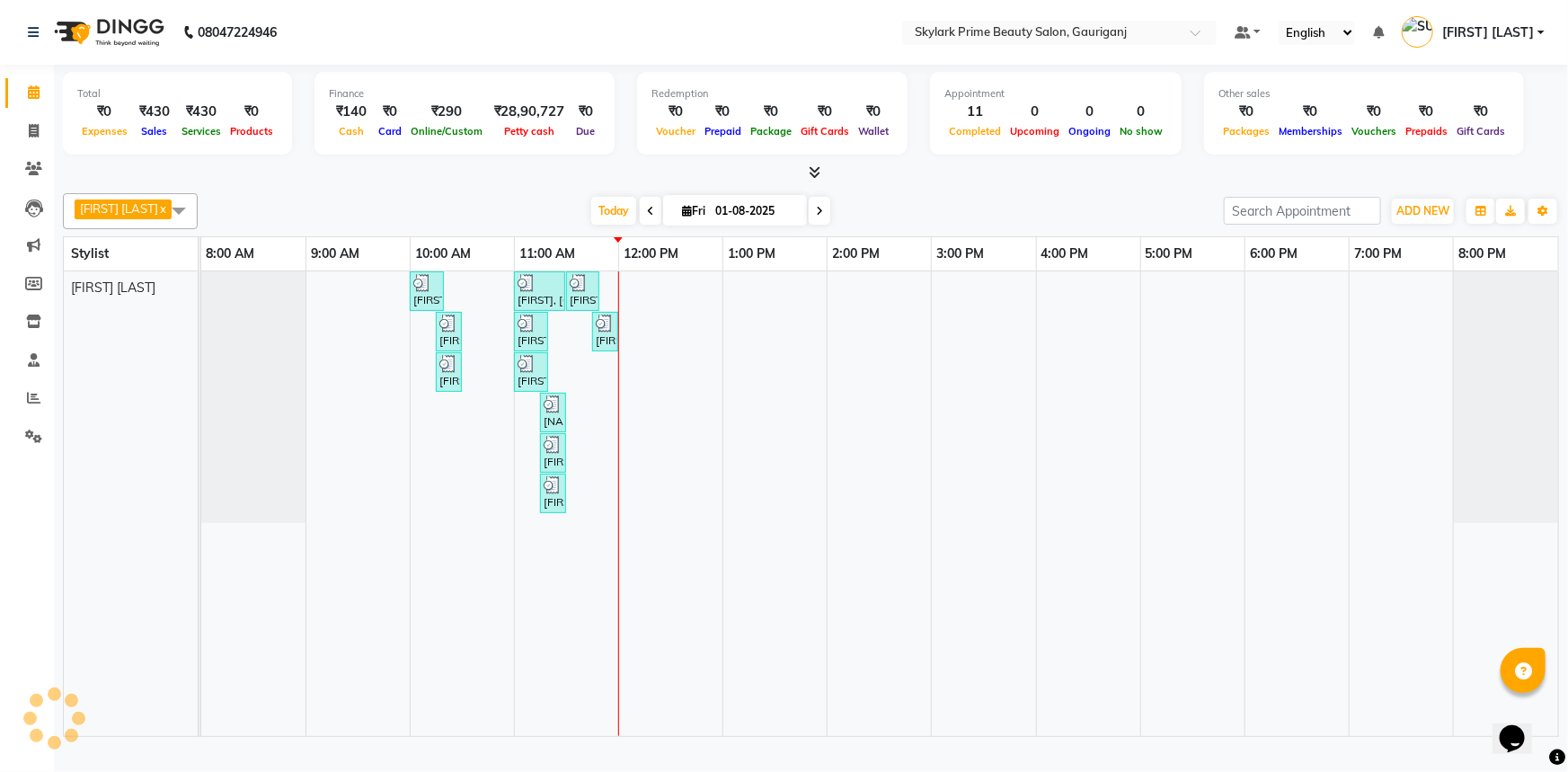 scroll, scrollTop: 0, scrollLeft: 0, axis: both 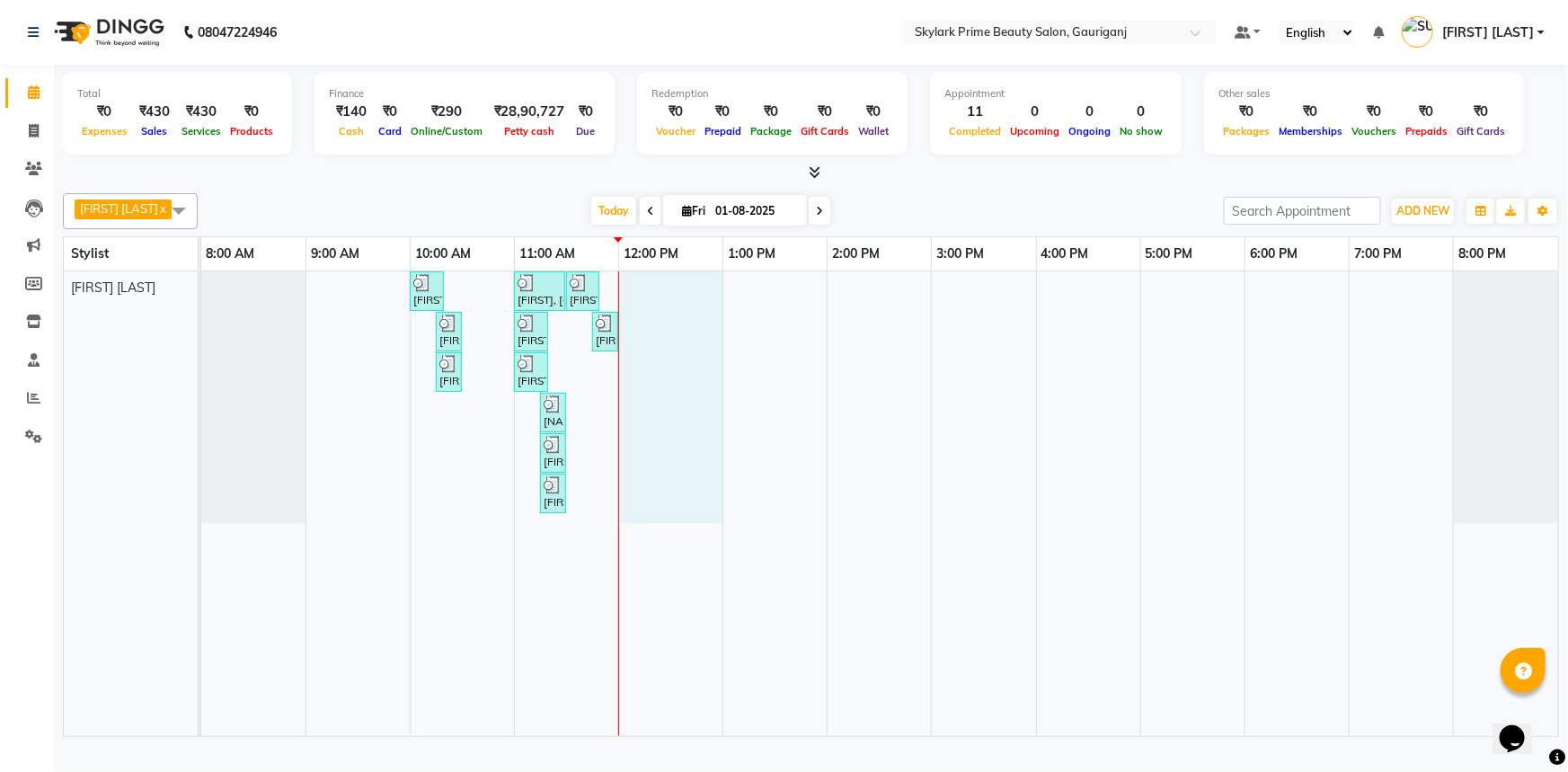 click on "NEETU SINGH, TK02, 10:00 AM-10:20 AM, Threading  - Eyebrow     anjali, TK04, 11:00 AM-11:30 AM, Hair Cutting2.5     anjali, TK04, 11:30 AM-11:50 AM, Threading  - Eyebrow     NEETU SINGH, TK02, 10:15 AM-10:20 AM, Threading  - Forhead     akansha, TK01, 11:00 AM-11:20 AM, Threading  - Eyebrow     anjali, TK04, 11:45 AM-11:50 AM, Threading  - Forhead     NEETU SINGH, TK02, 10:15 AM-10:20 AM, Threading  - Upper Lips     kajal, TK03, 11:00 AM-11:20 AM, Threading  - Eyebrow     akansha, TK01, 11:15 AM-11:20 AM, Threading  - Forhead     kajal, TK03, 11:15 AM-11:20 AM, Threading  - Forhead     kajal, TK03, 11:15 AM-11:20 AM, Threading  - Upper Lips" at bounding box center (880, 503) 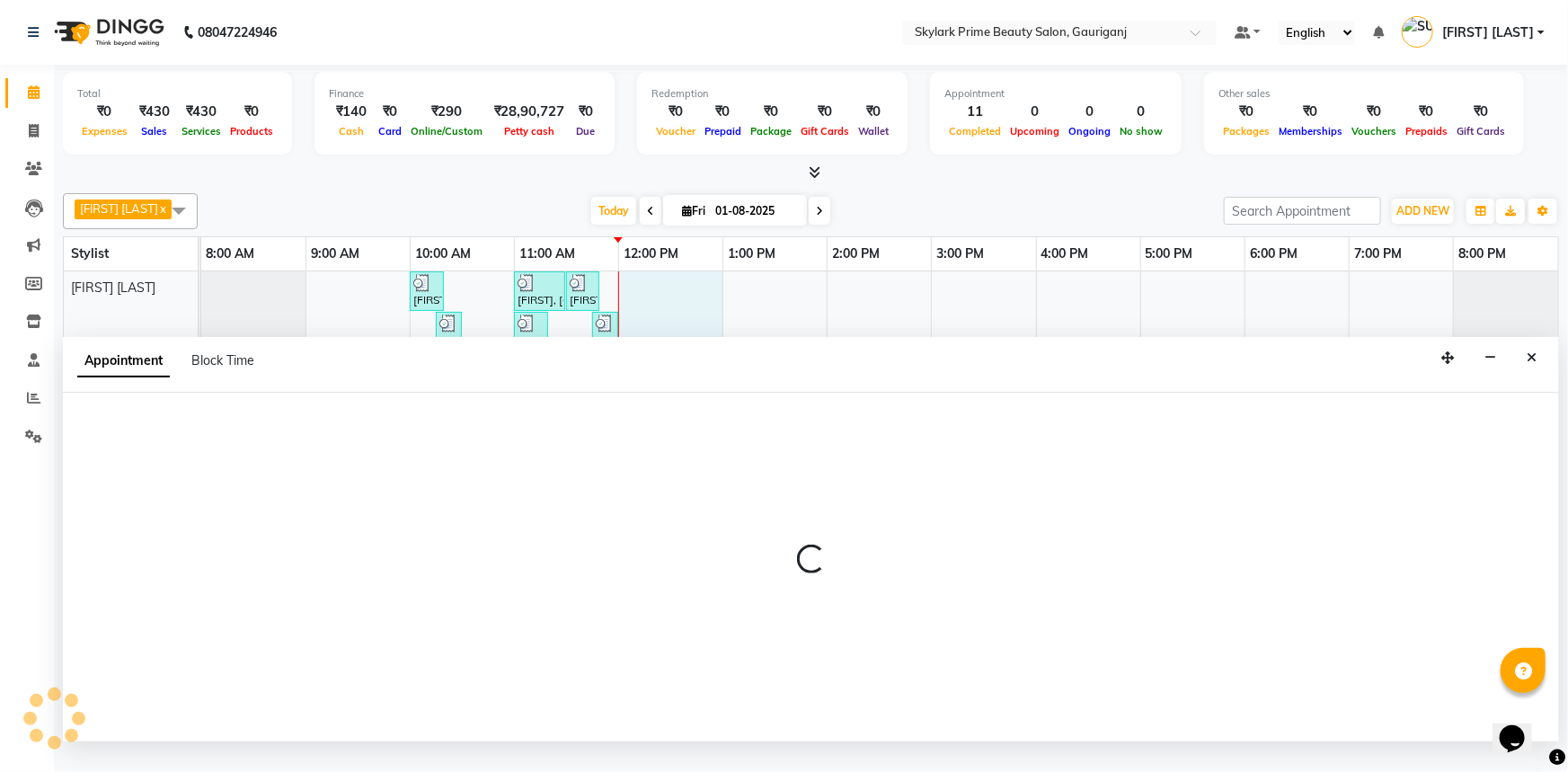 select on "30218" 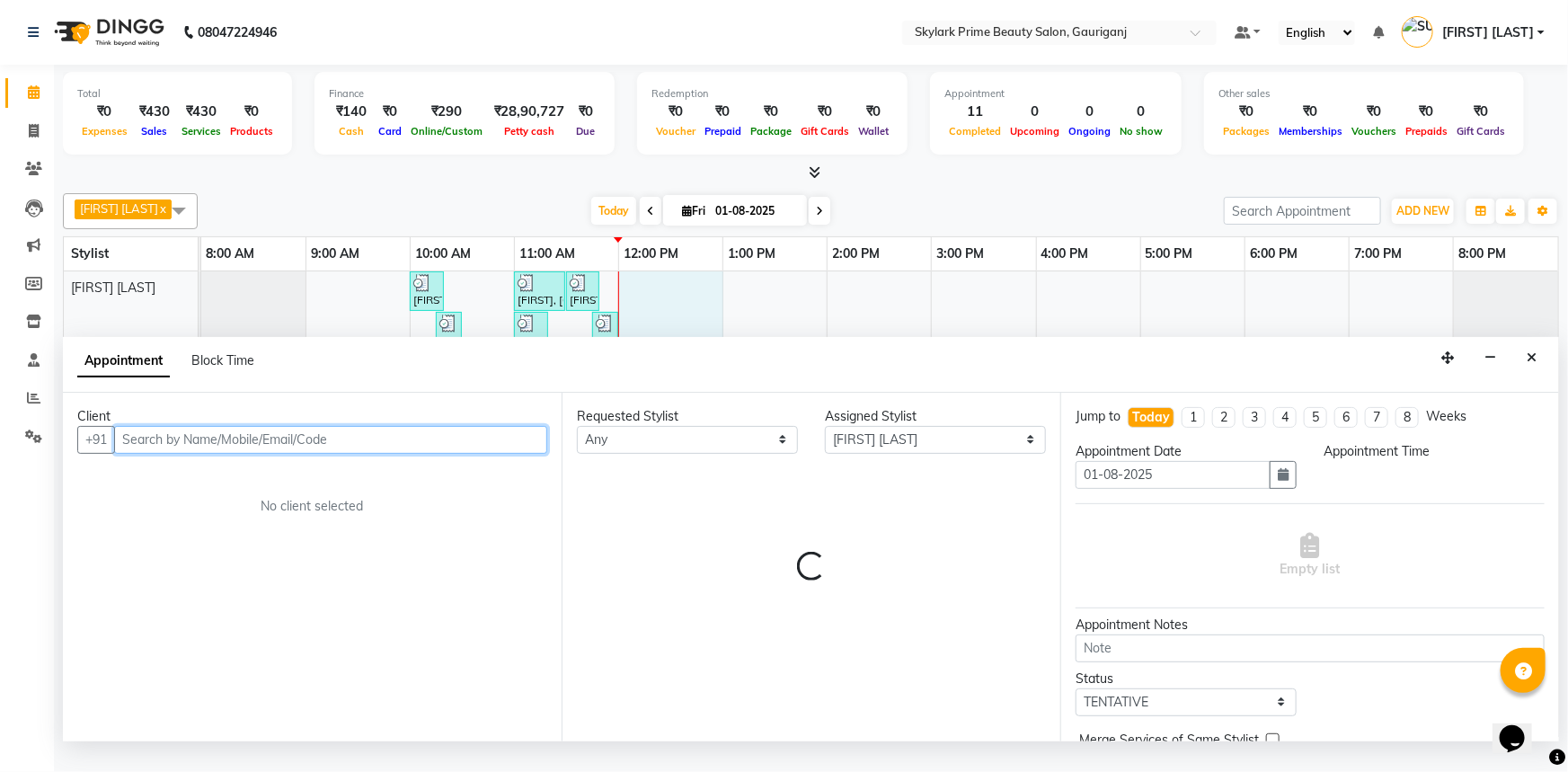 select on "720" 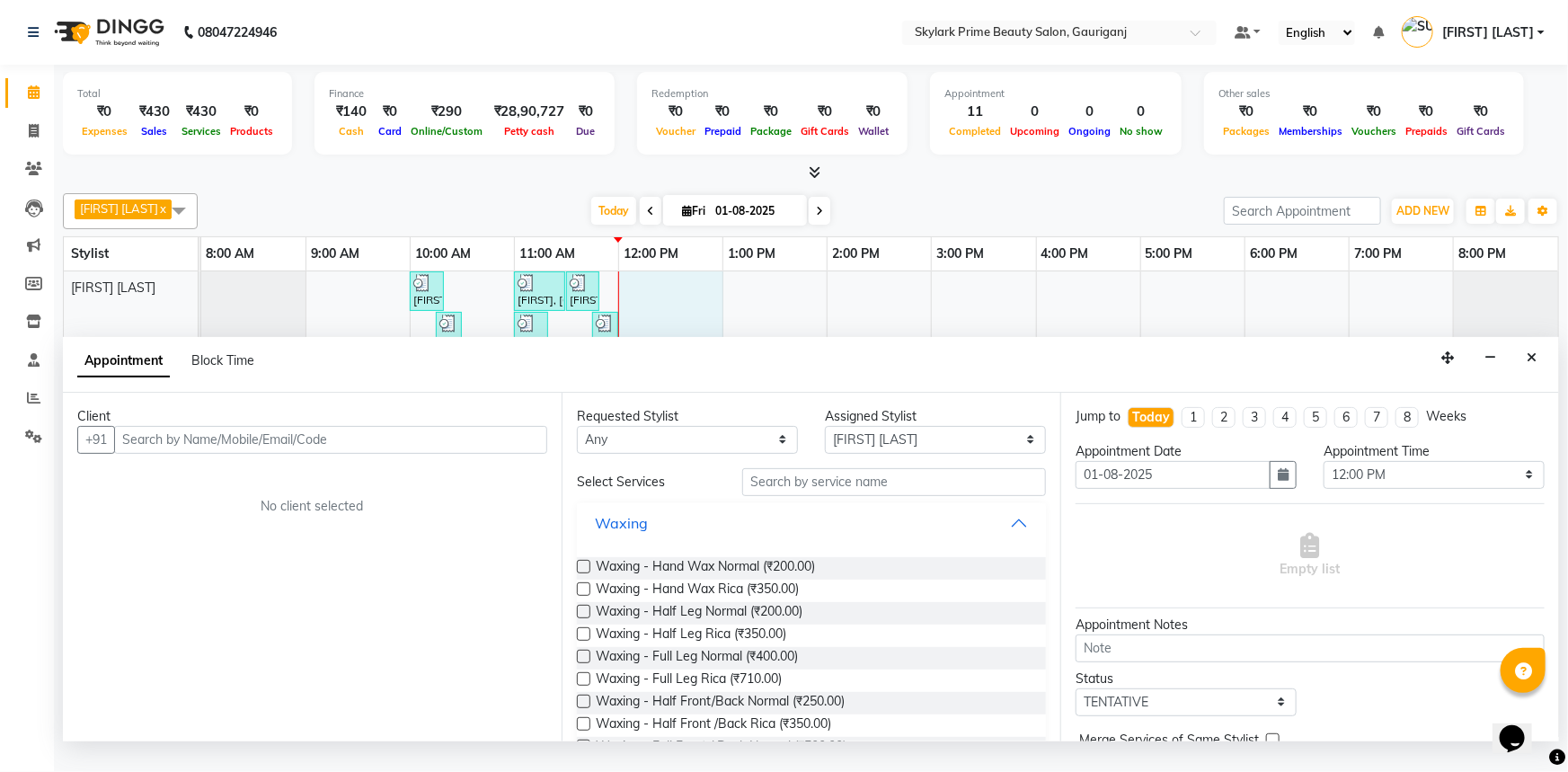click on "Waxing" at bounding box center (811, 523) 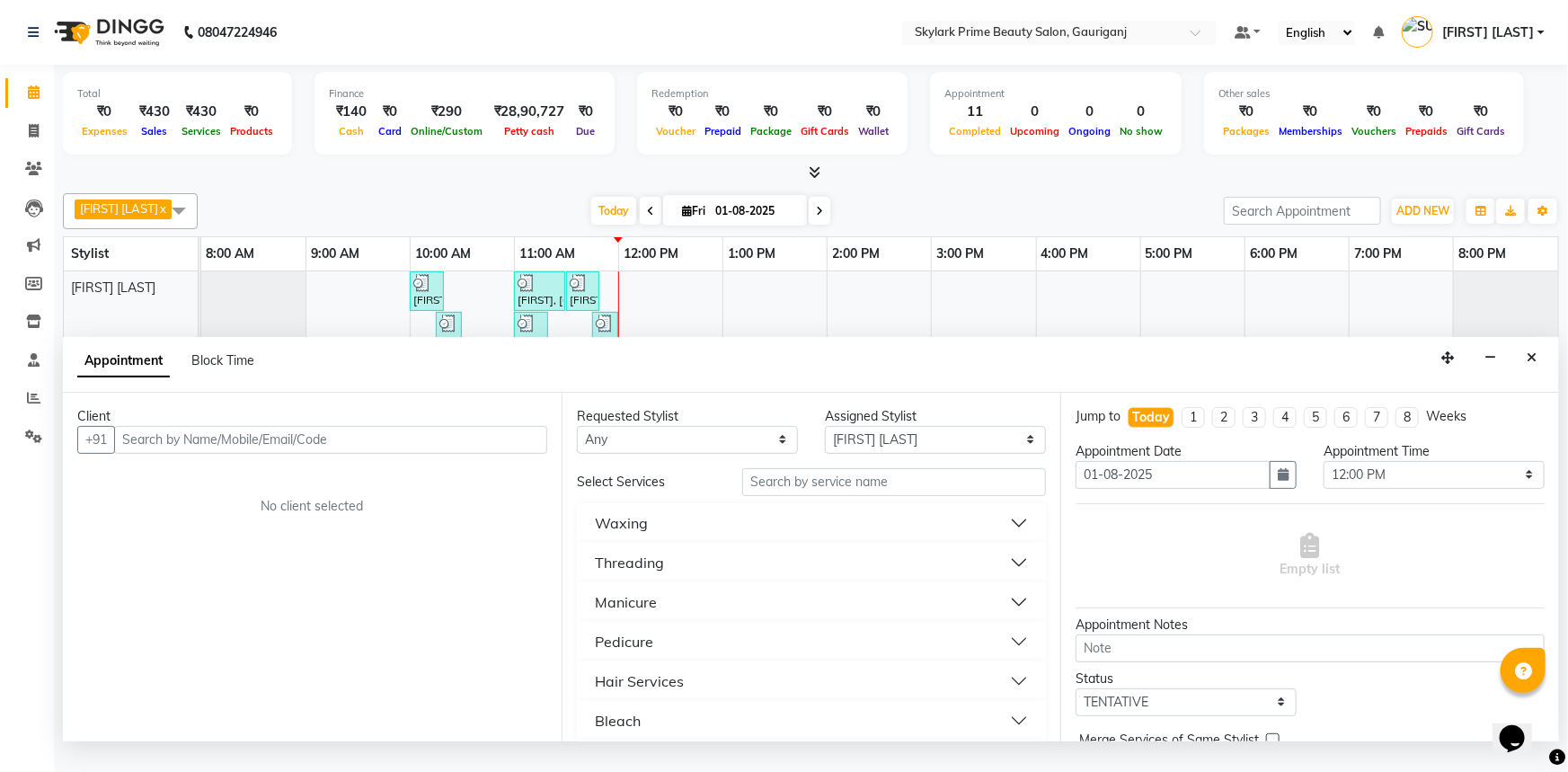 click on "Threading" at bounding box center (811, 563) 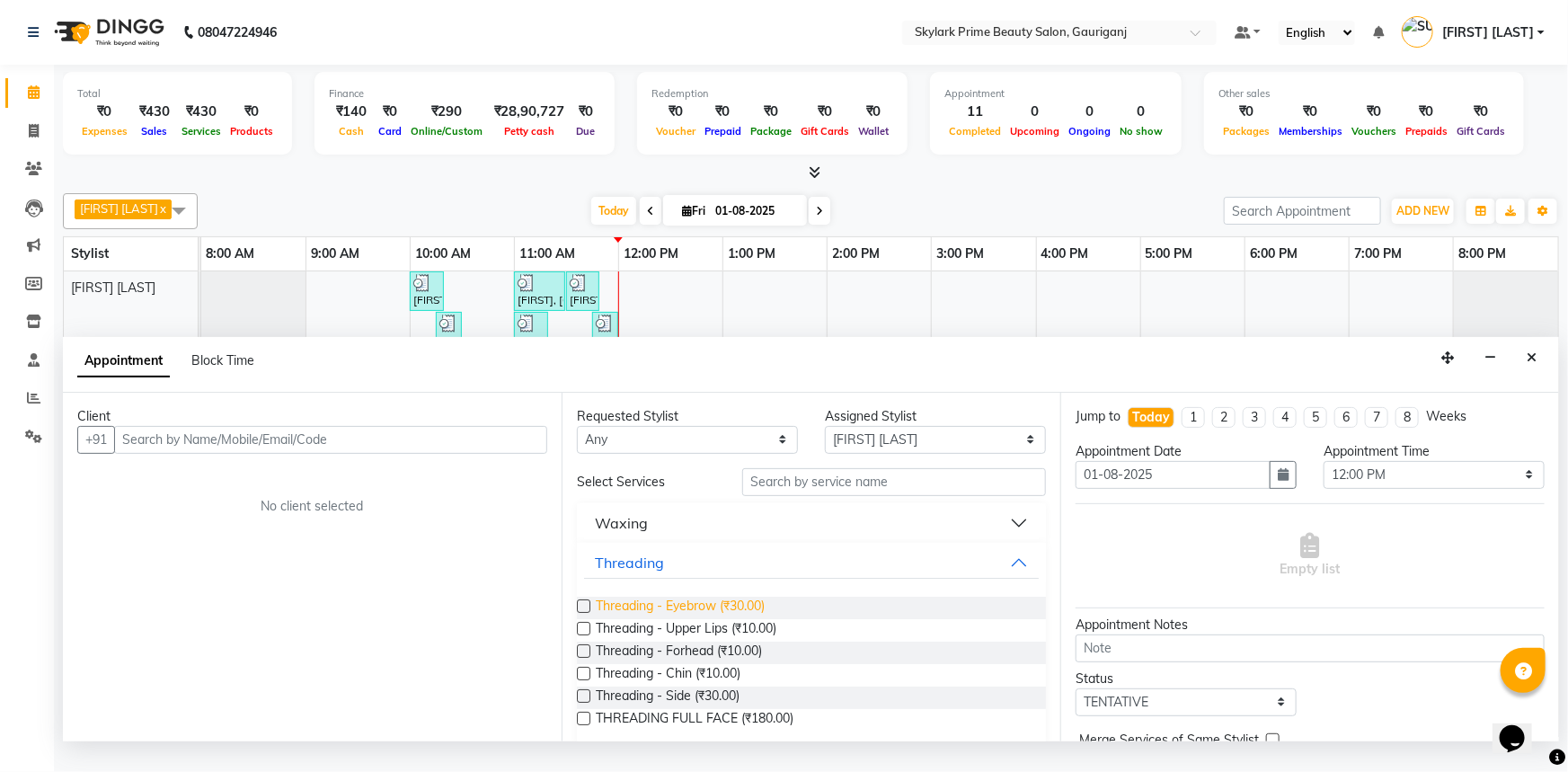 click on "Threading  - Eyebrow (₹30.00)" at bounding box center [680, 608] 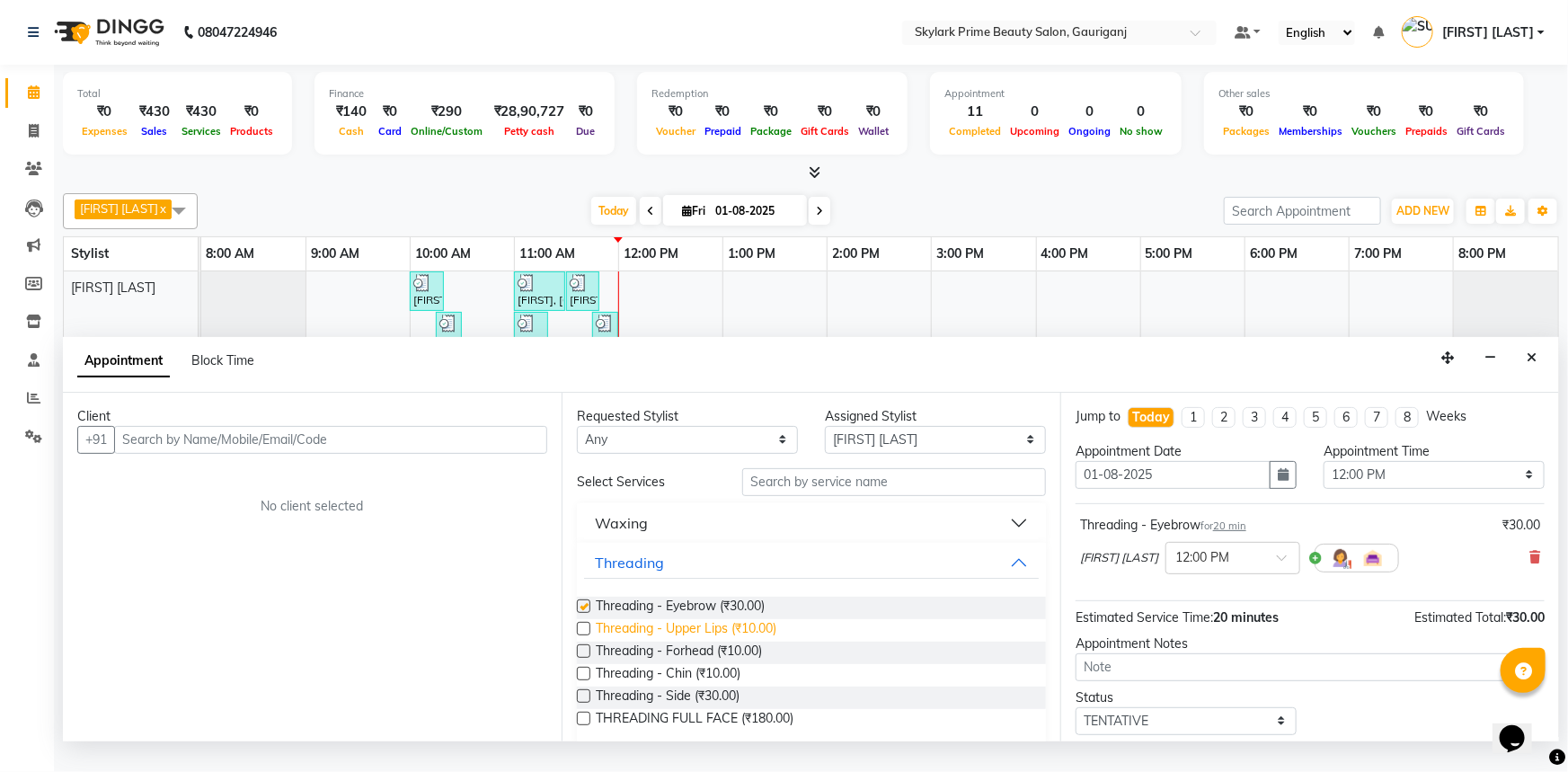 checkbox on "false" 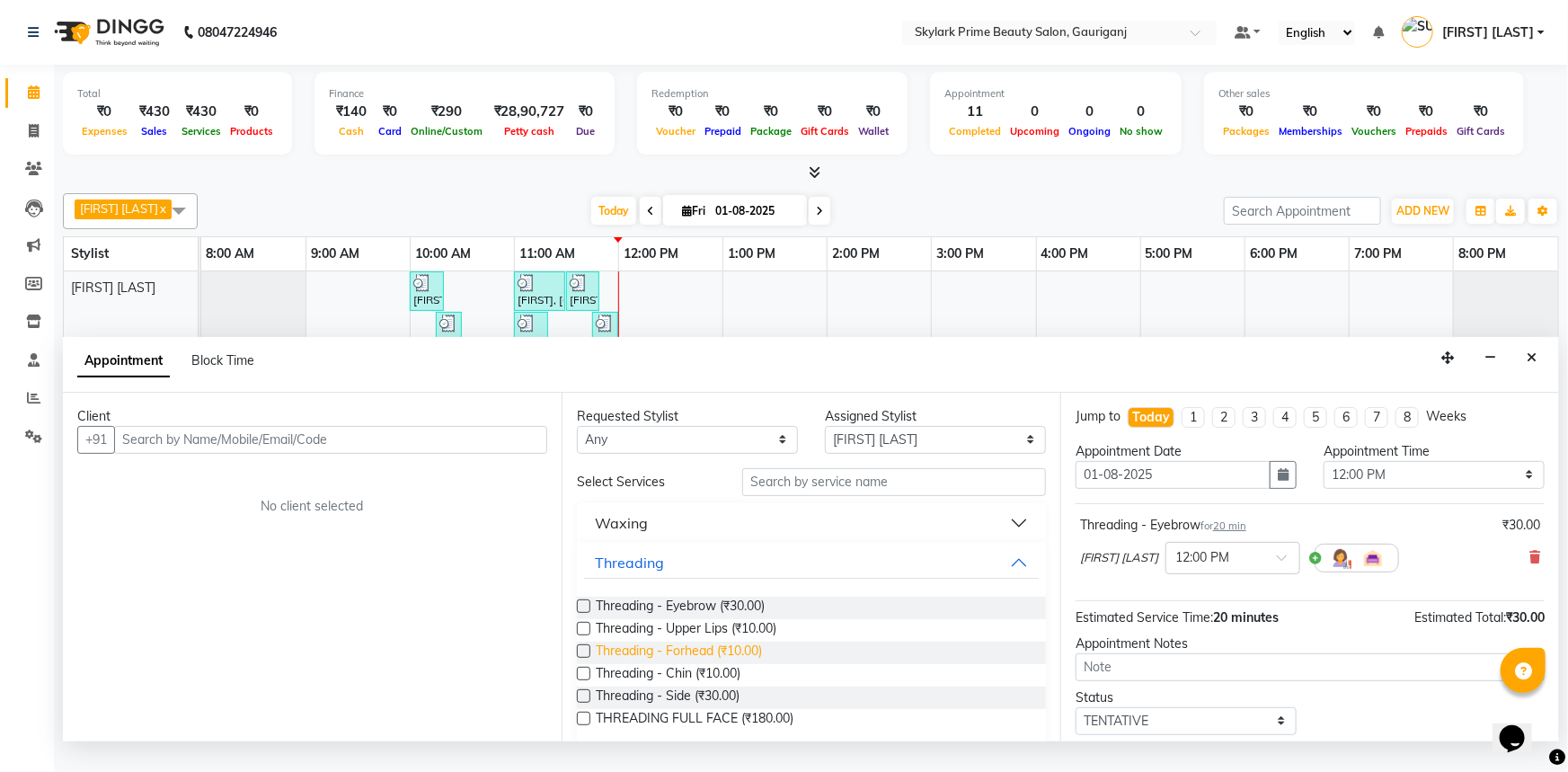 click on "Threading  - Forhead (₹10.00)" at bounding box center [678, 652] 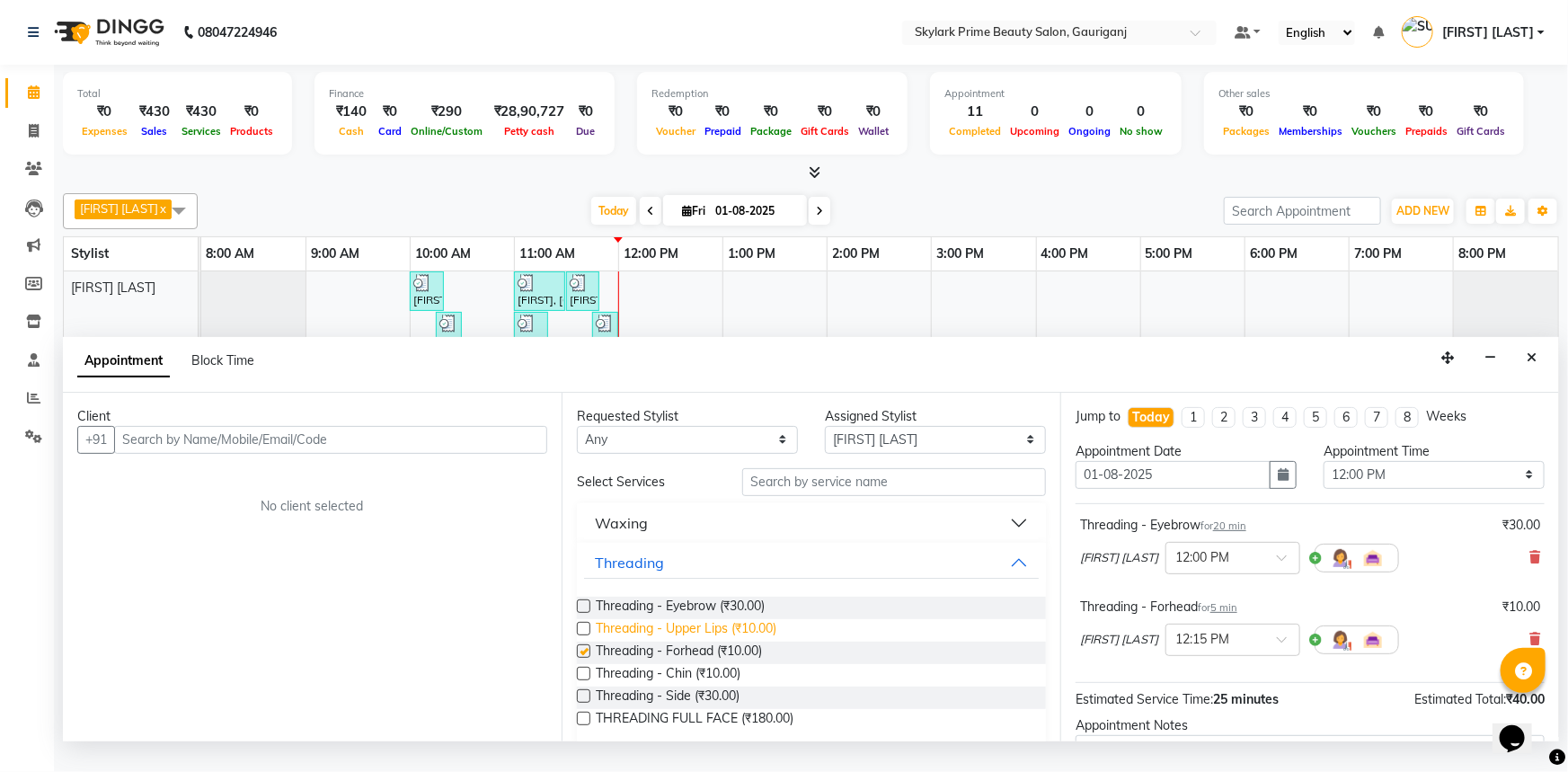 checkbox on "false" 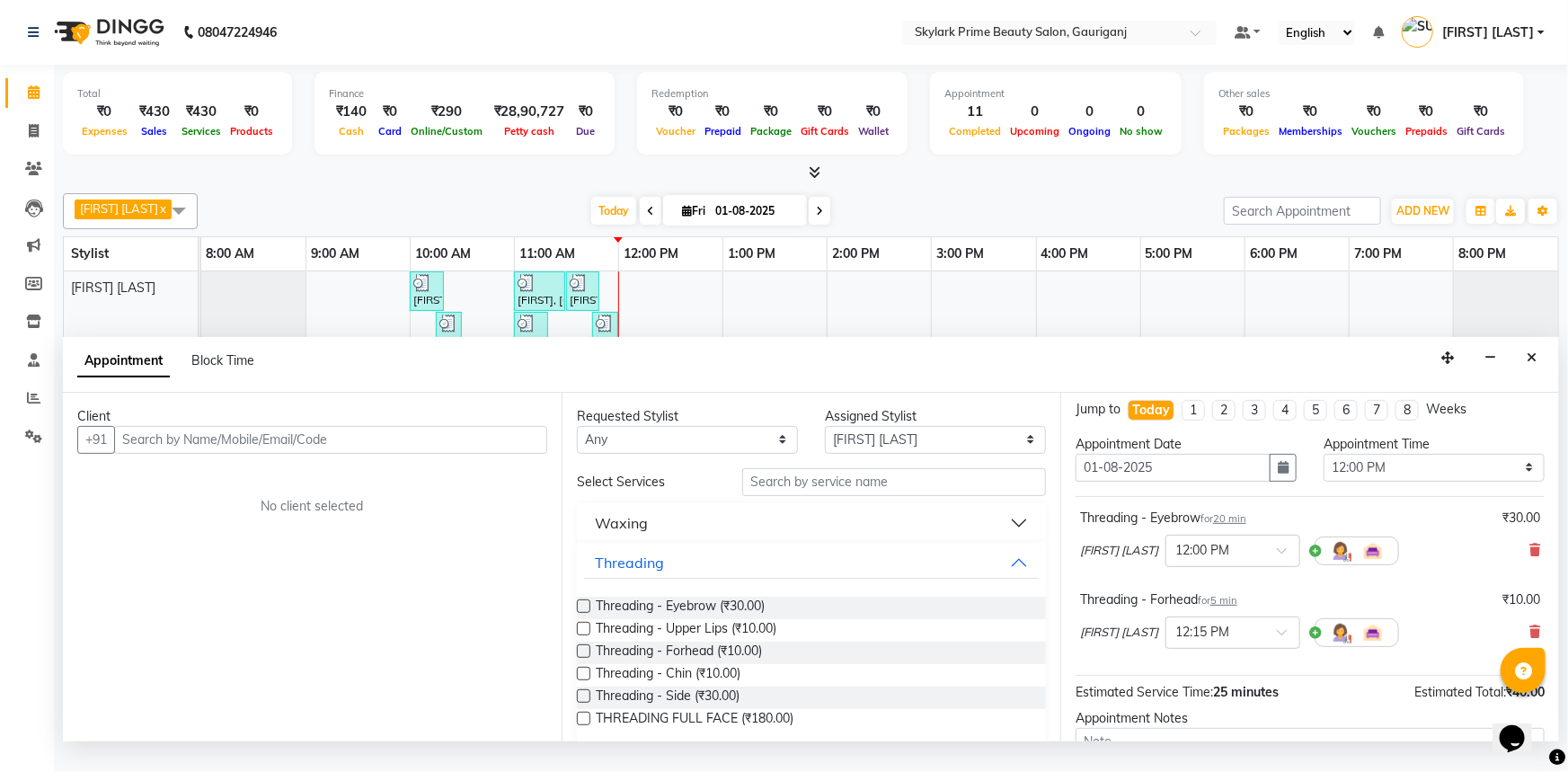 scroll, scrollTop: 0, scrollLeft: 0, axis: both 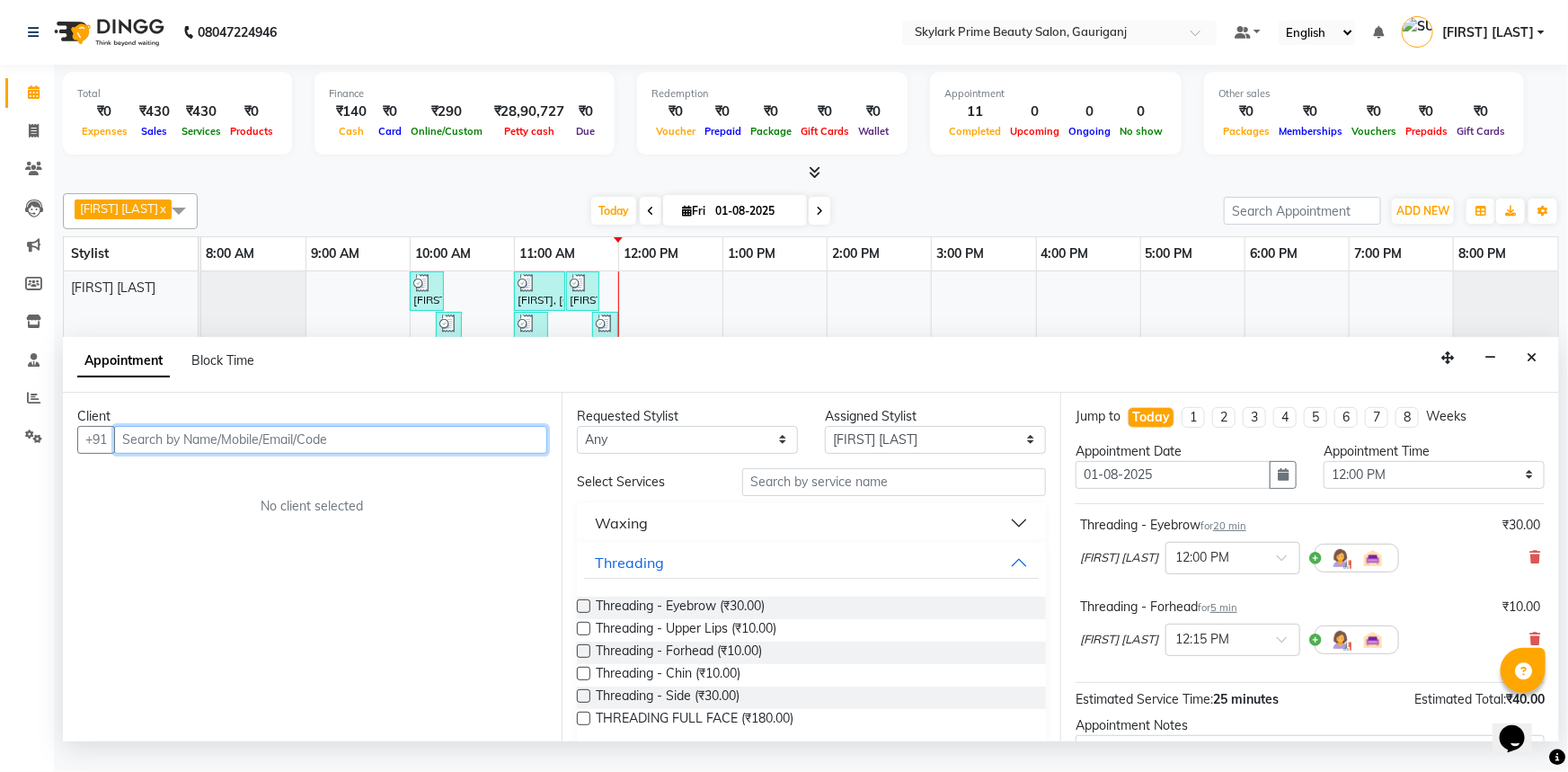 click at bounding box center [331, 439] 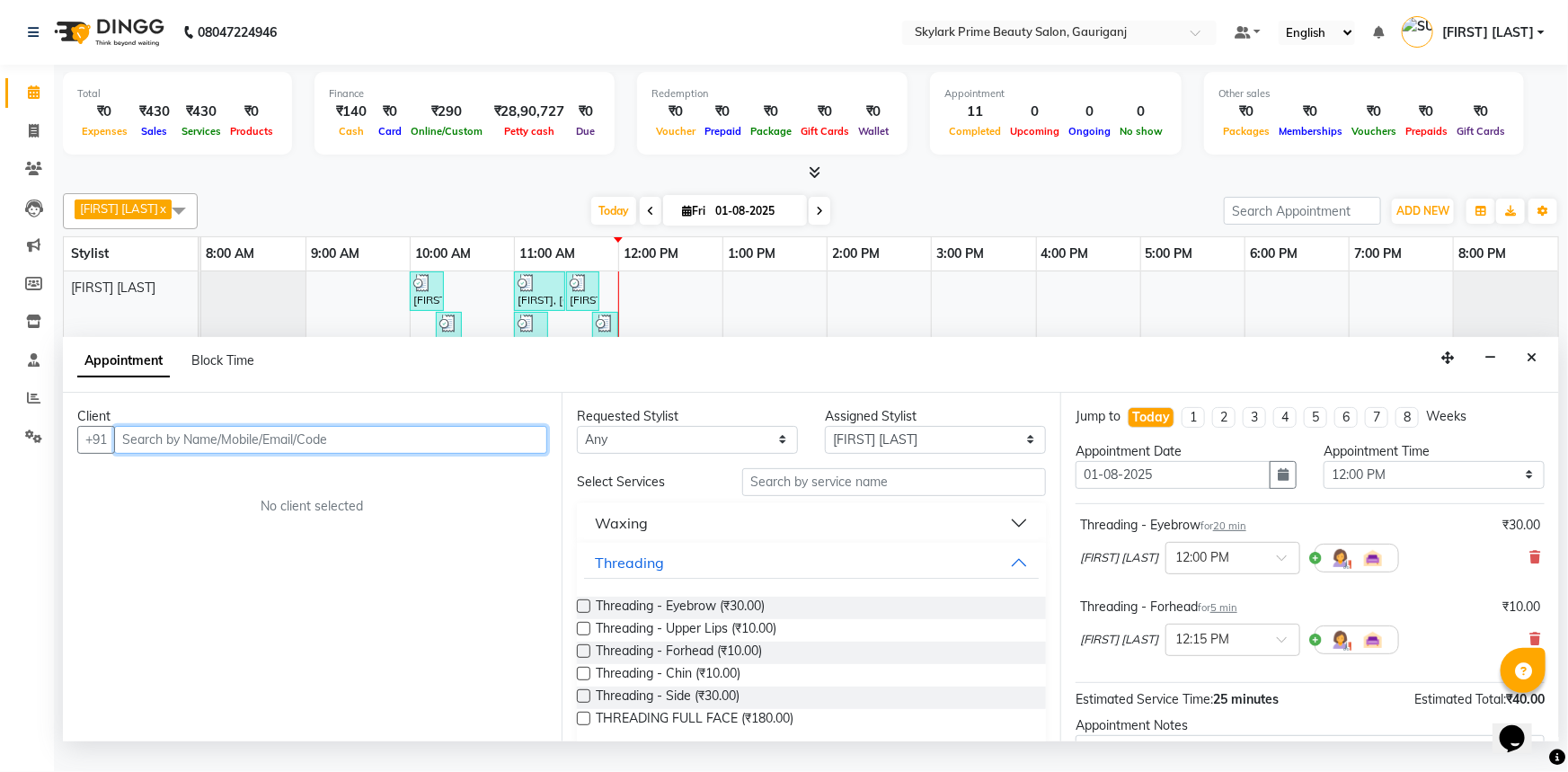 click at bounding box center (331, 439) 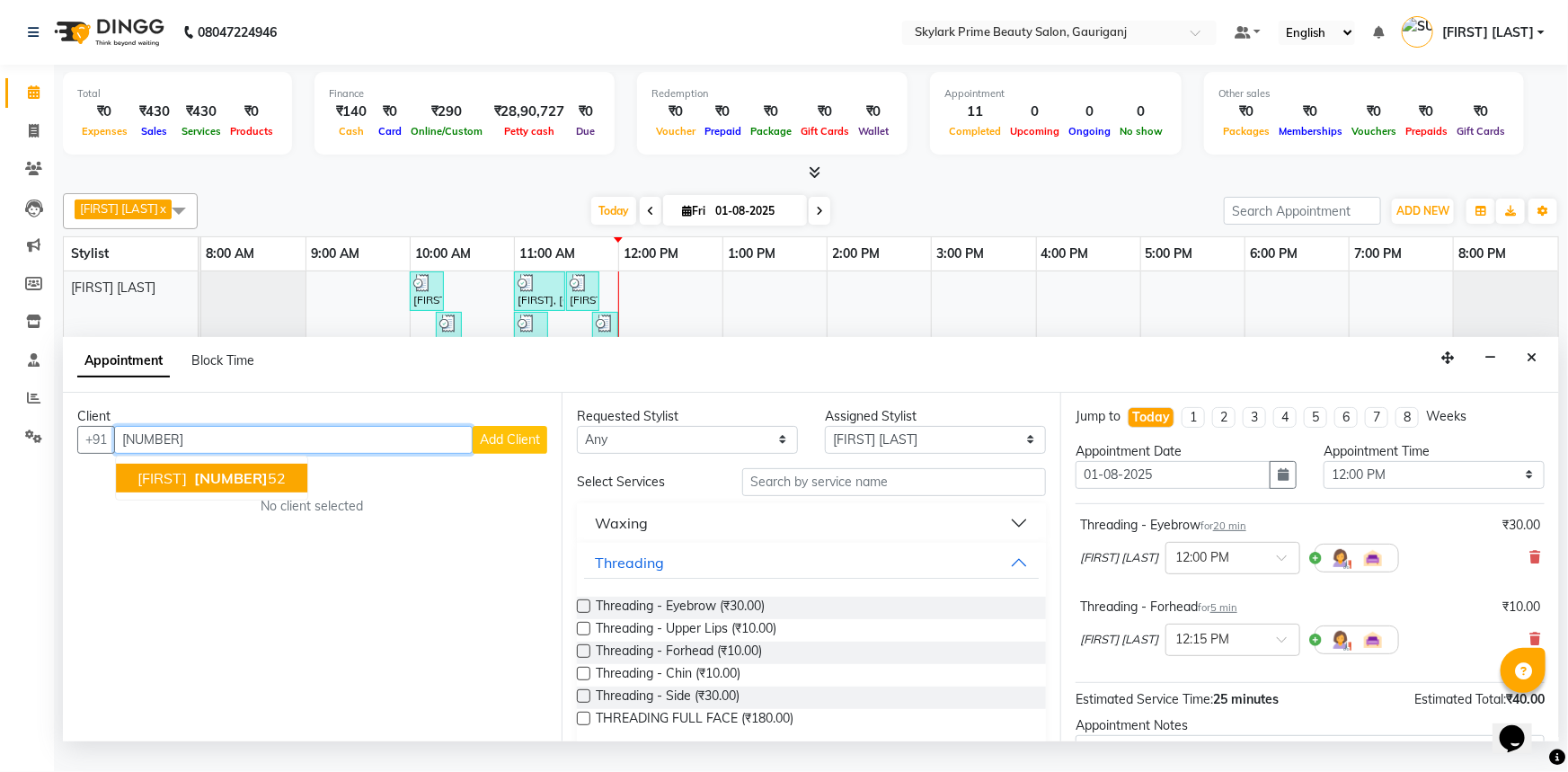 click on "80092359" at bounding box center (231, 478) 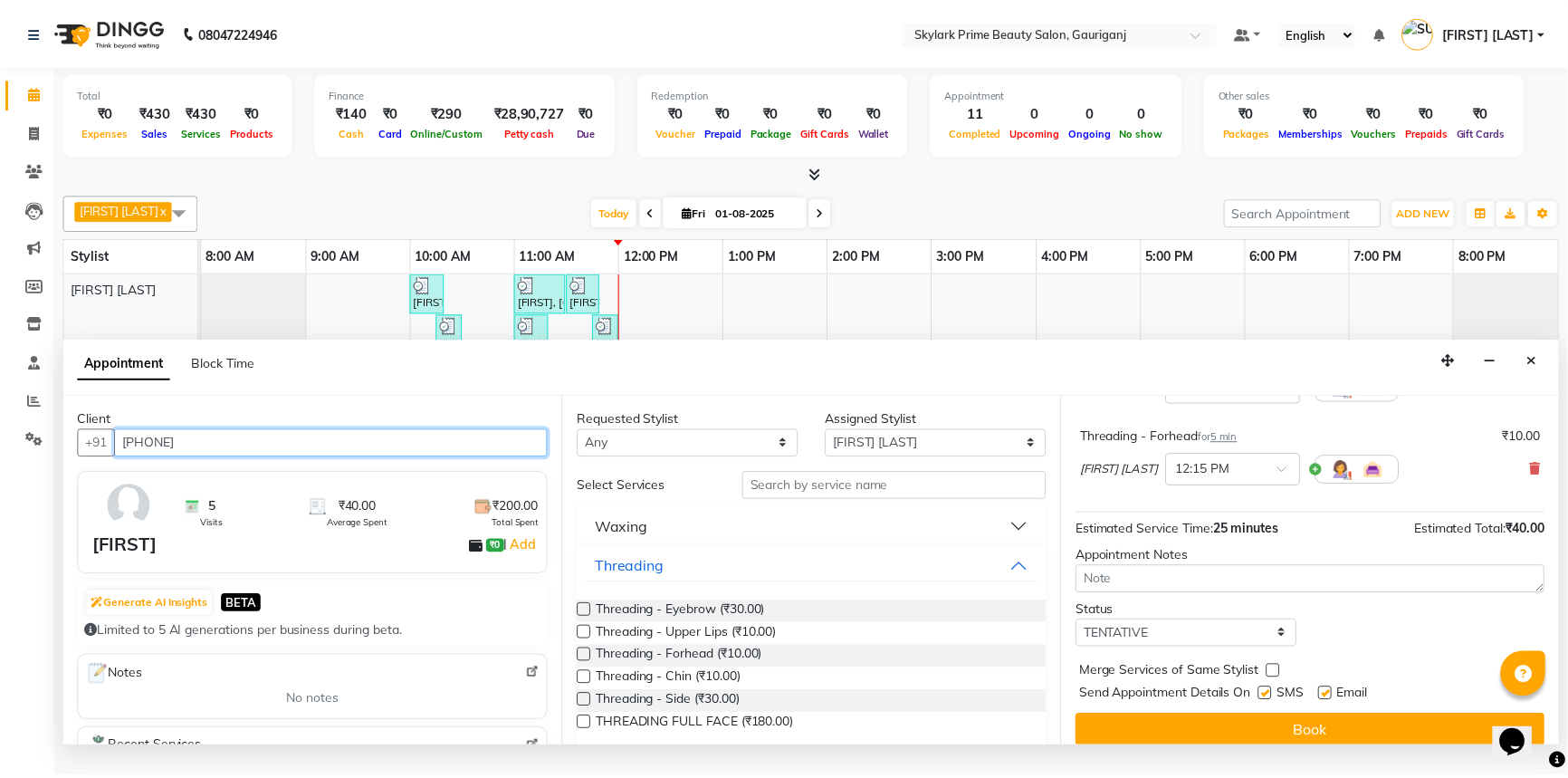 scroll, scrollTop: 189, scrollLeft: 0, axis: vertical 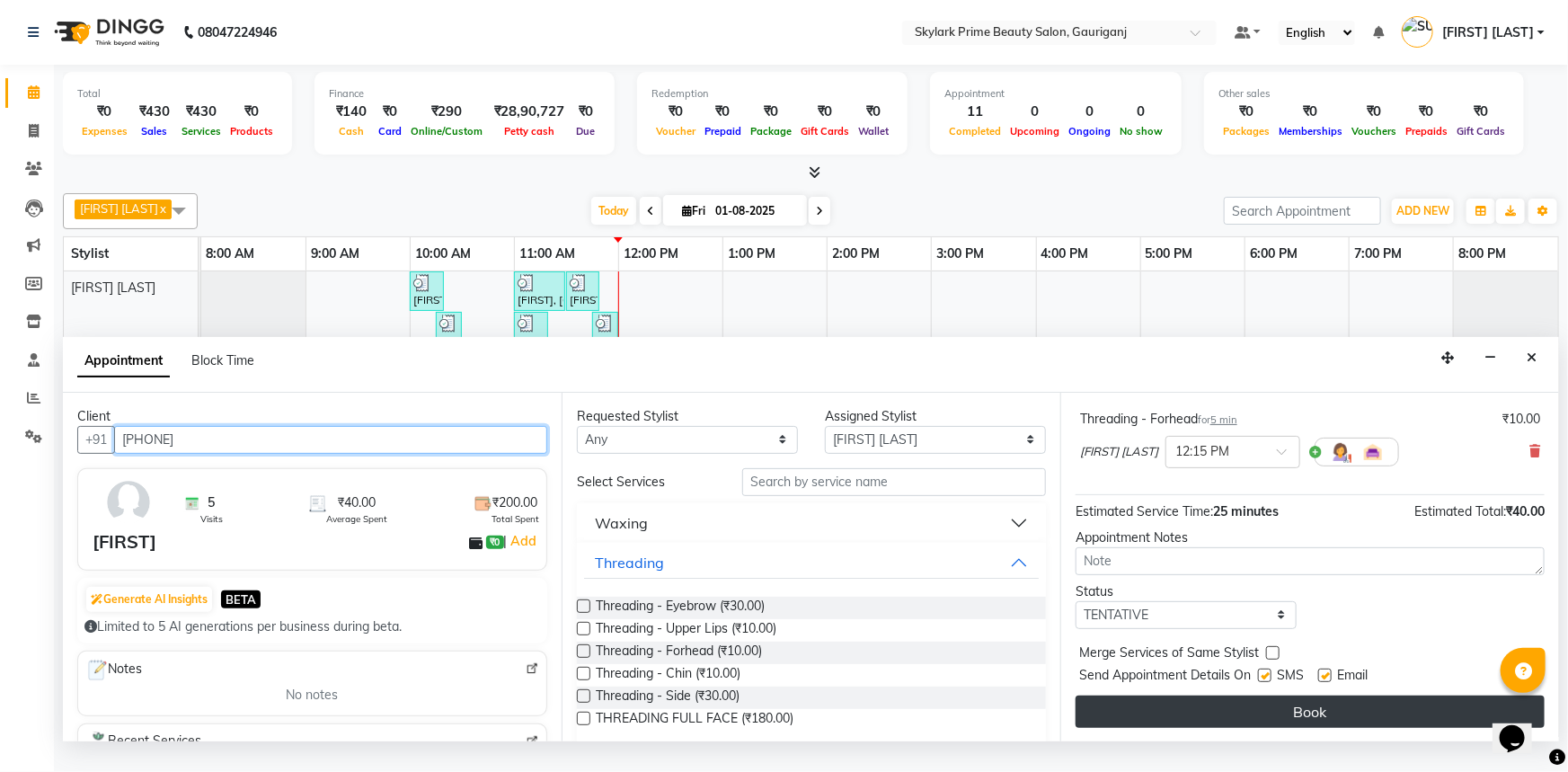 type on "8009235952" 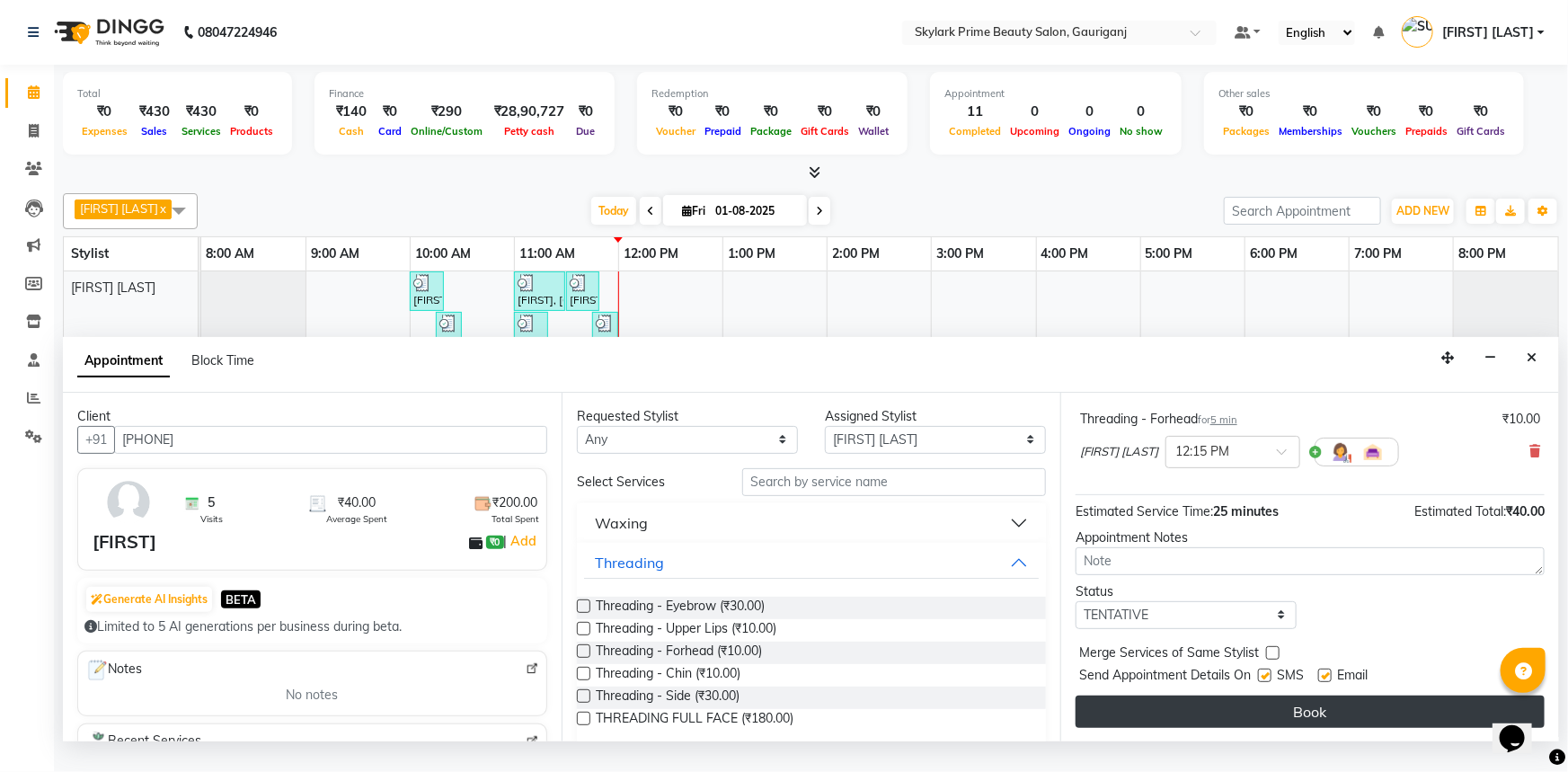 click on "Book" at bounding box center (1310, 712) 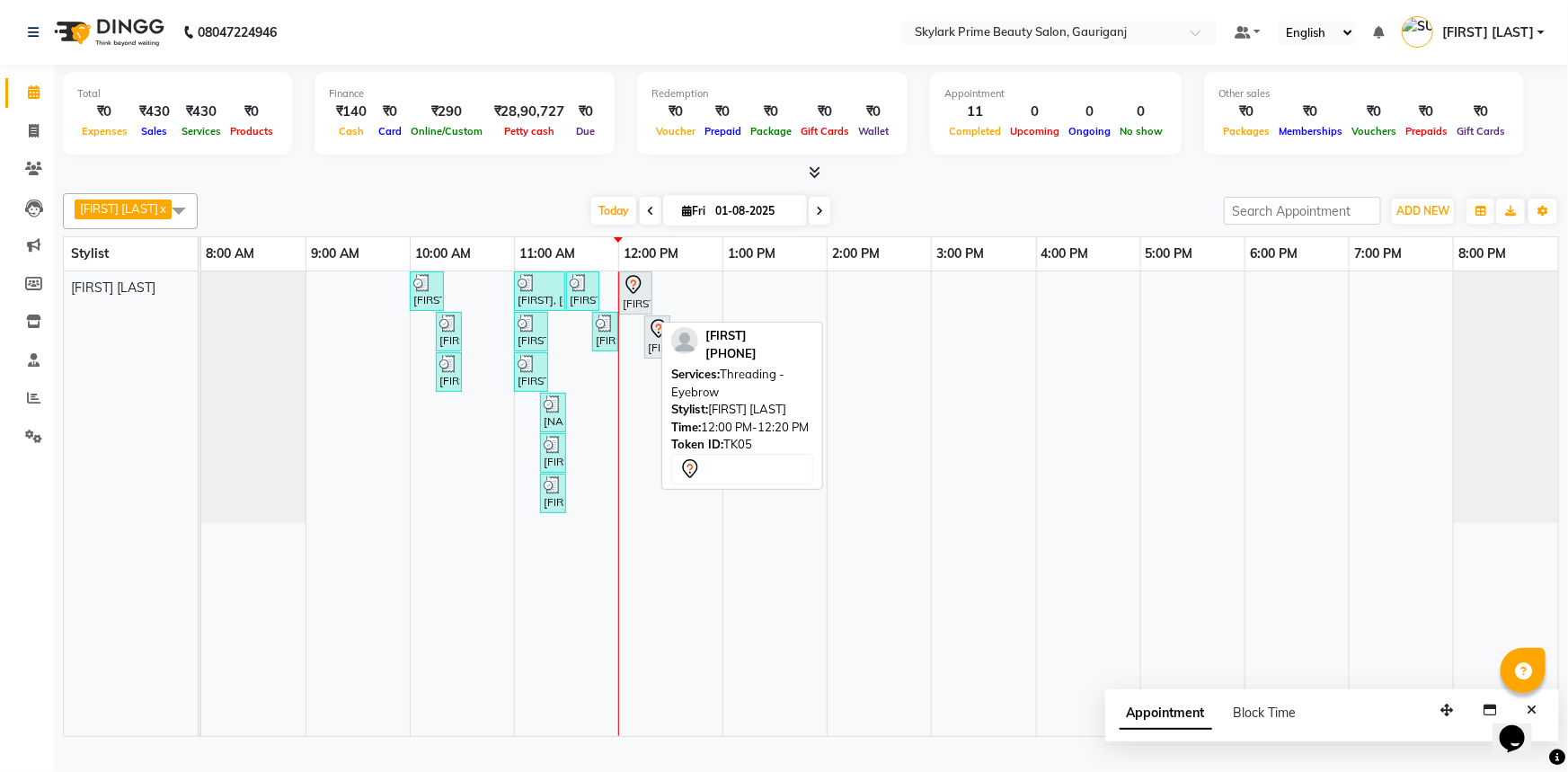 click on "neelu, TK05, 12:00 PM-12:20 PM, Threading  - Eyebrow" at bounding box center (635, 293) 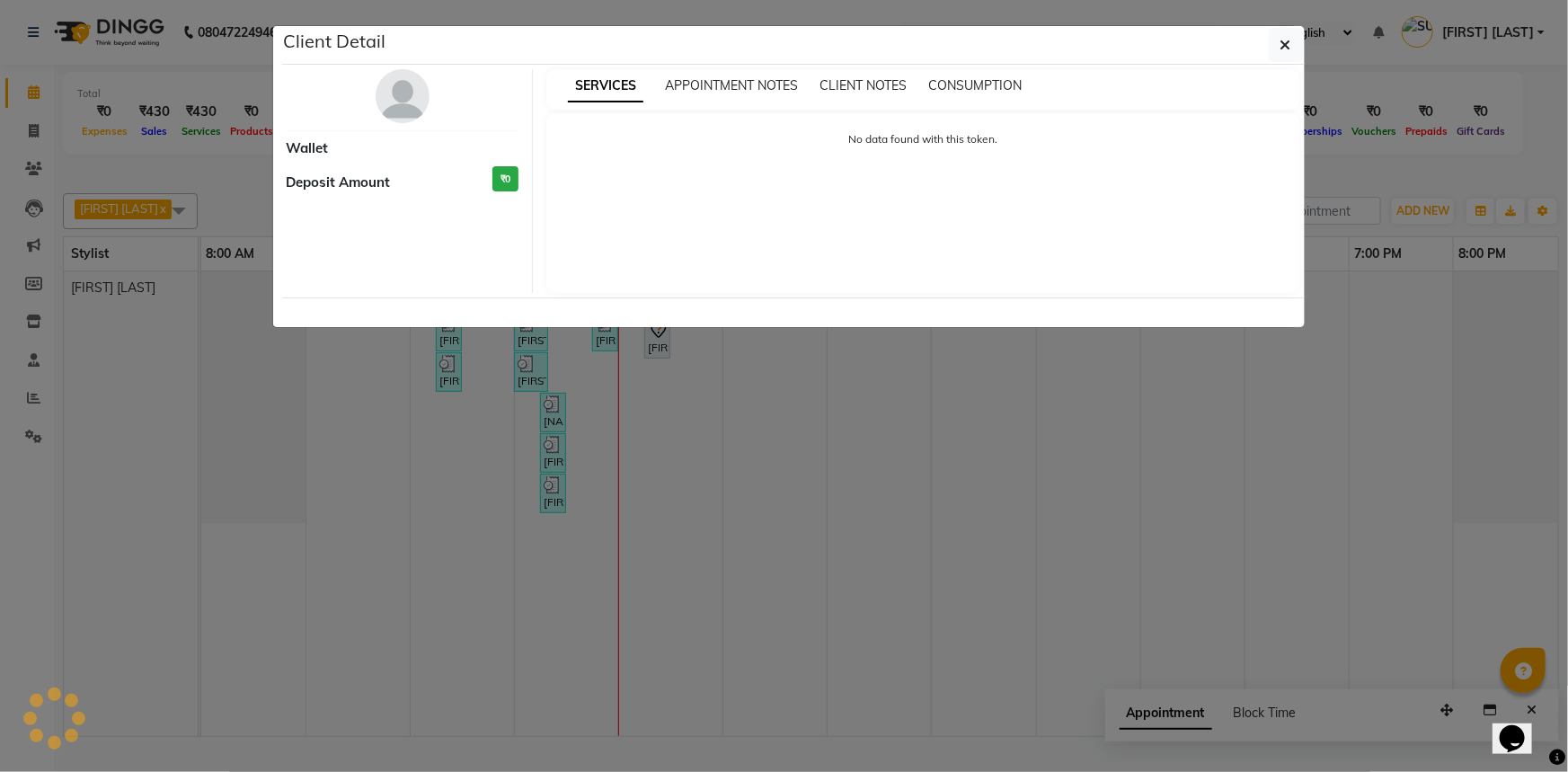 select on "7" 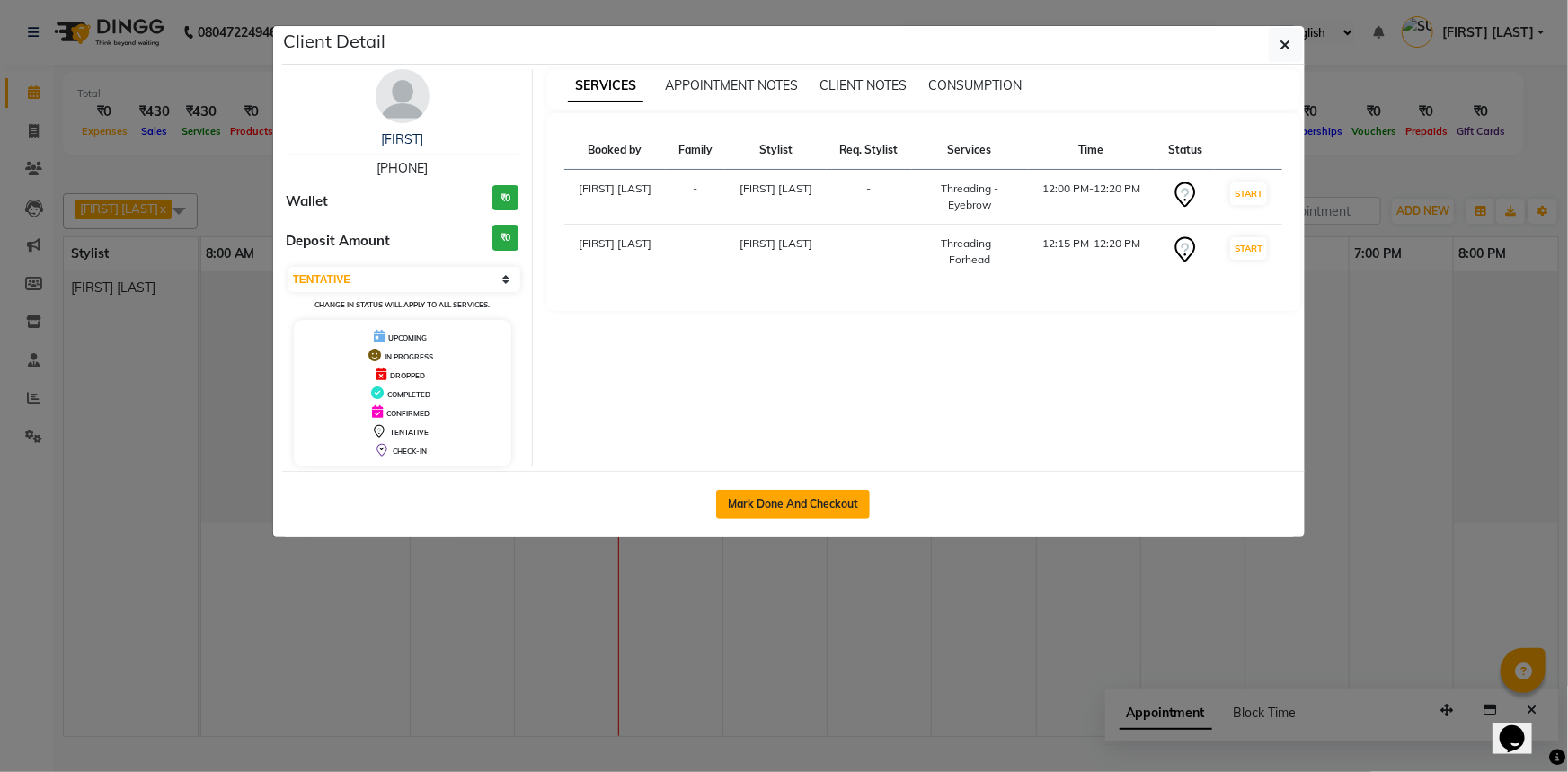 click on "Mark Done And Checkout" 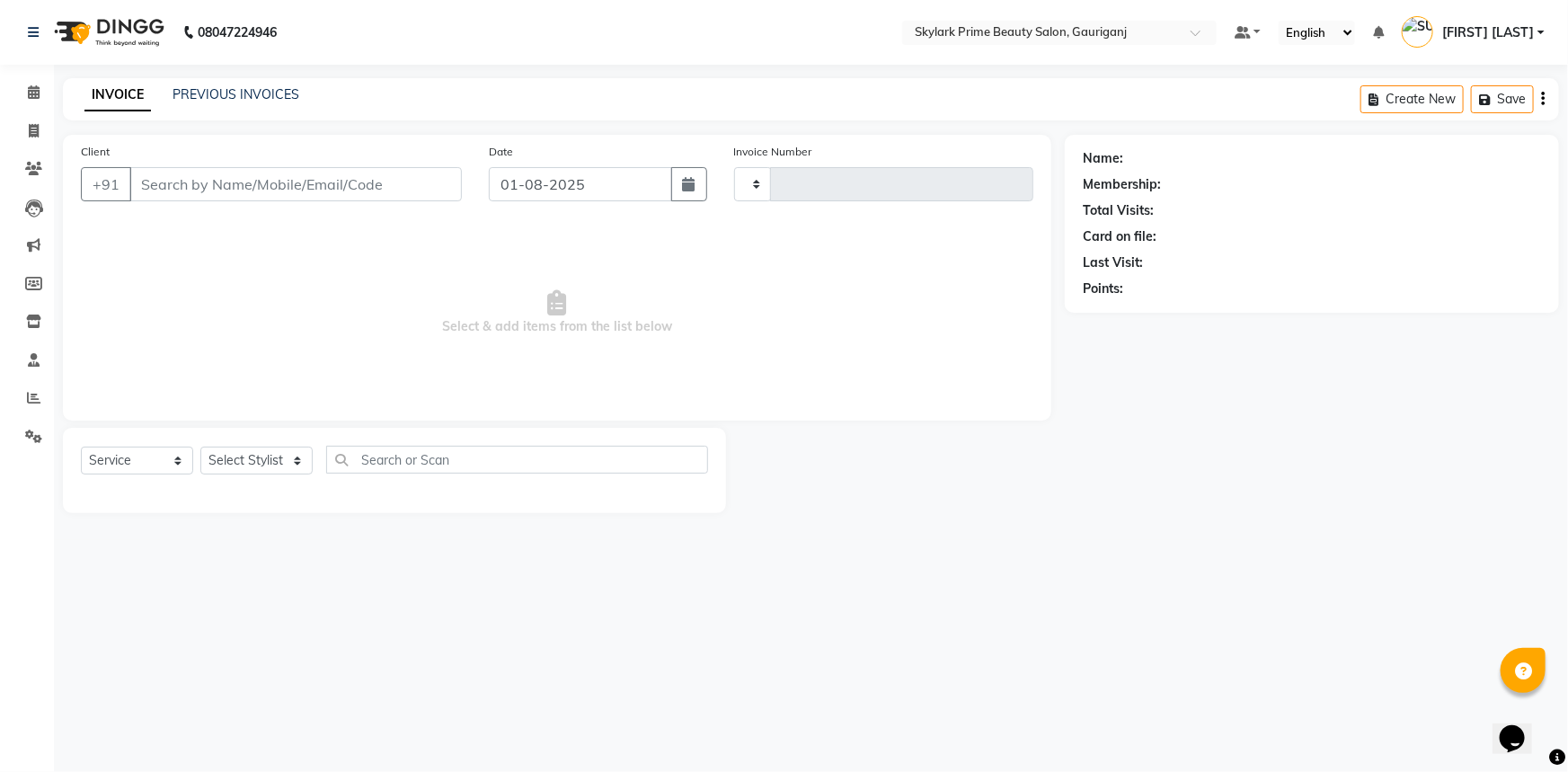 type on "2551" 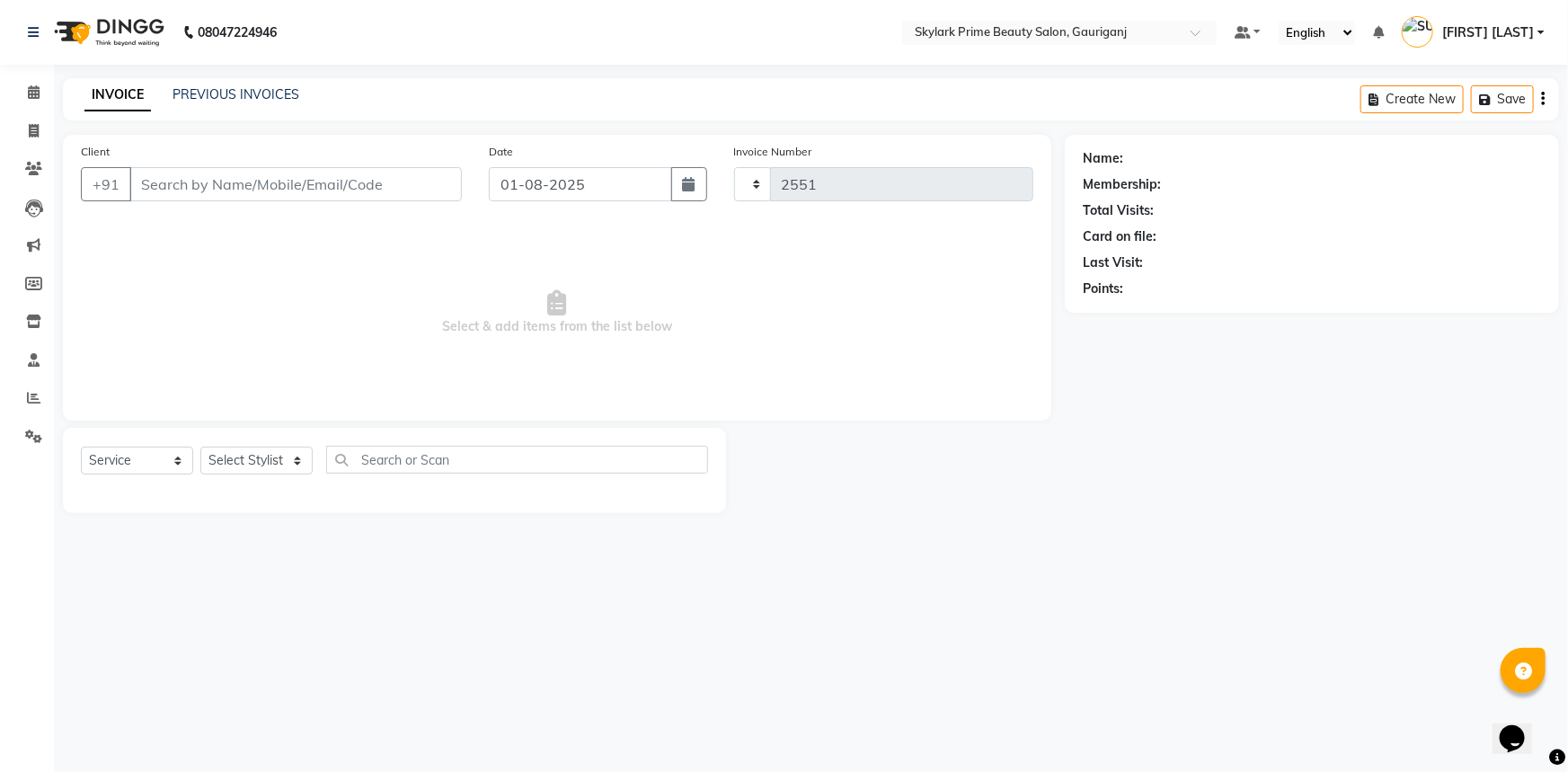select on "4735" 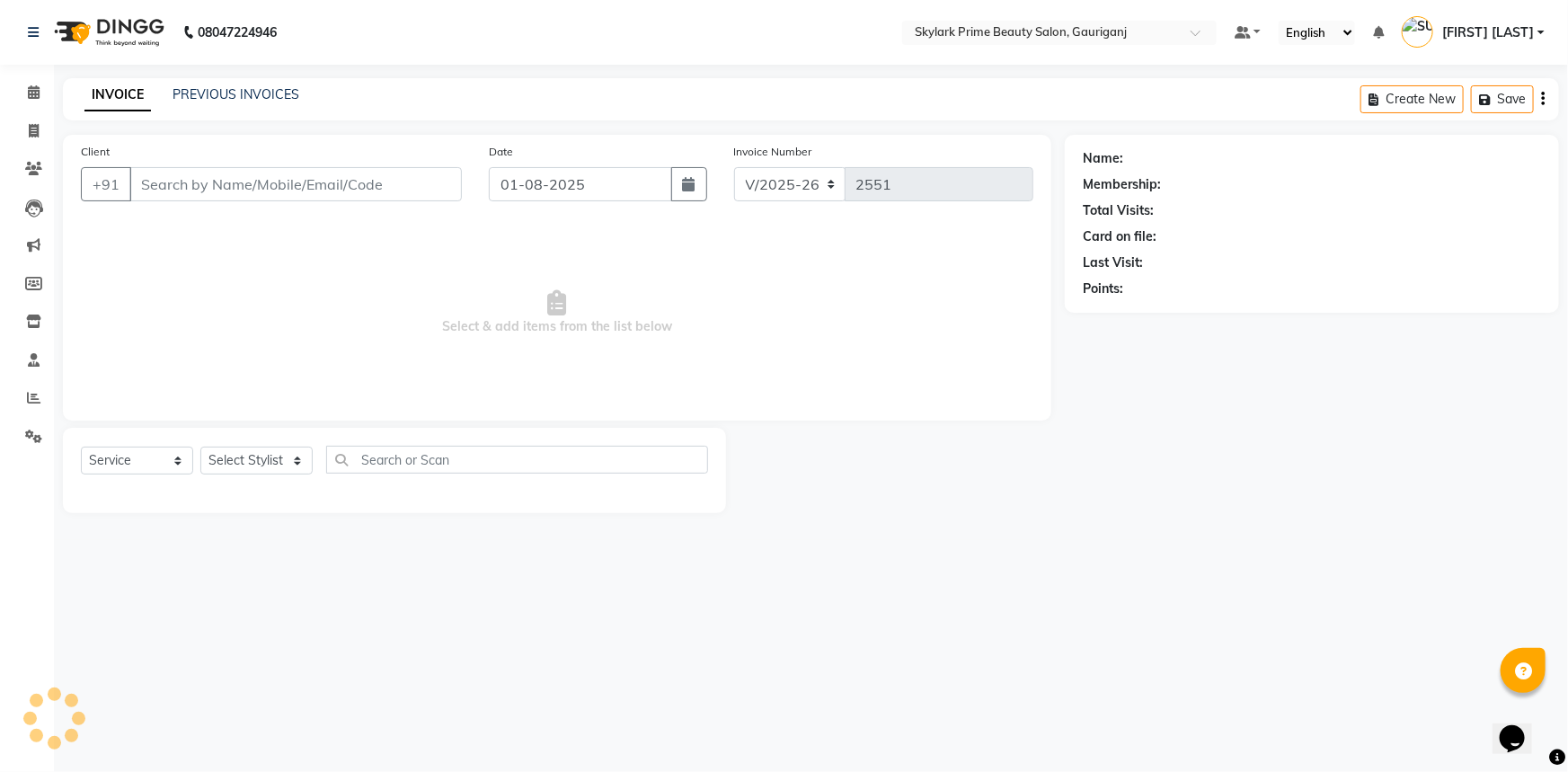 click 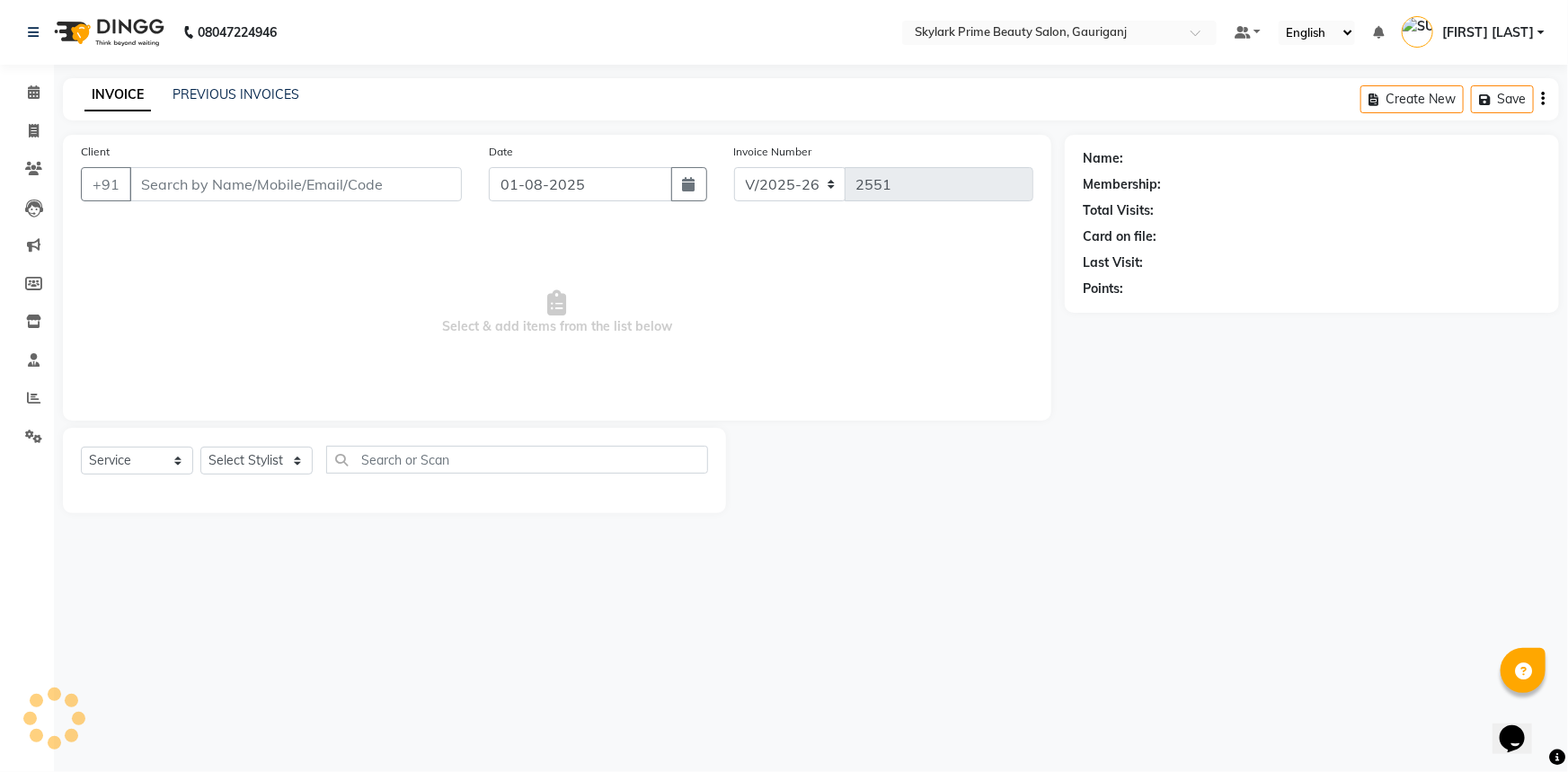 type on "8009235952" 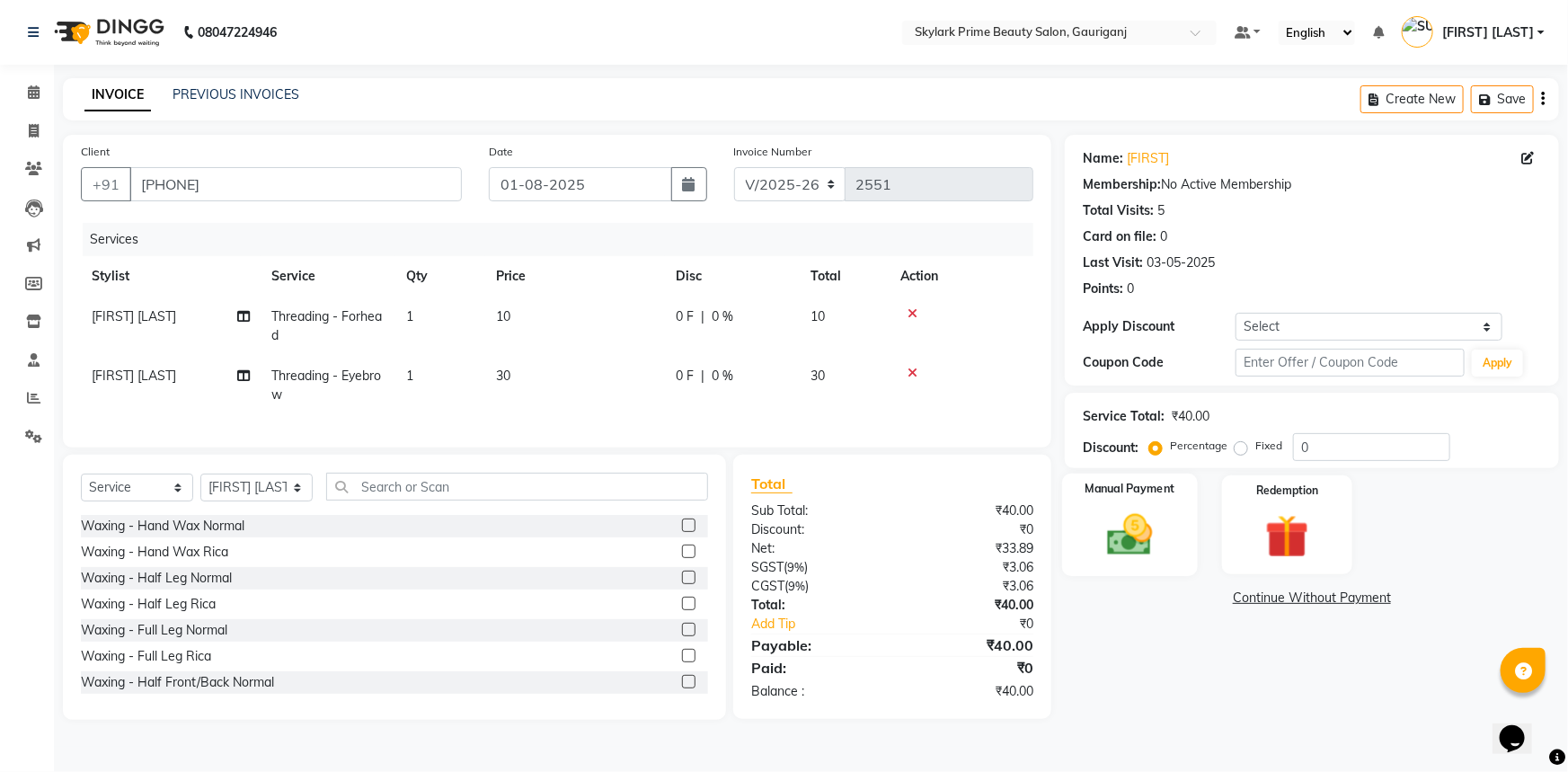 click 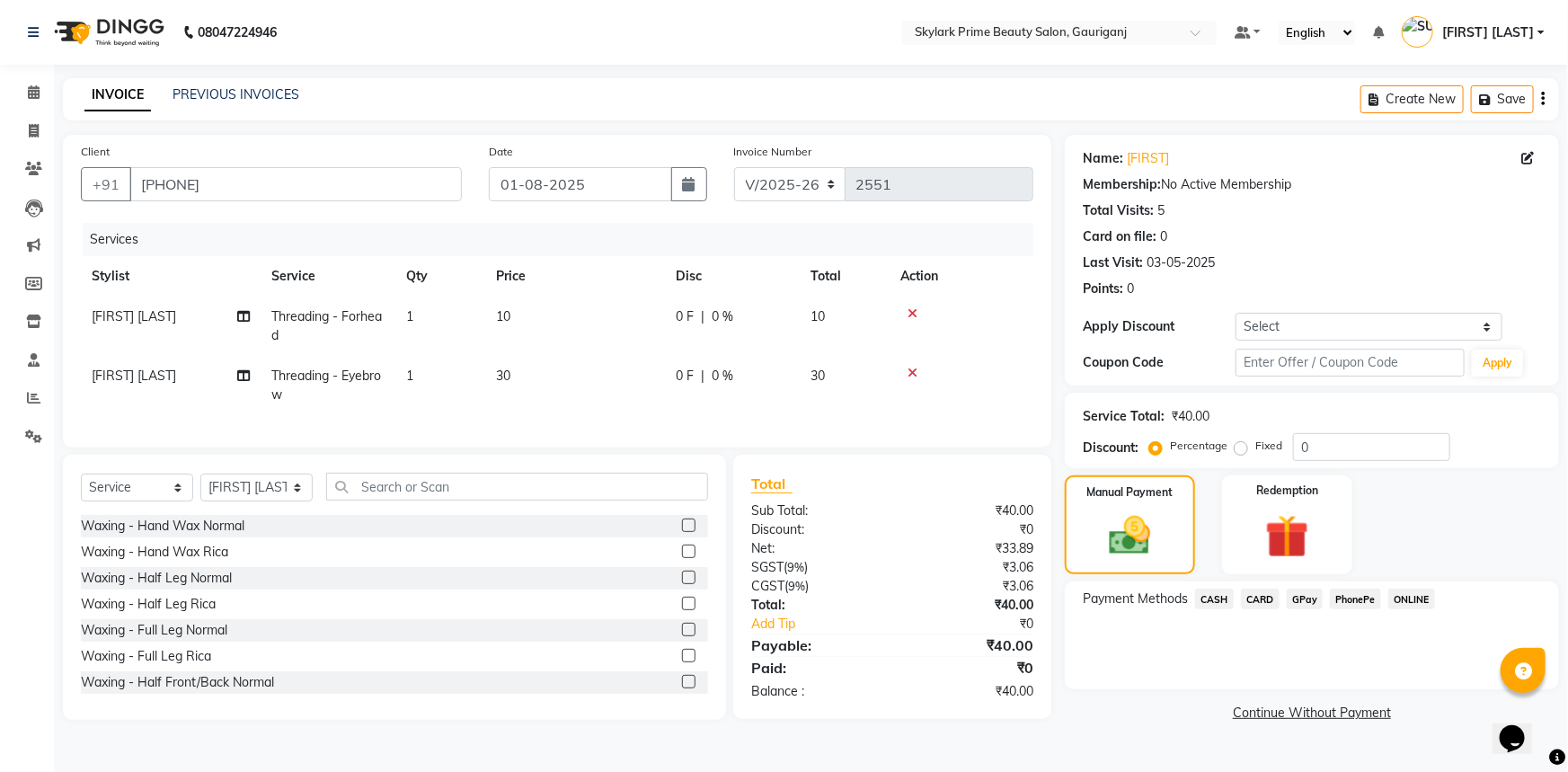 click on "CASH" 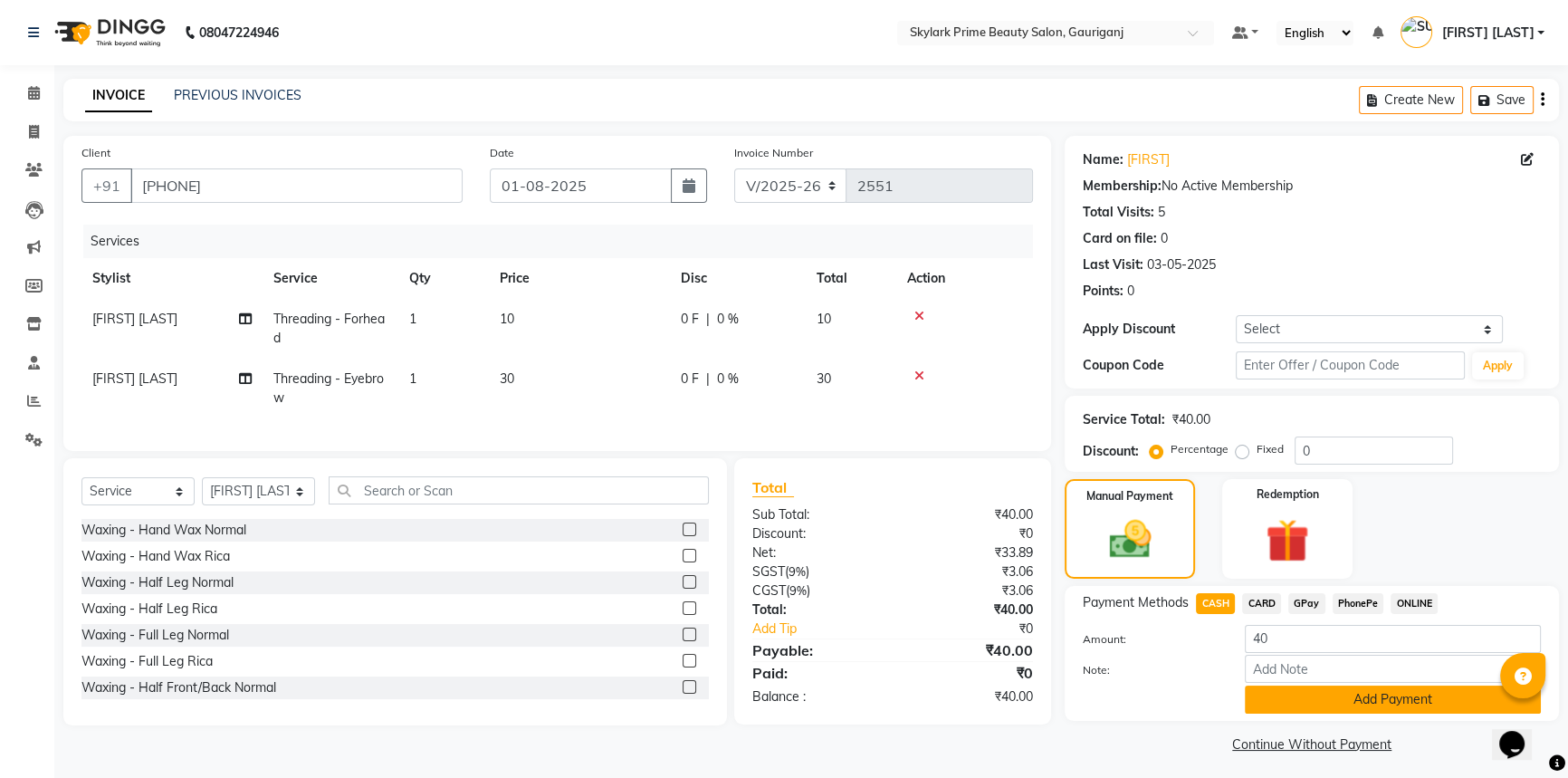 click on "Add Payment" 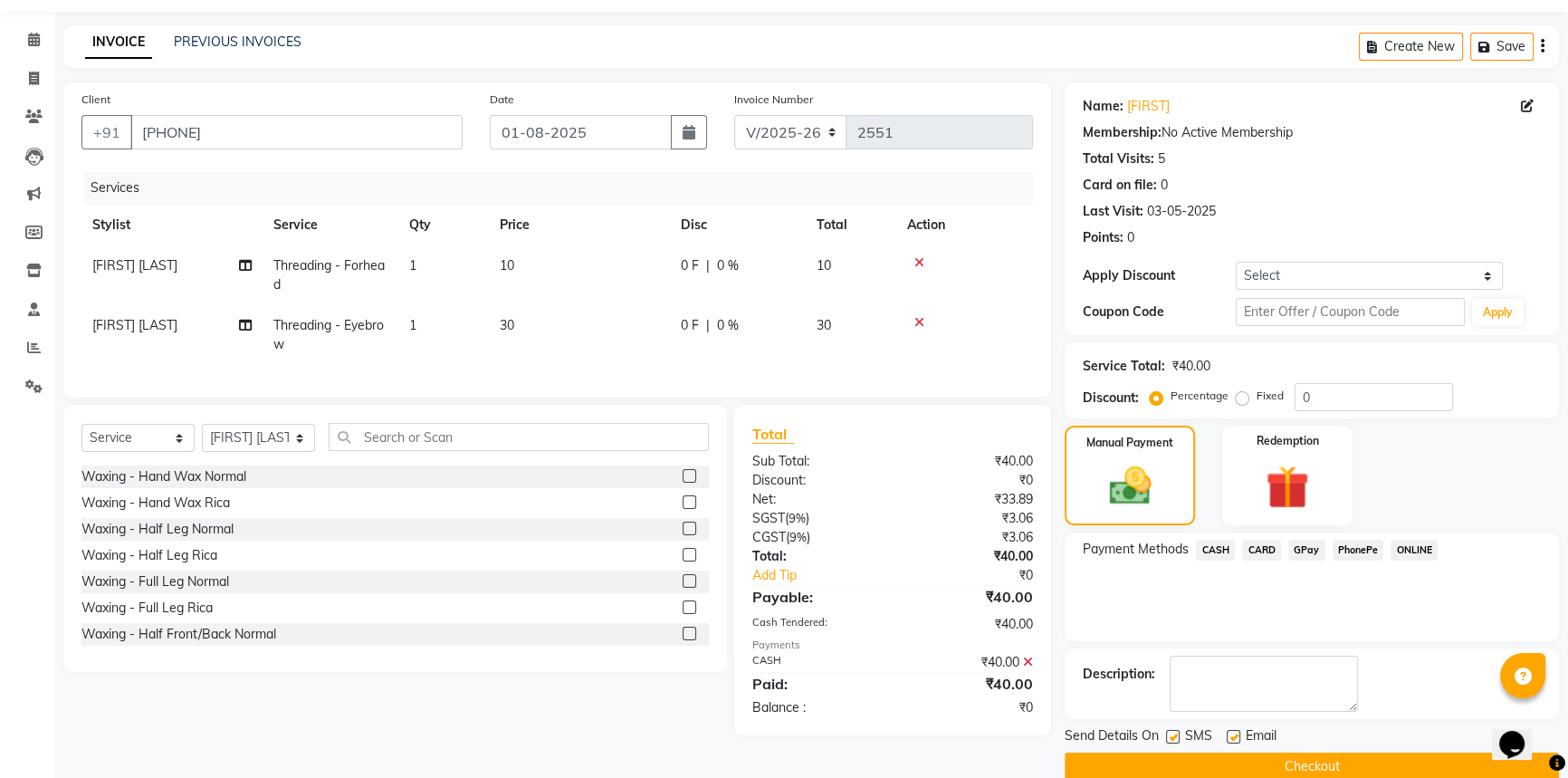 scroll, scrollTop: 82, scrollLeft: 0, axis: vertical 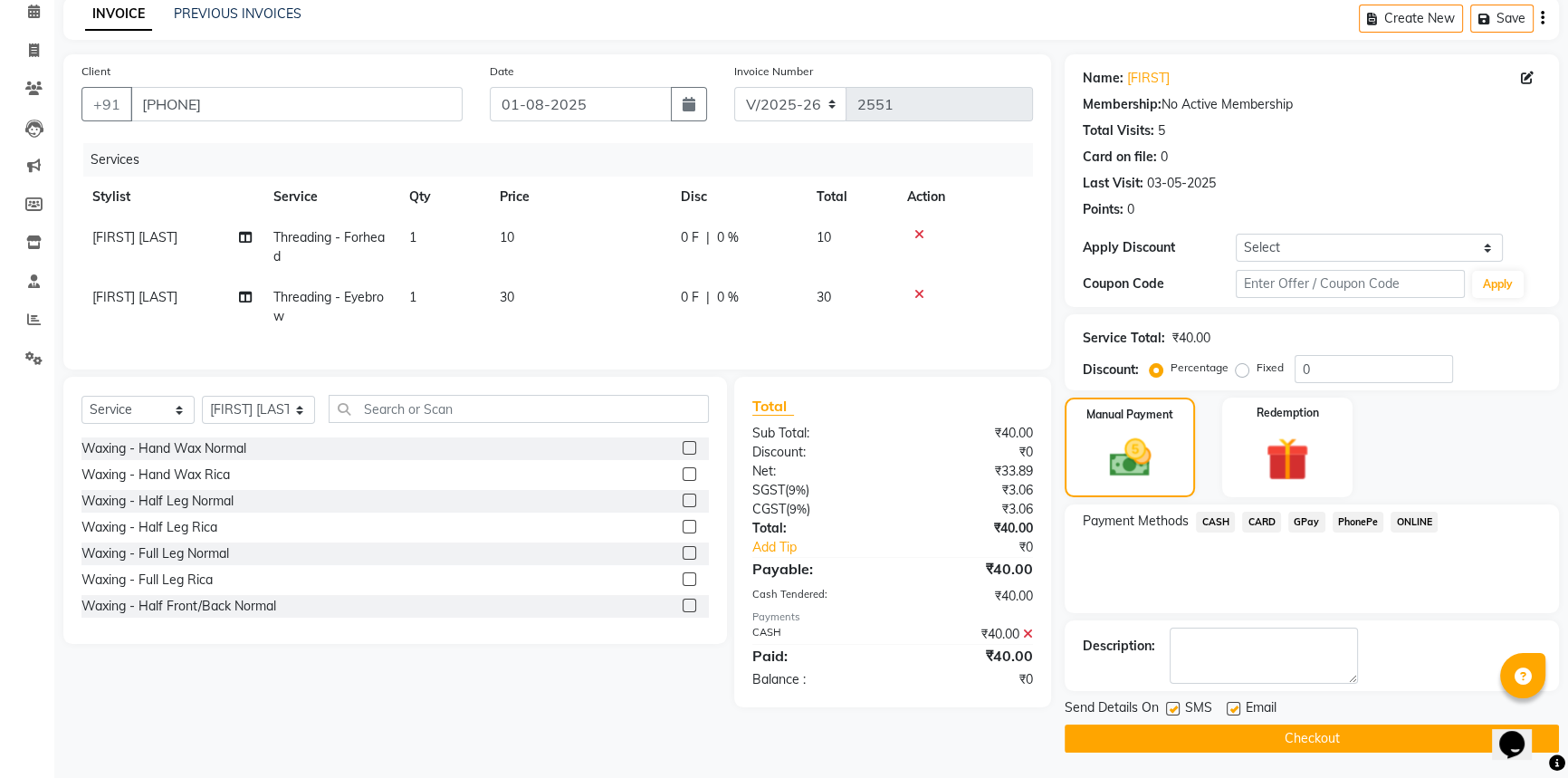 click on "Checkout" 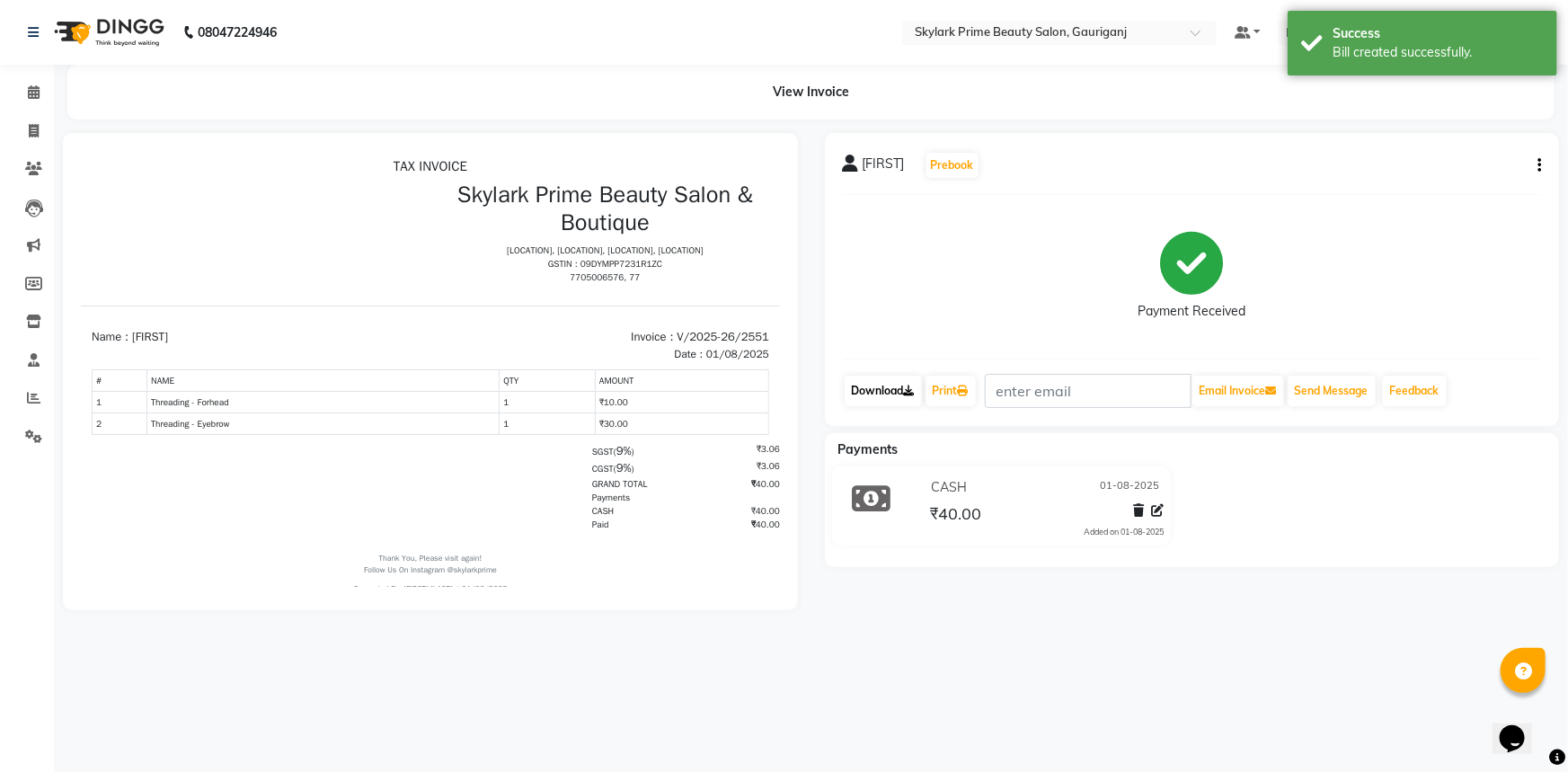 scroll, scrollTop: 0, scrollLeft: 0, axis: both 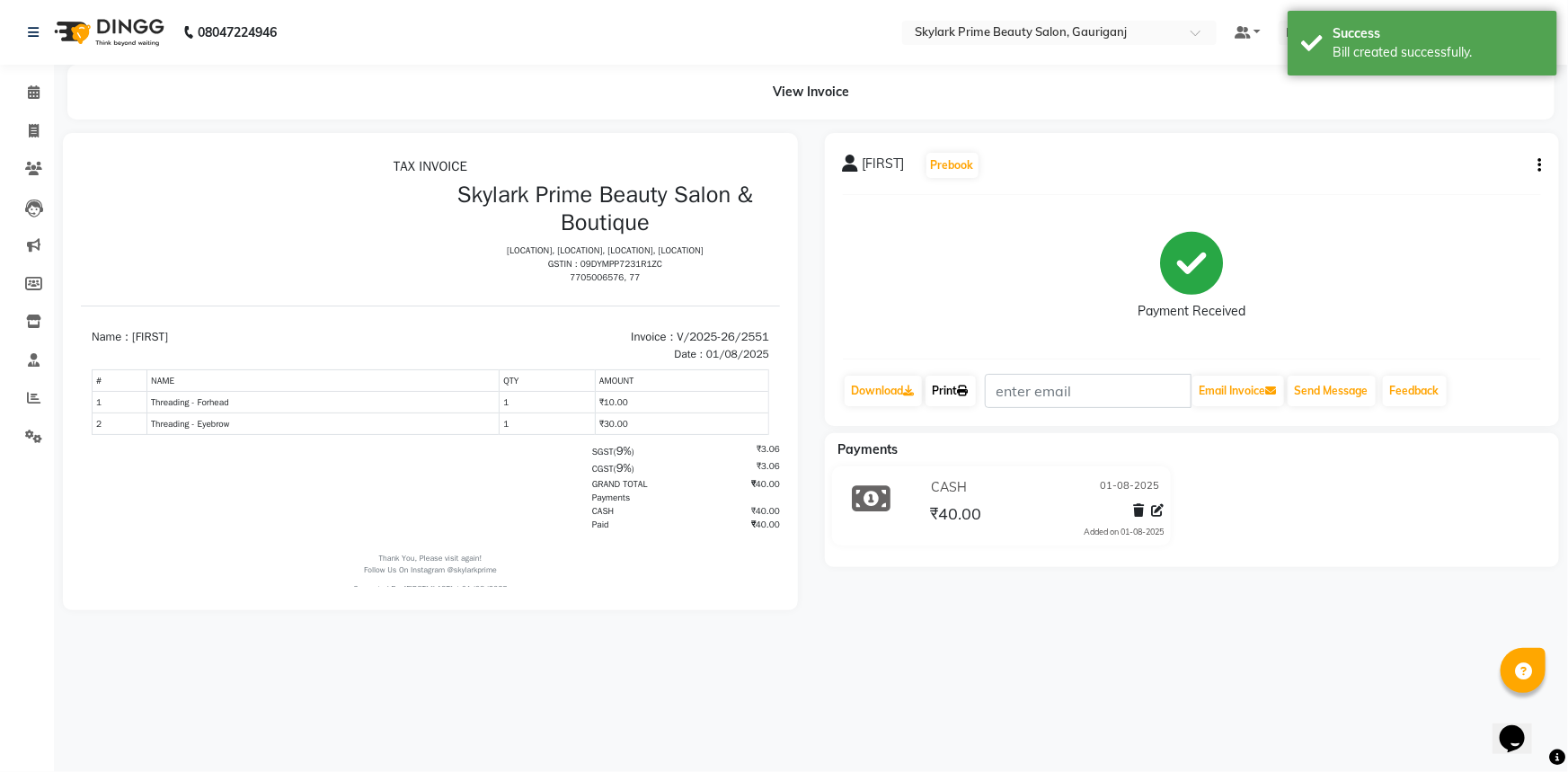click on "Print" 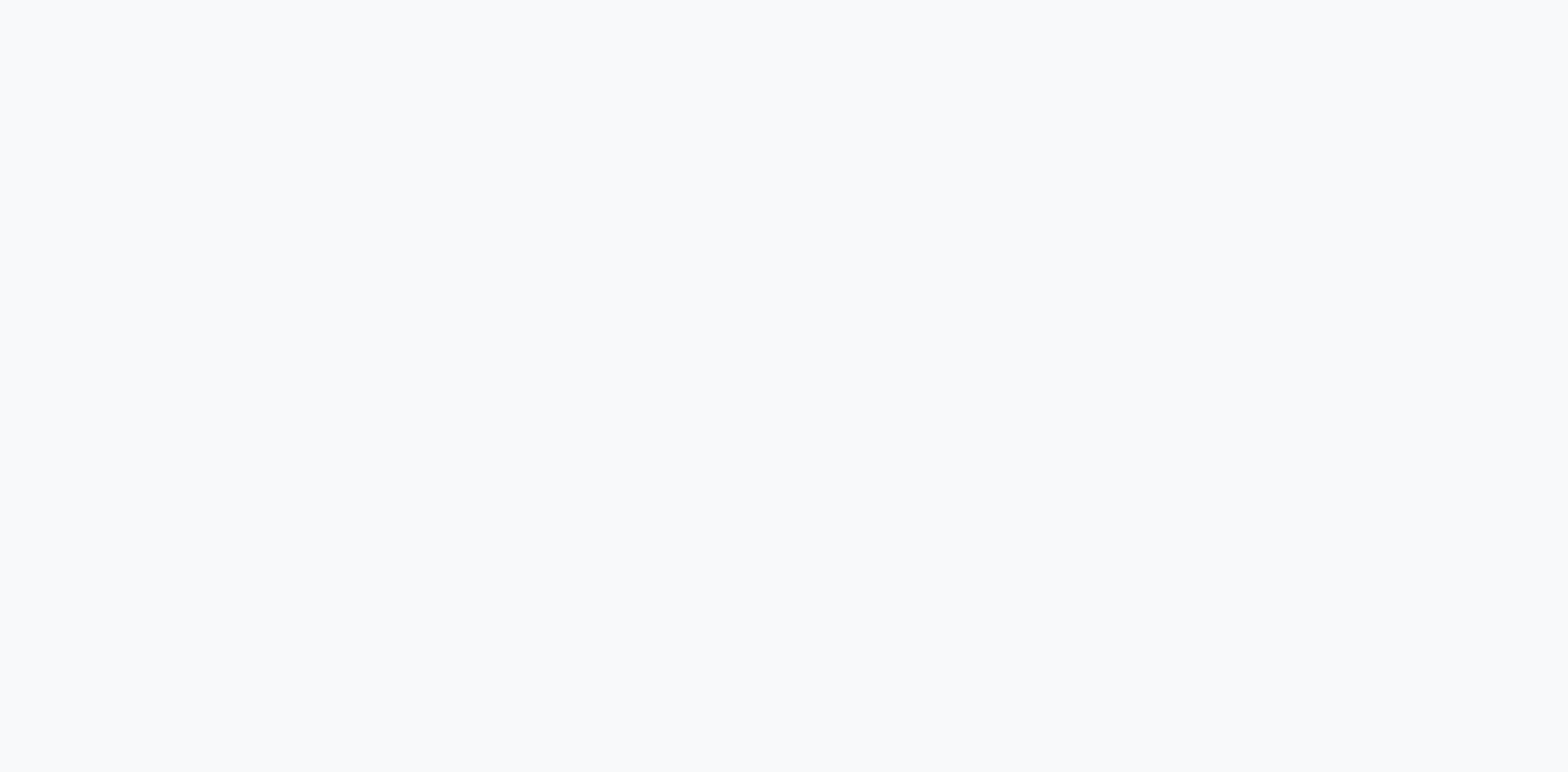 scroll, scrollTop: 0, scrollLeft: 0, axis: both 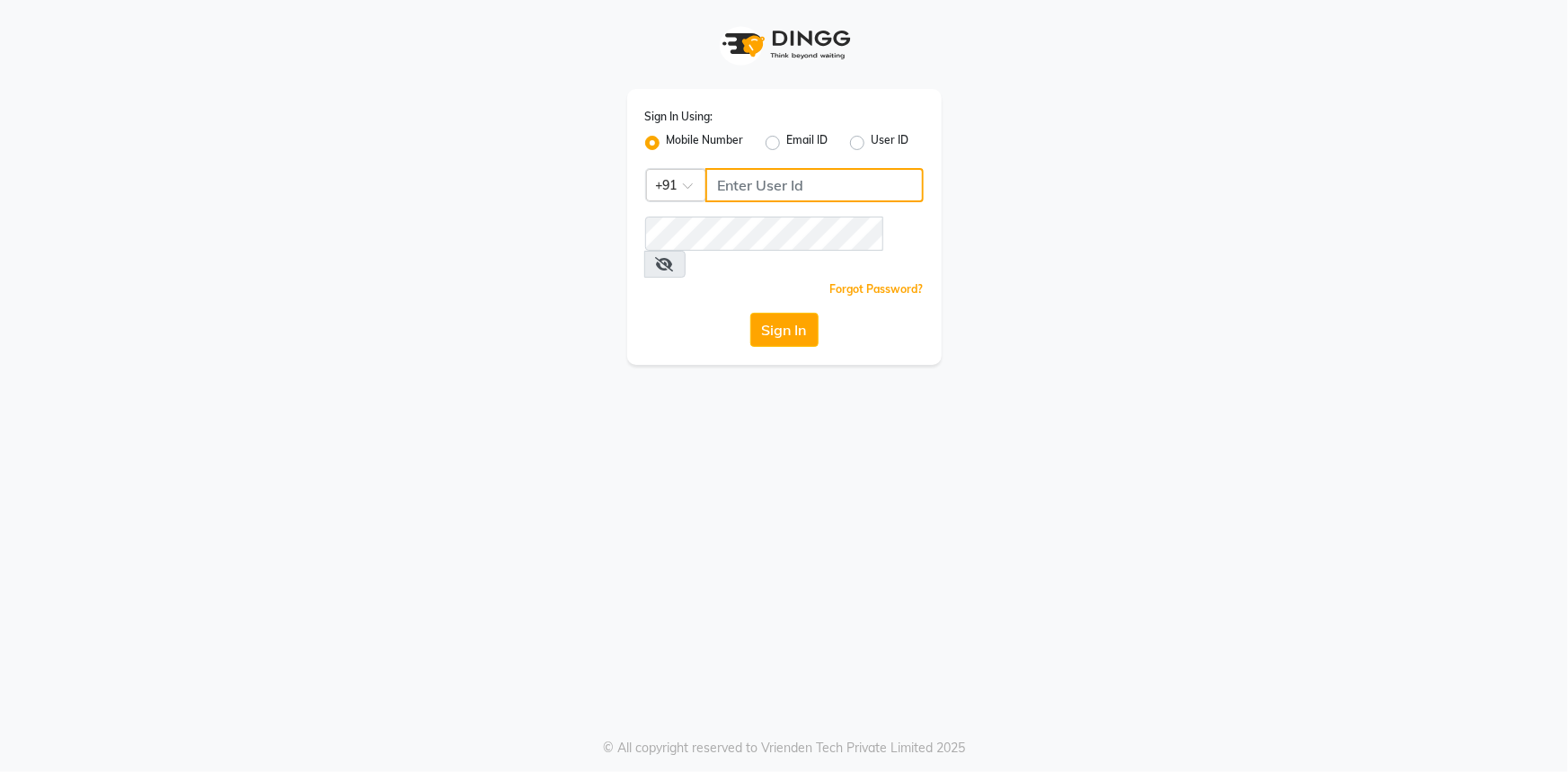 click 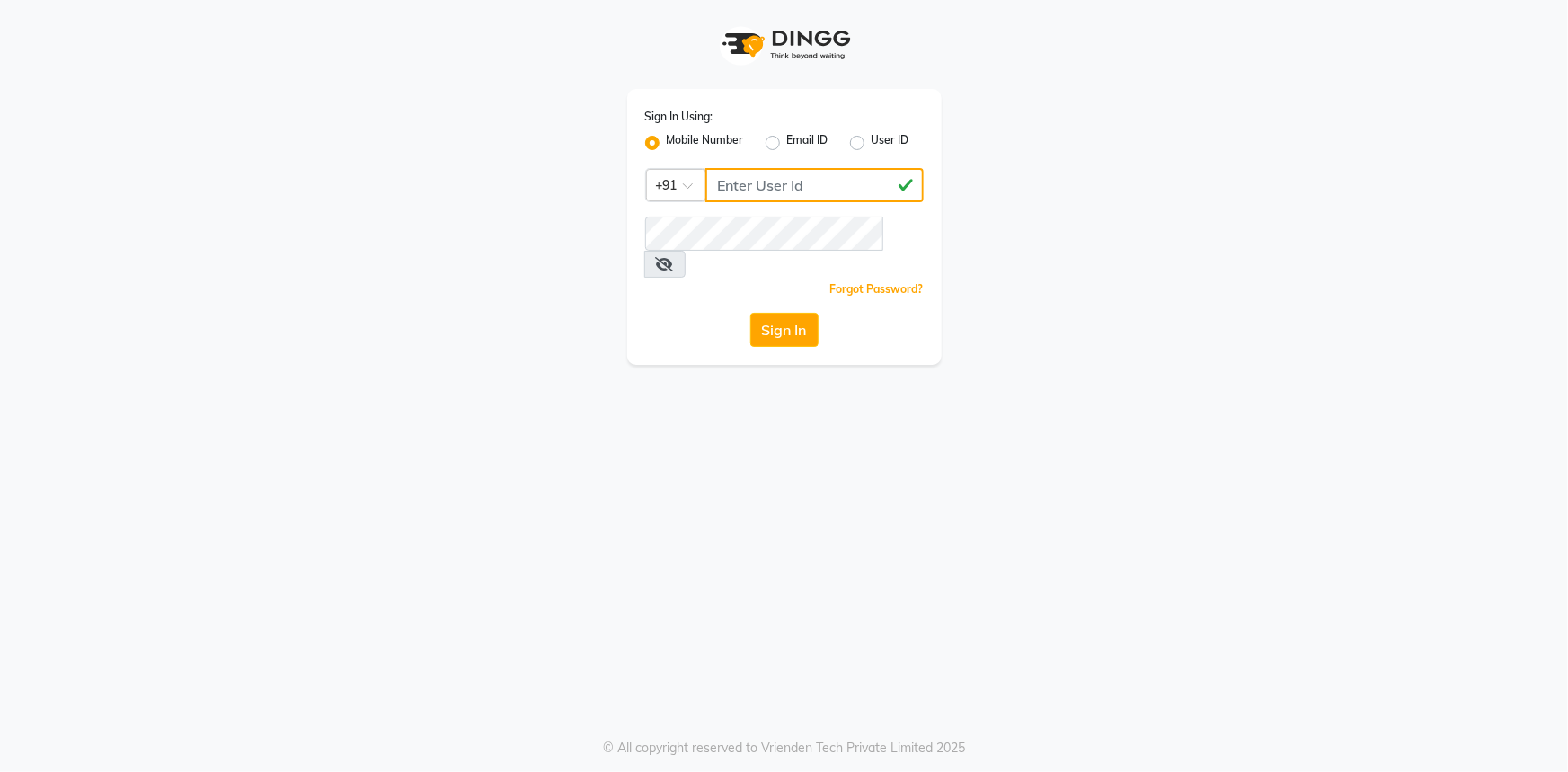click on "[NUMBER]" 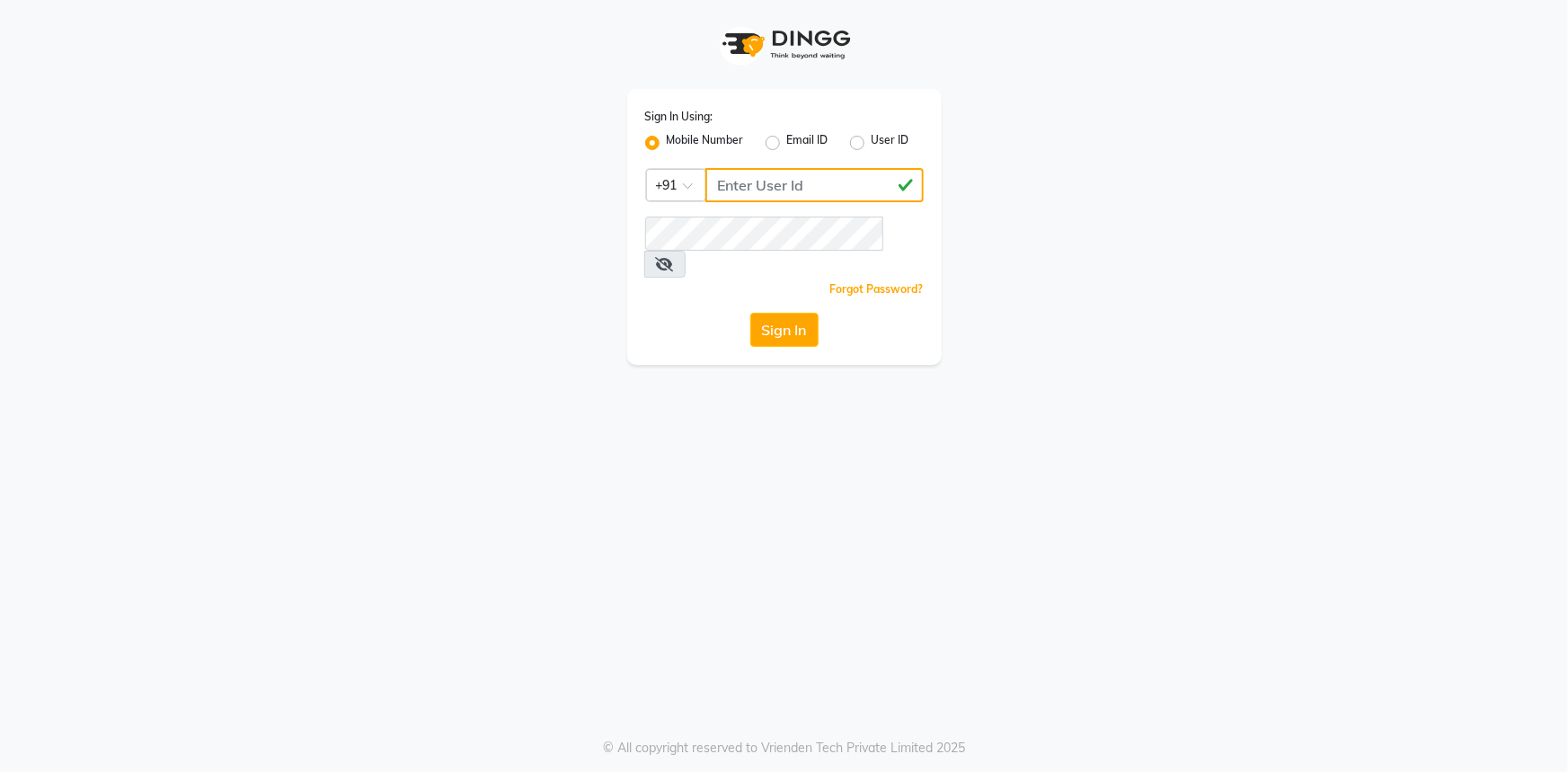 click on "[NUMBER]" 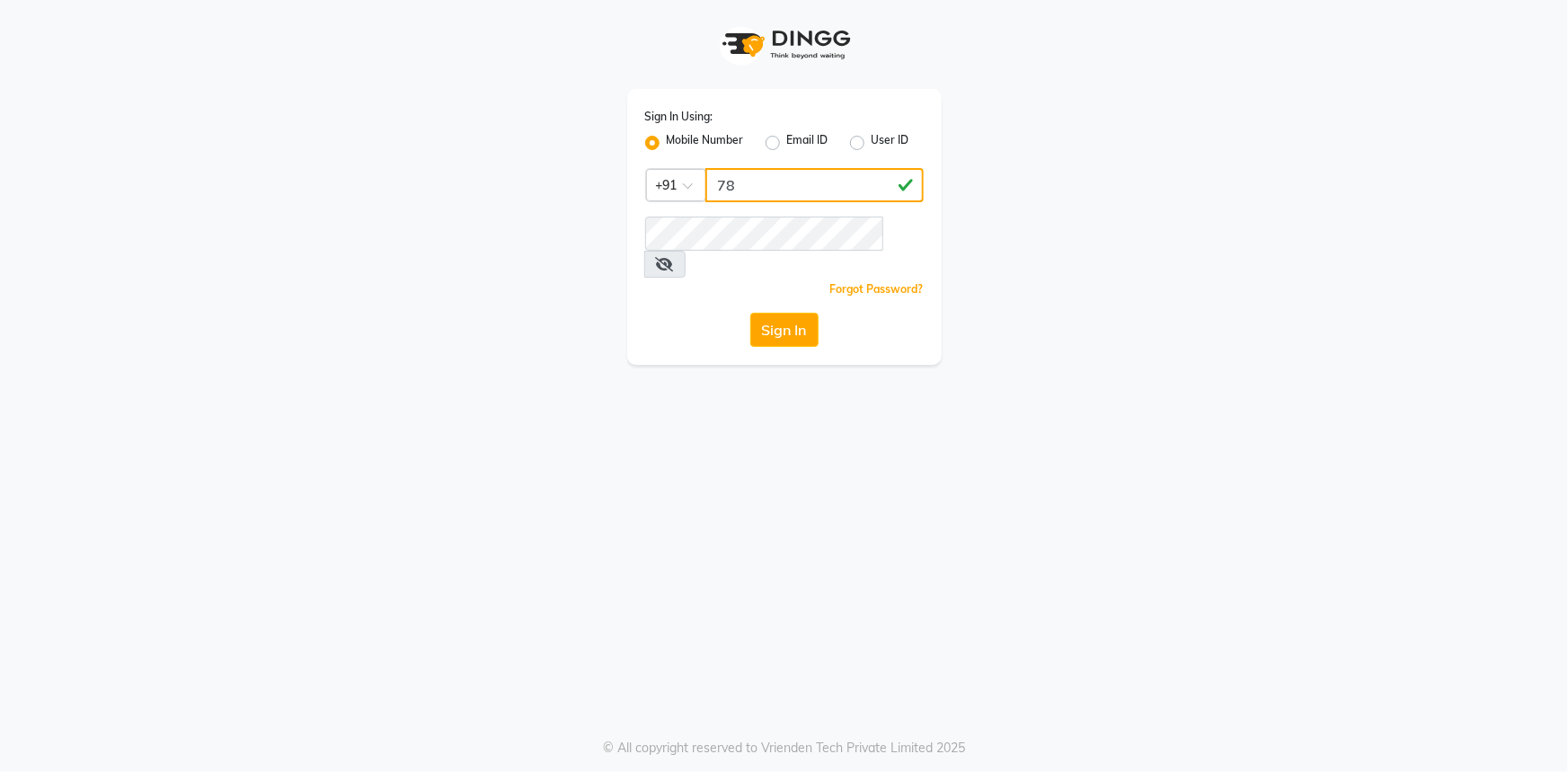 type on "7" 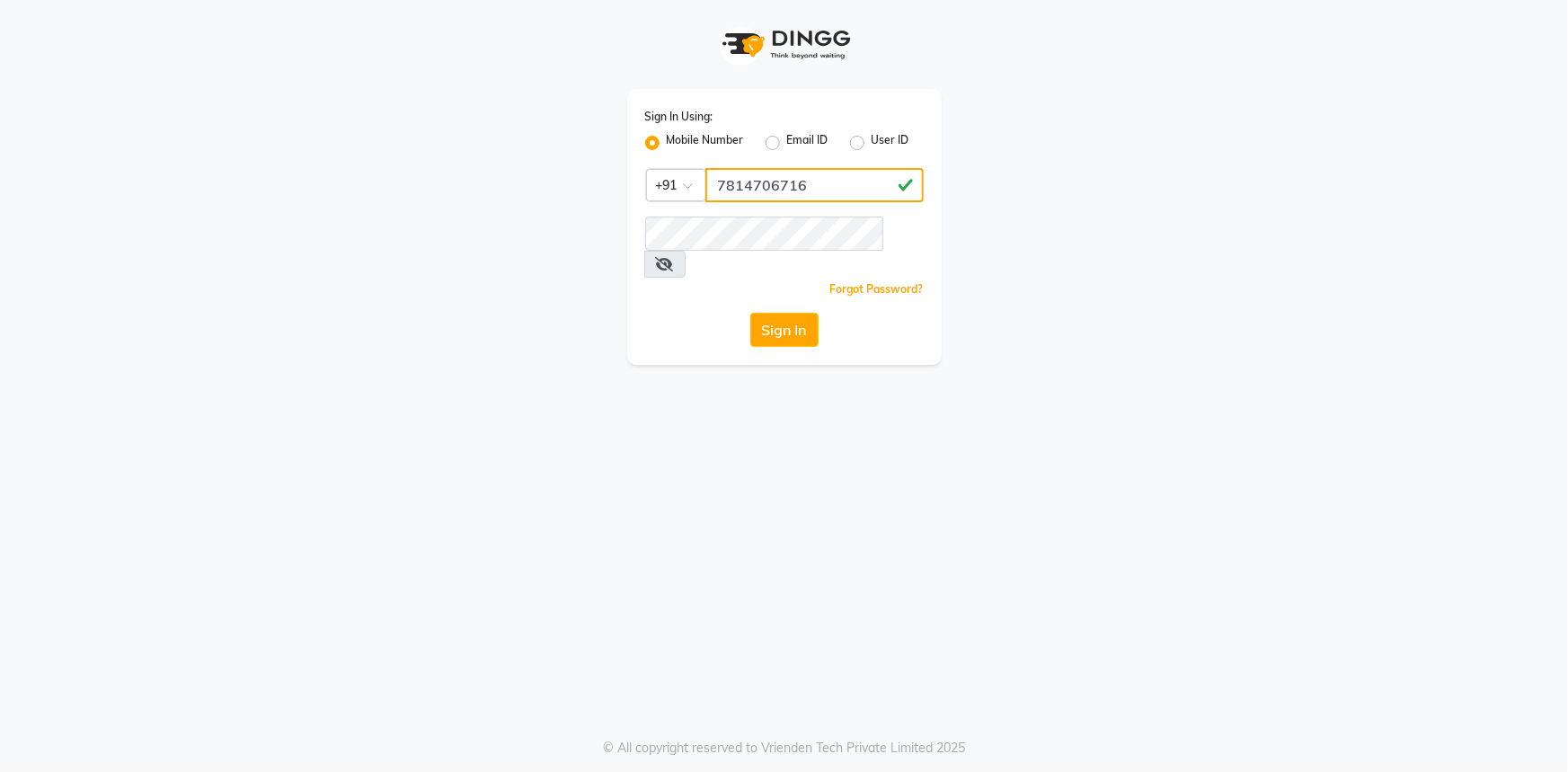 type on "7814706716" 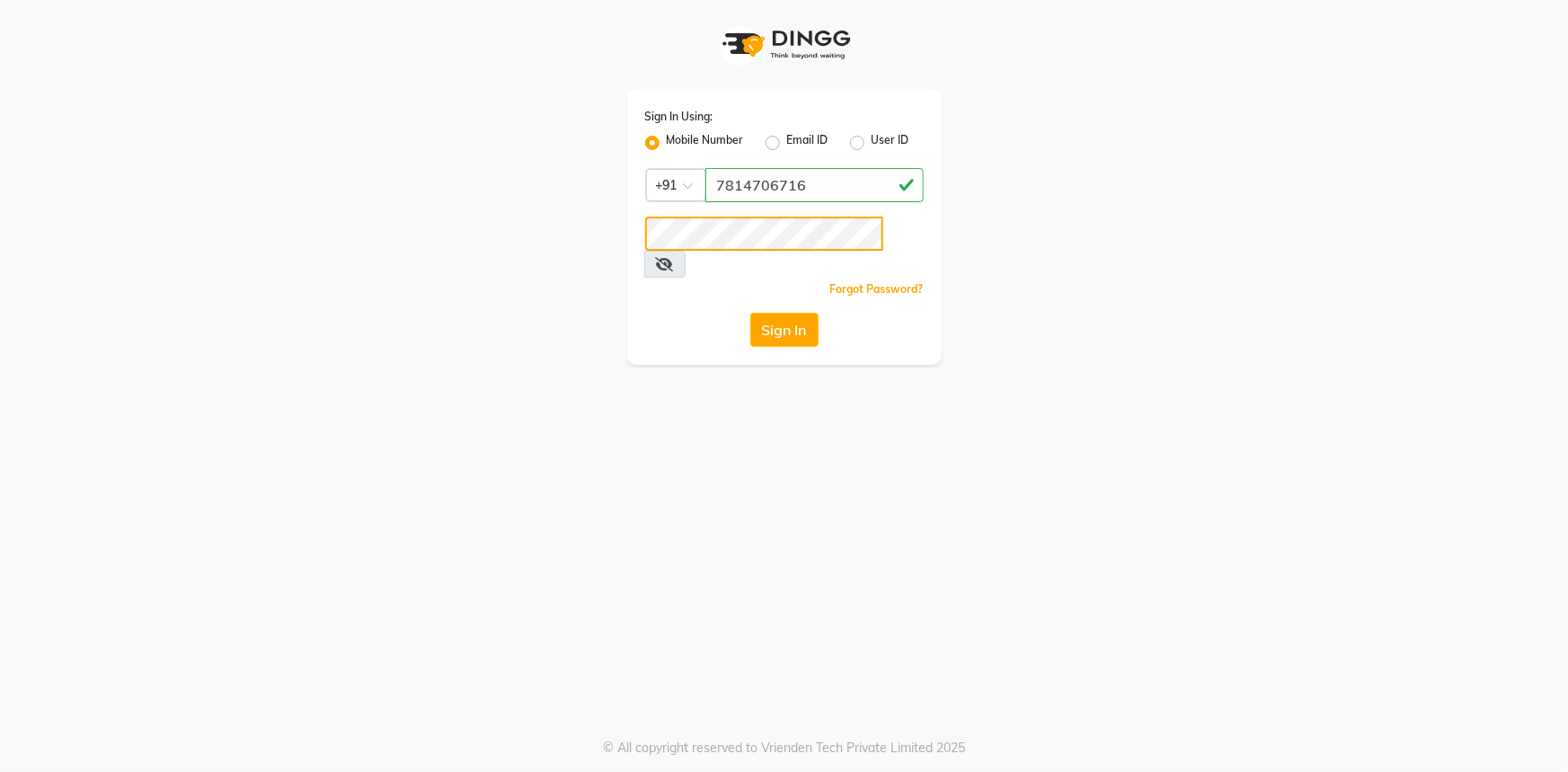 click on "Sign In" 